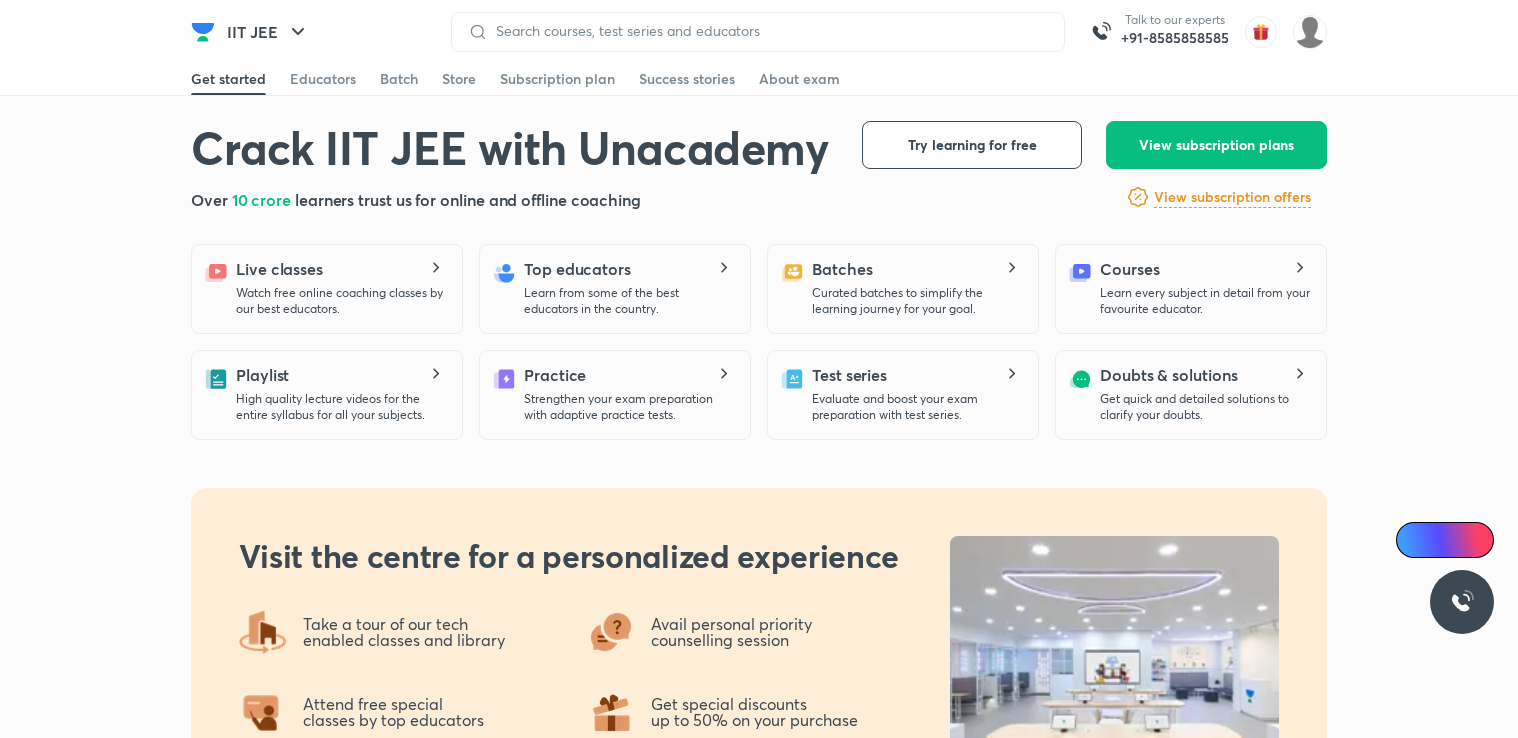 scroll, scrollTop: 0, scrollLeft: 0, axis: both 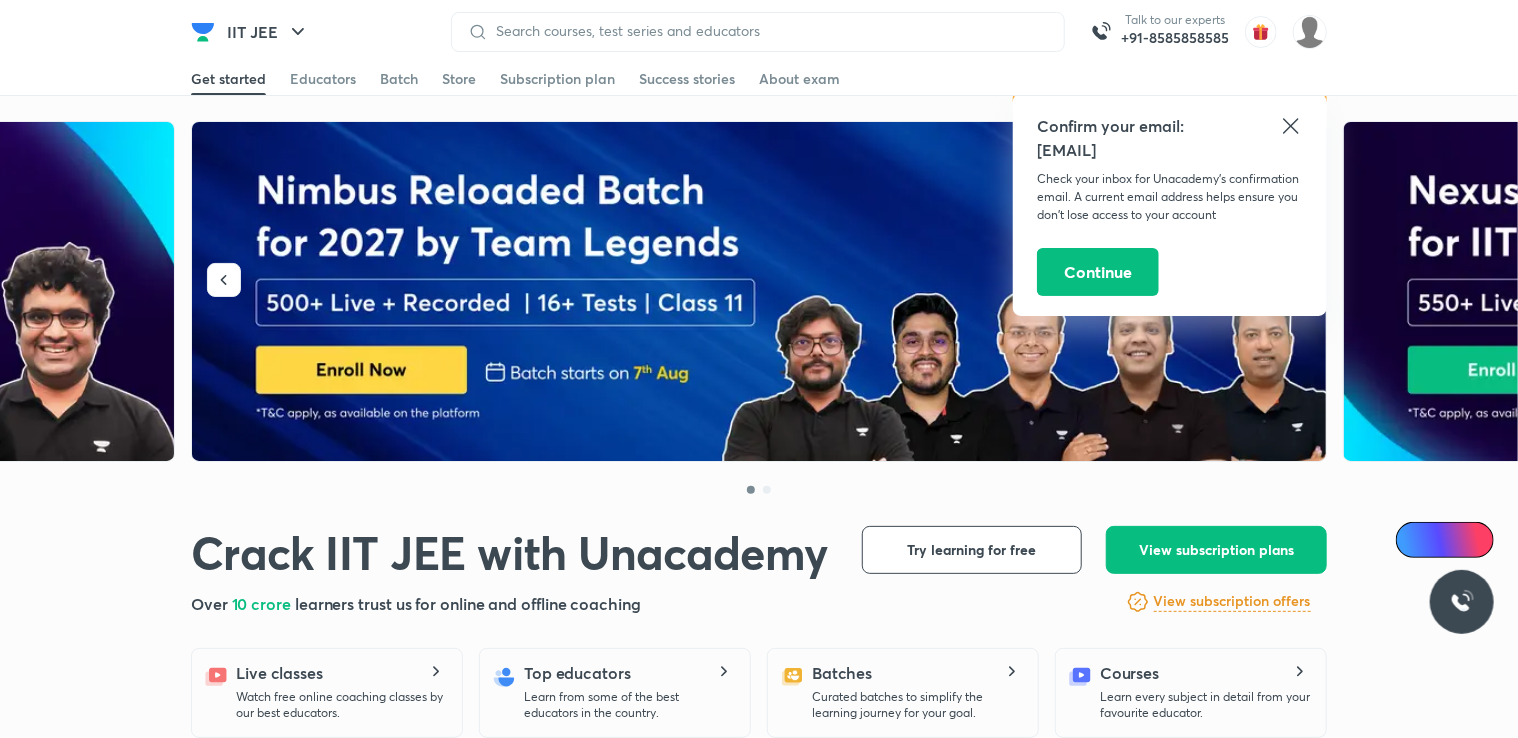 click at bounding box center (759, 482) 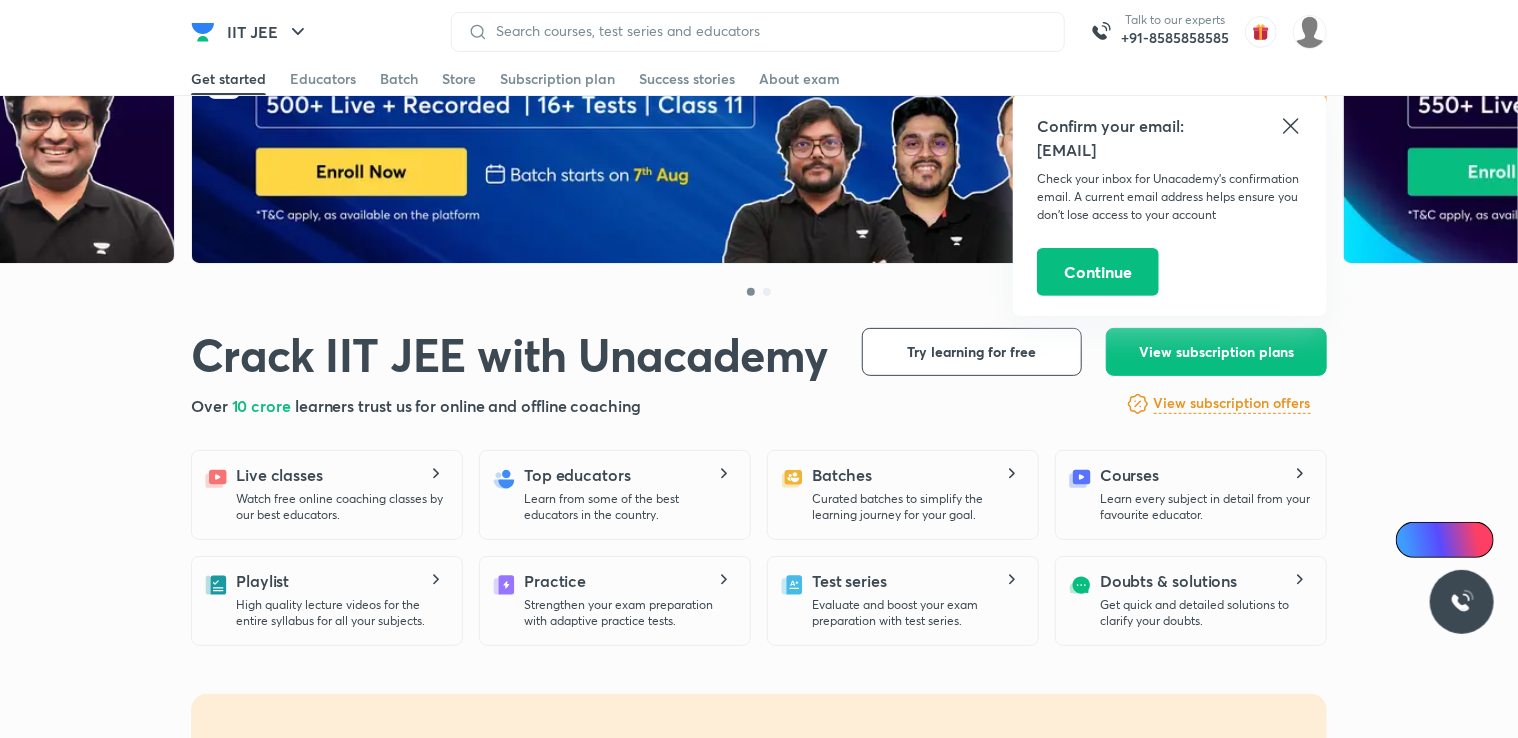 scroll, scrollTop: 200, scrollLeft: 0, axis: vertical 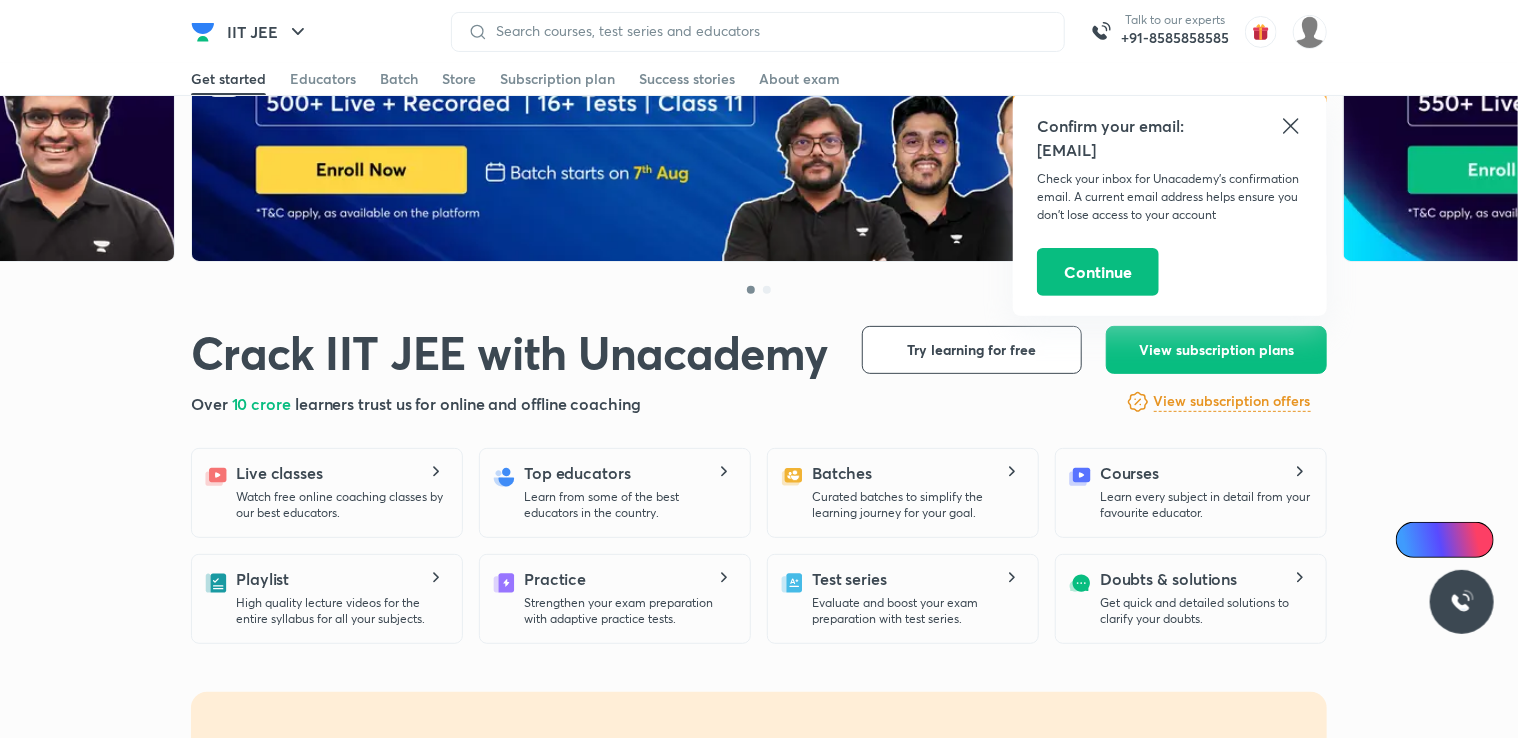 click 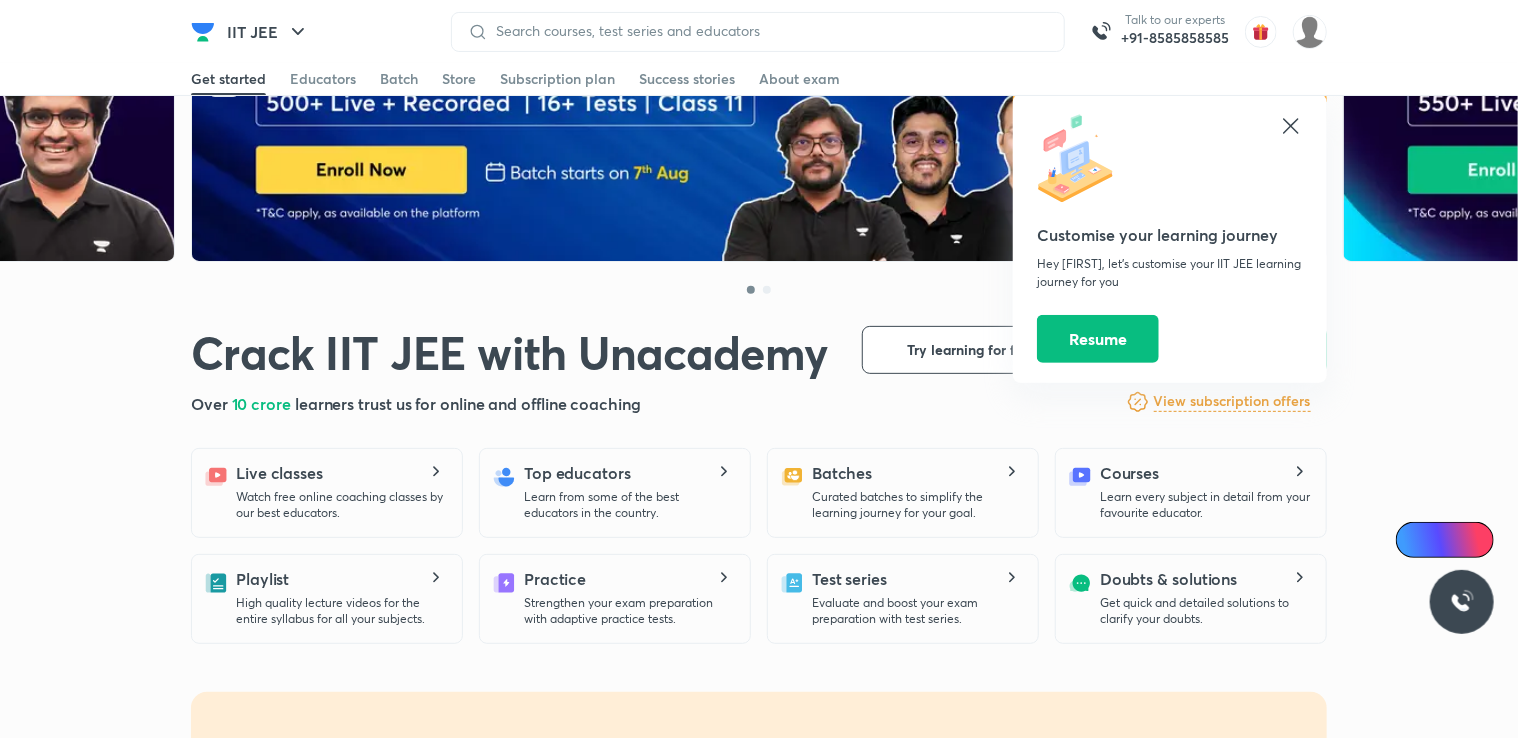 click 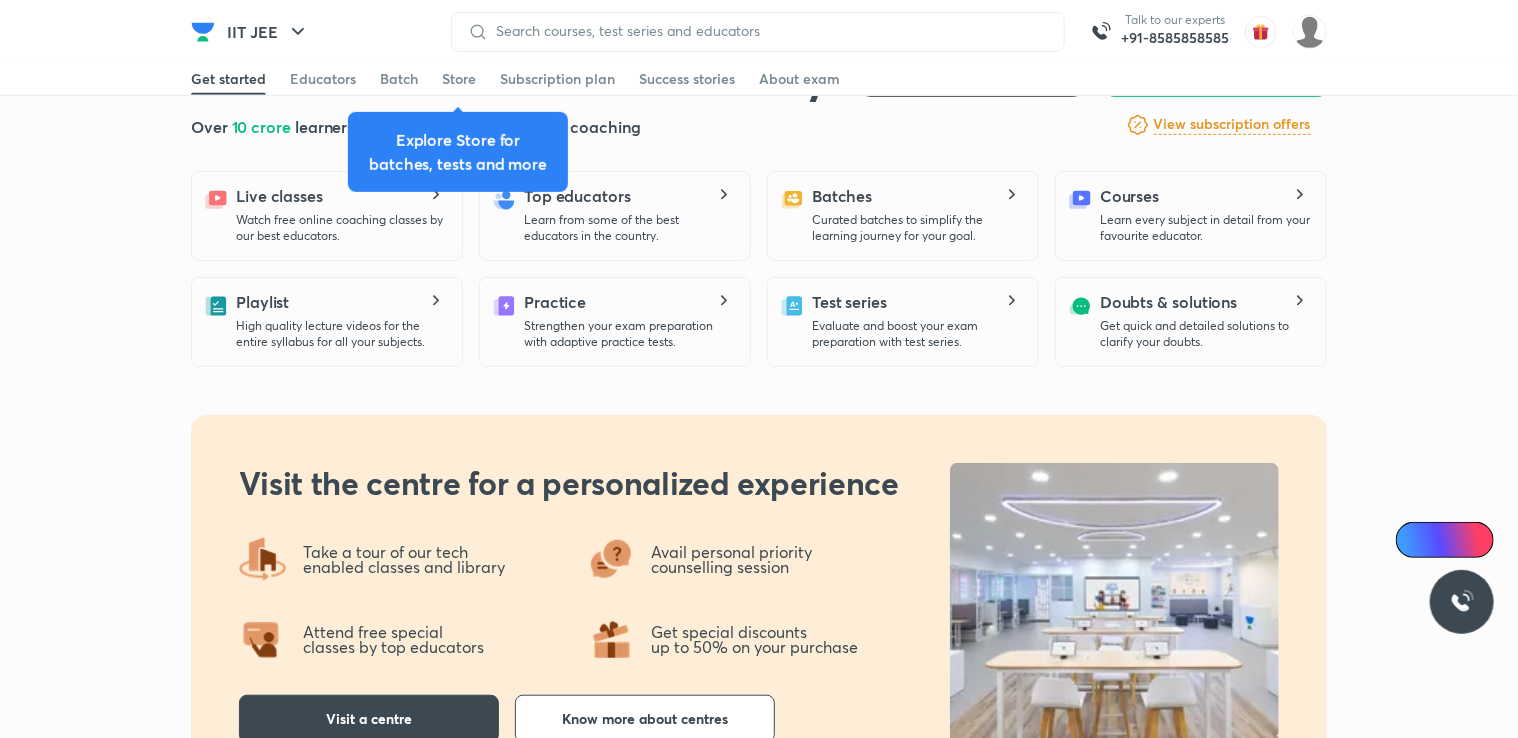 scroll, scrollTop: 480, scrollLeft: 0, axis: vertical 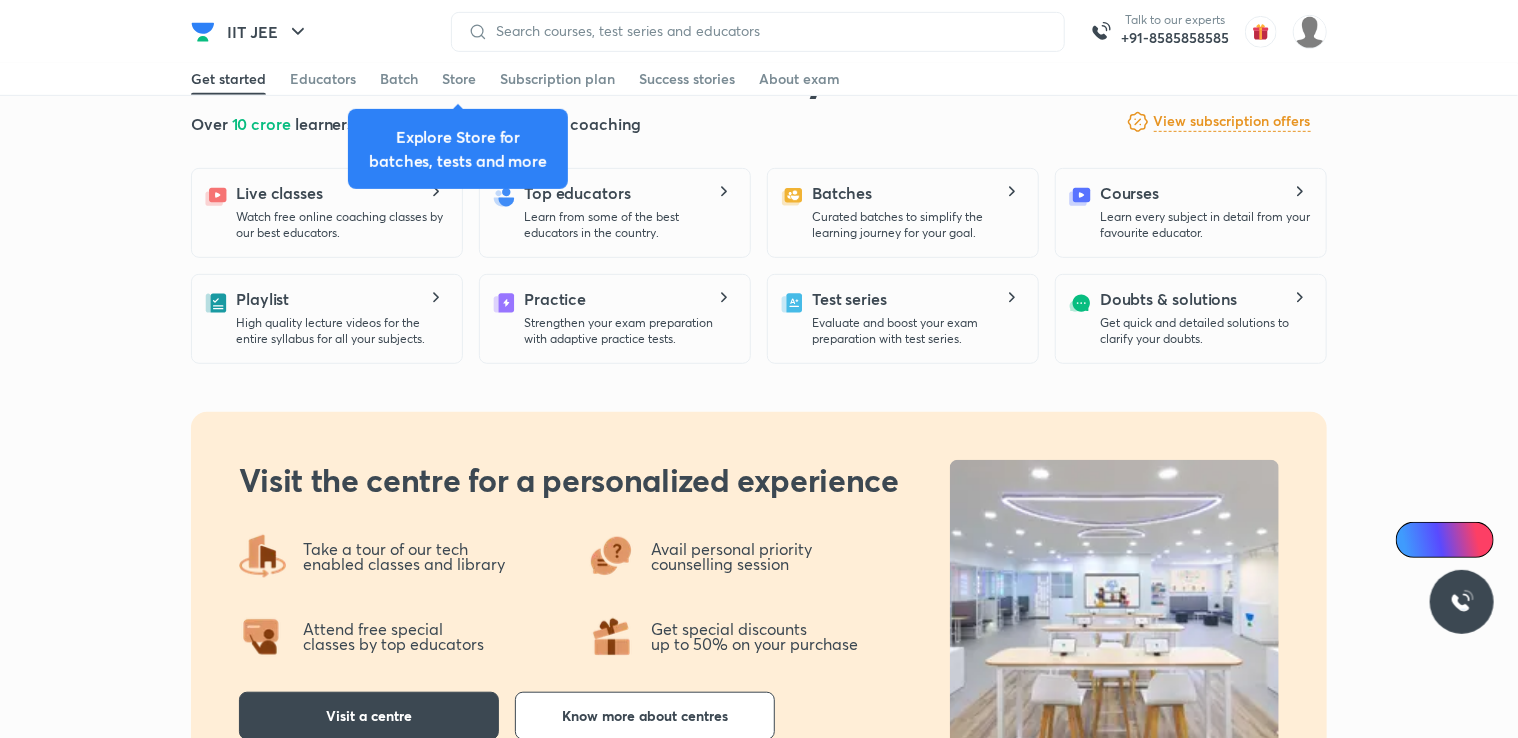 click on "Test series Evaluate and boost your exam preparation with test series." at bounding box center [903, 319] 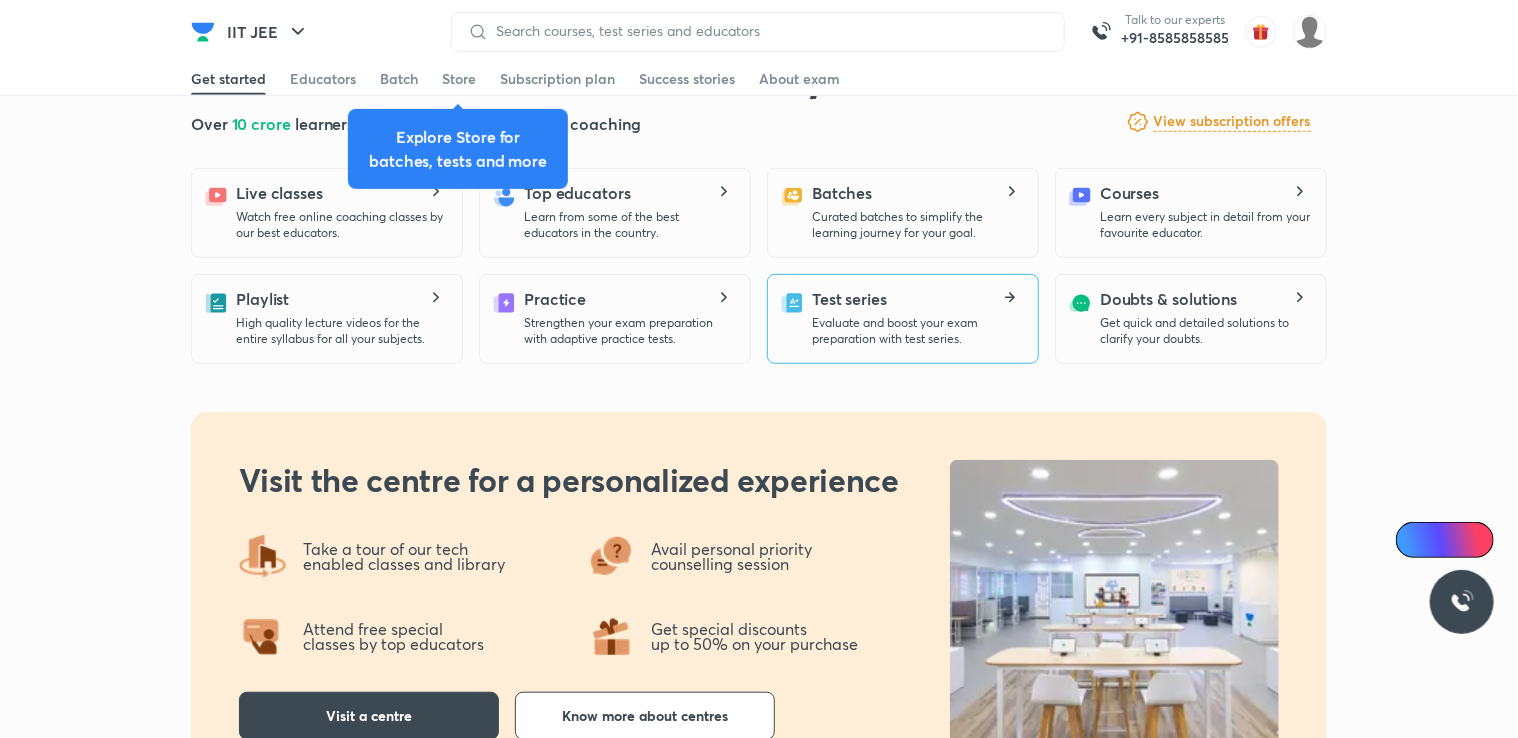 click on "Test series Evaluate and boost your exam preparation with test series." at bounding box center [917, 317] 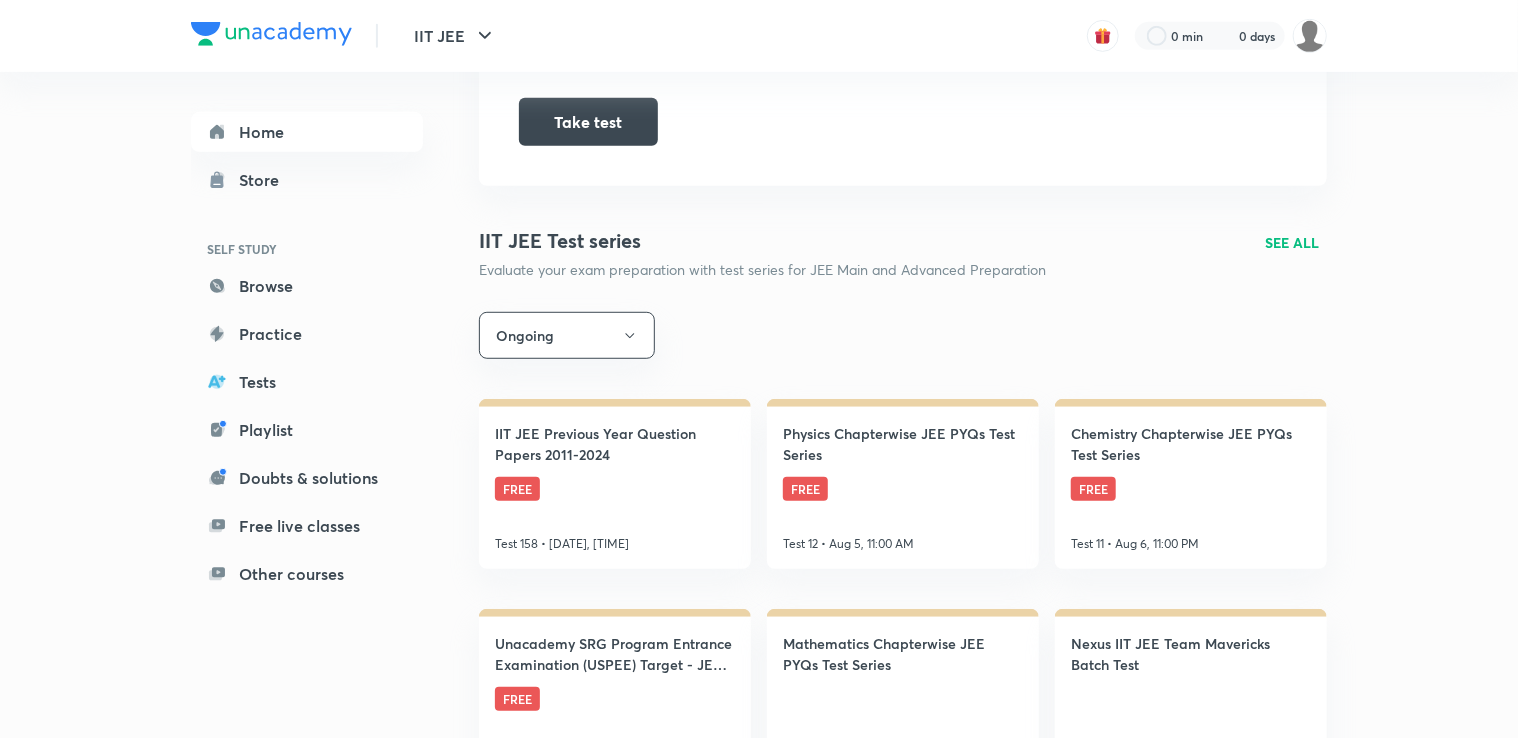 scroll, scrollTop: 0, scrollLeft: 0, axis: both 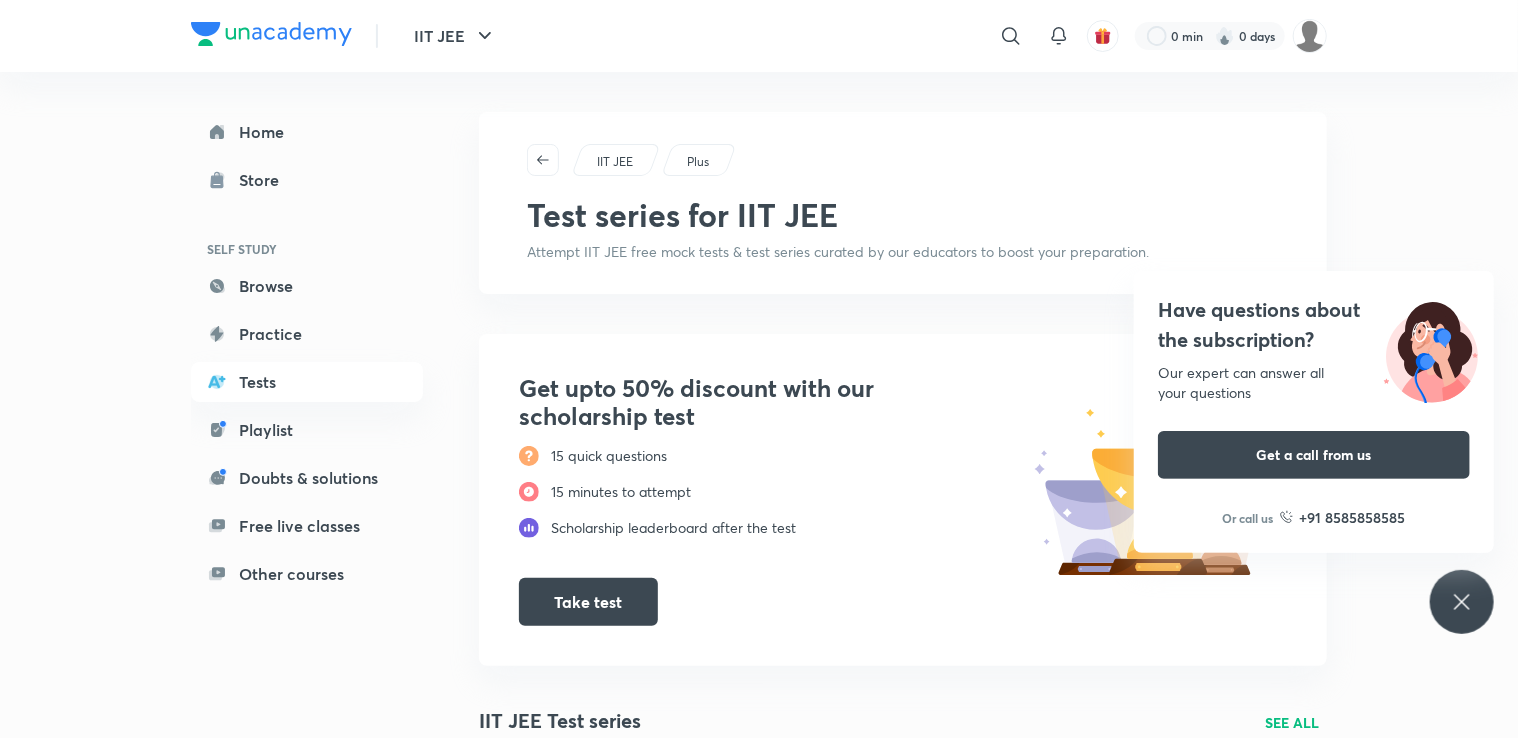 click on "IIT JEE Plus Test series for IIT JEE Attempt IIT JEE free mock tests & test series curated by our educators to boost your preparation. Get upto 50% discount with our scholarship test 15 quick questions 15 minutes to attempt Scholarship leaderboard after the test Take test IIT JEE Test series Evaluate your exam preparation with test series for JEE Main and Advanced Preparation SEE ALL Ongoing IIT JEE Previous Year Question Papers 2011-2024 FREE Test 158 • [DATE], [TIME] Physics Chapterwise JEE PYQs Test Series FREE Test 12 • [DATE], [TIME] Chemistry Chapterwise JEE PYQs Test Series FREE Test 11 • [DATE], [TIME] Unacademy SRG Program Entrance Examination (USPEE) Target - JEE 2025 FREE Test 6 • [DATE], [TIME] Mathematics Chapterwise JEE PYQs Test Series Test 12 • [DATE], [TIME] Nexus IIT JEE Team Mavericks Batch Test Test 8 • [DATE], [TIME] IIT JEE combats Compete live with your peers to earn scholarships The most competitive, gamified IIT JEE battle till date Learn more Upcoming Class 11" at bounding box center (903, 1424) 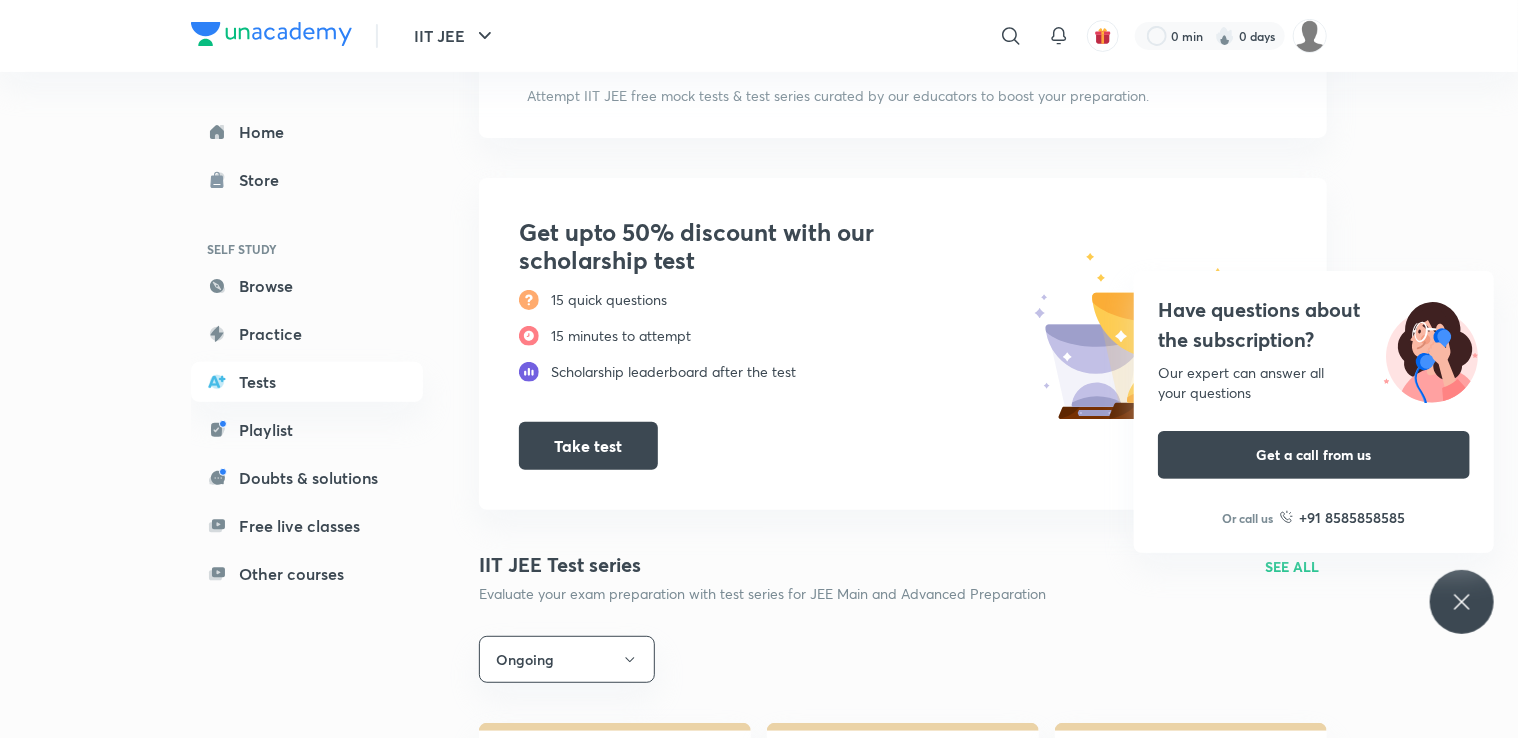 scroll, scrollTop: 160, scrollLeft: 0, axis: vertical 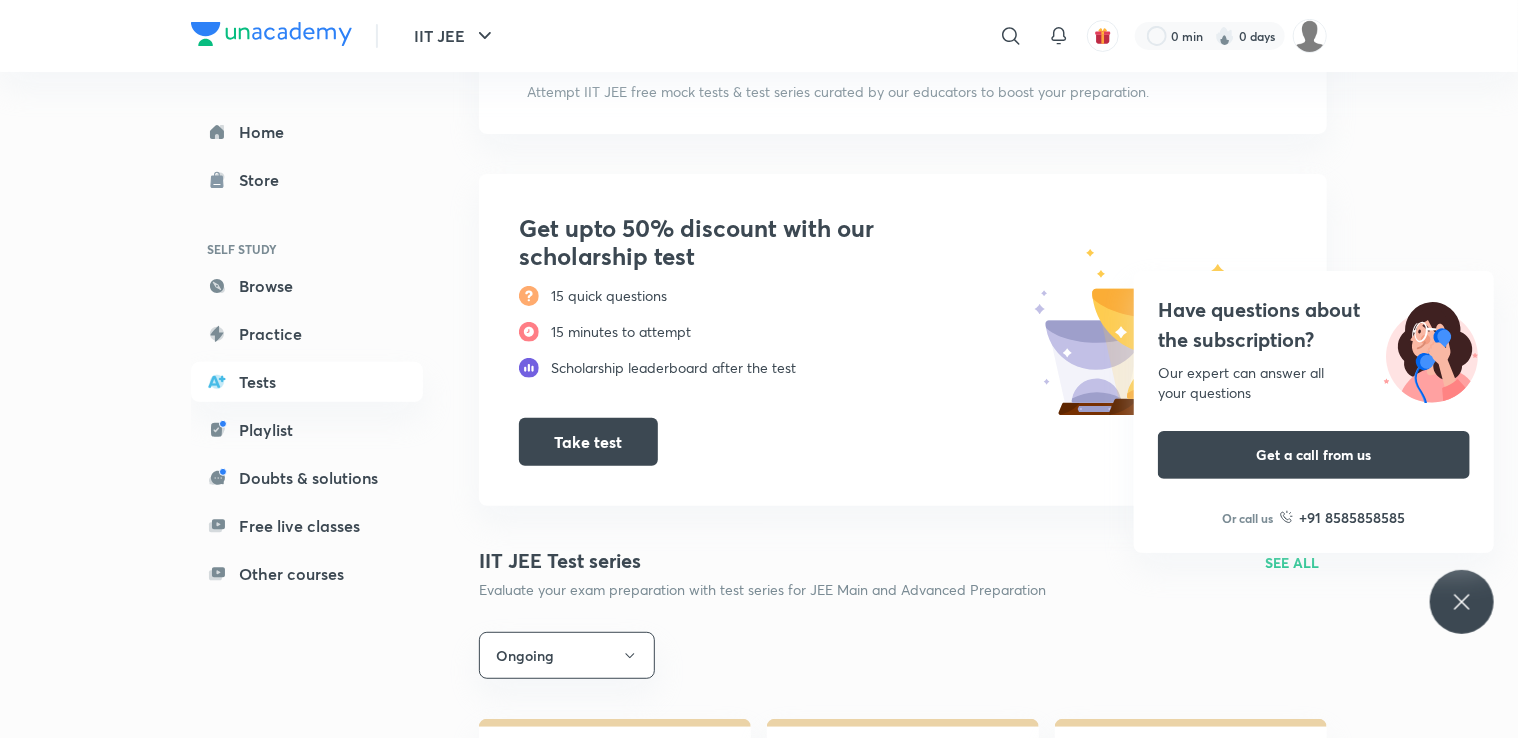 click on "Get upto 50% discount with our scholarship test 15 quick questions 15 minutes to attempt Scholarship leaderboard after the test Take test" at bounding box center (903, 340) 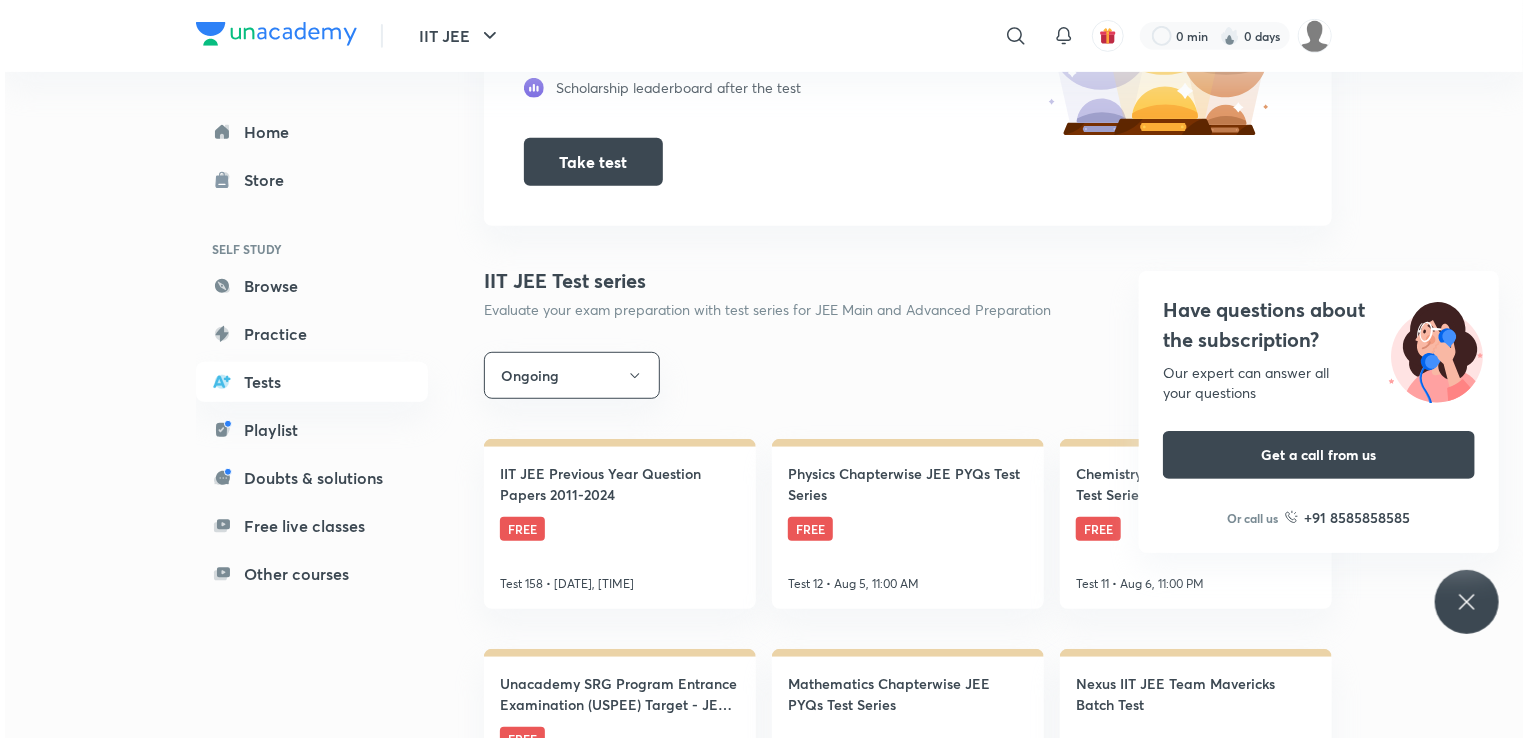scroll, scrollTop: 480, scrollLeft: 0, axis: vertical 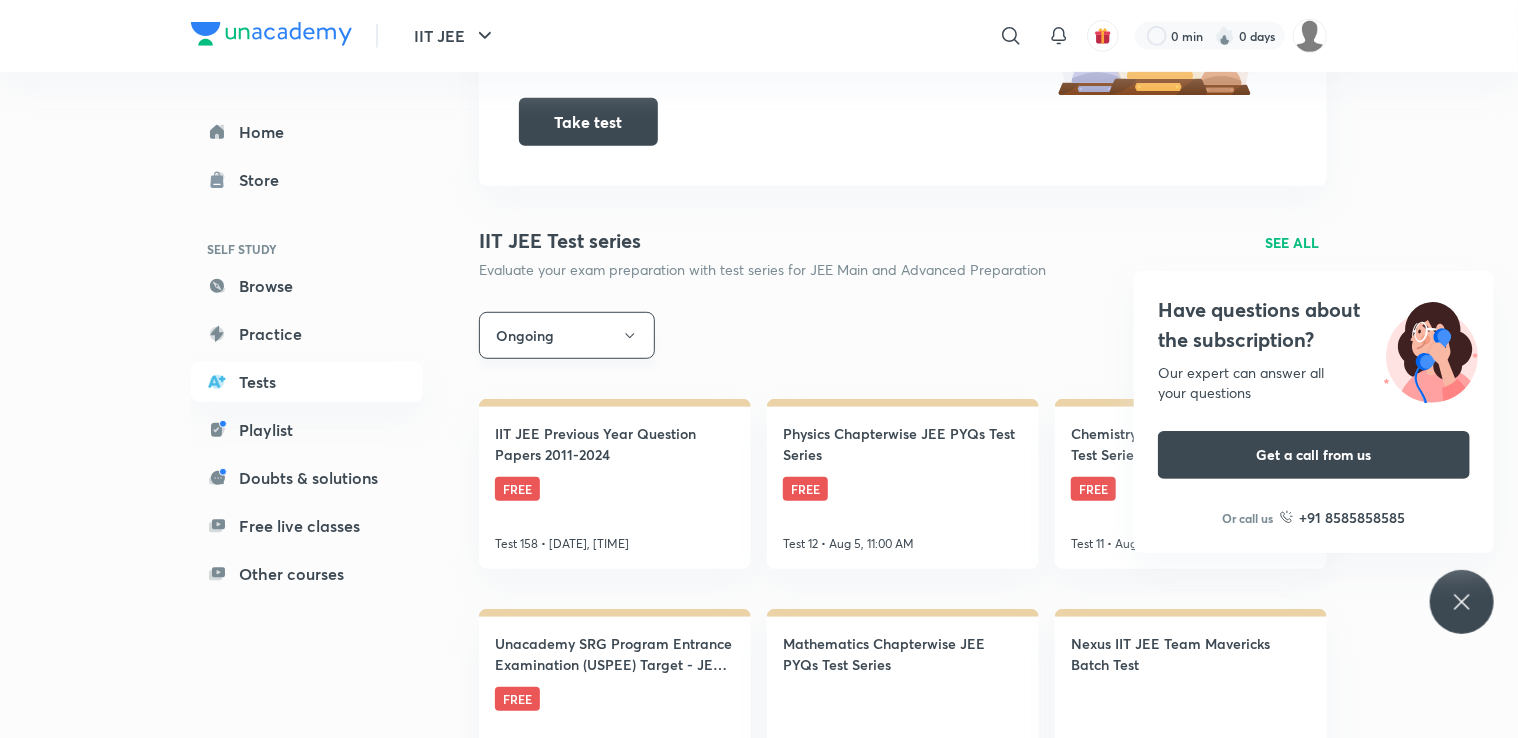 click 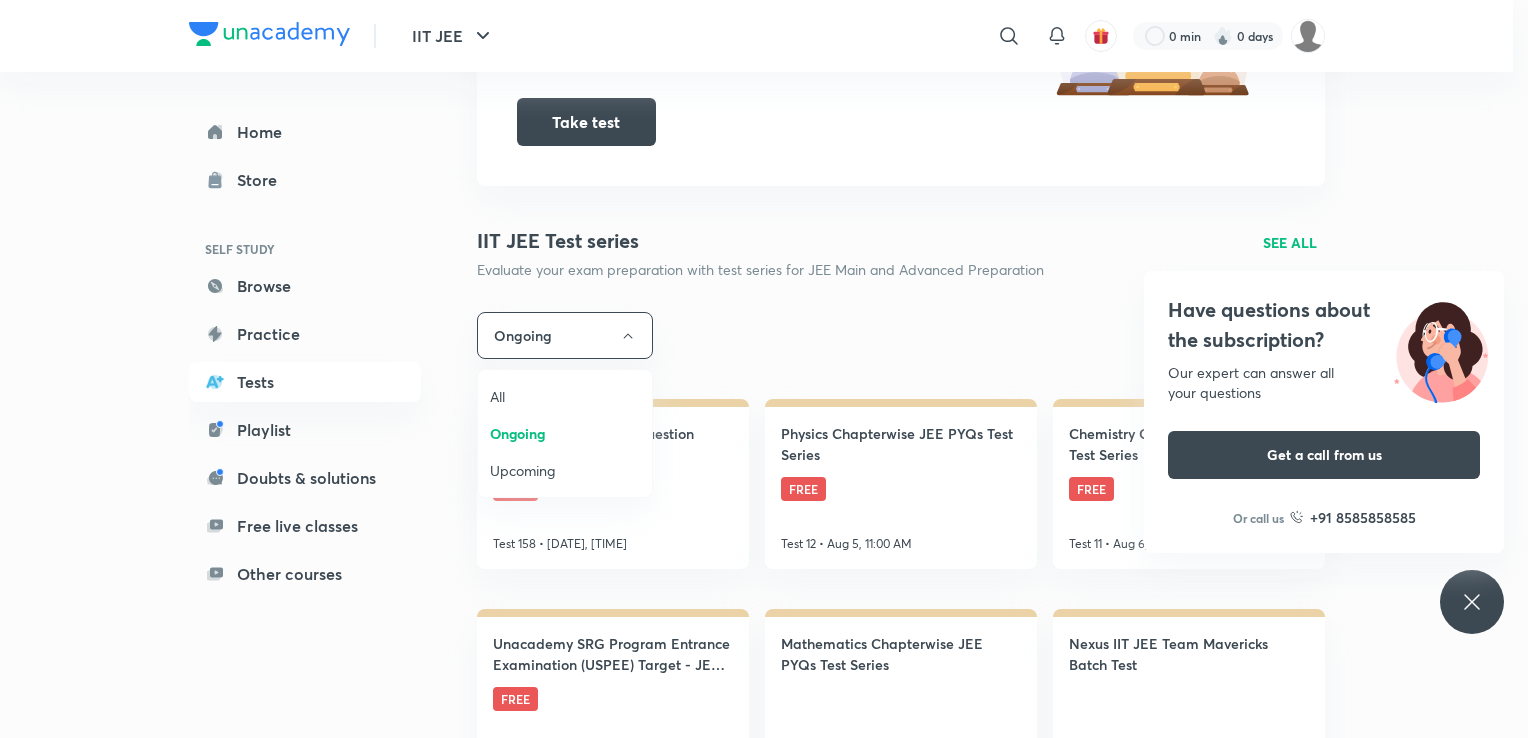 click on "All" at bounding box center [565, 396] 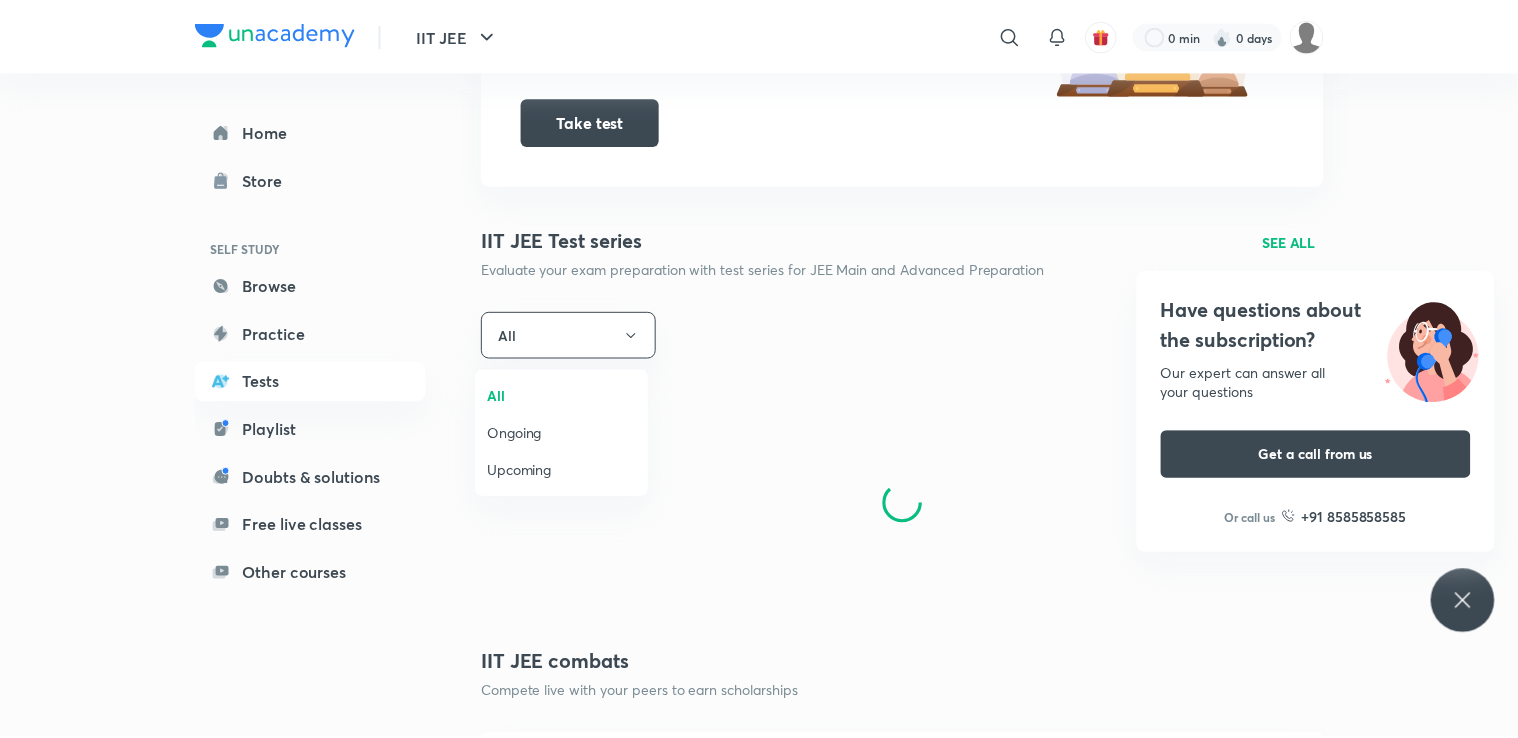 scroll, scrollTop: 0, scrollLeft: 0, axis: both 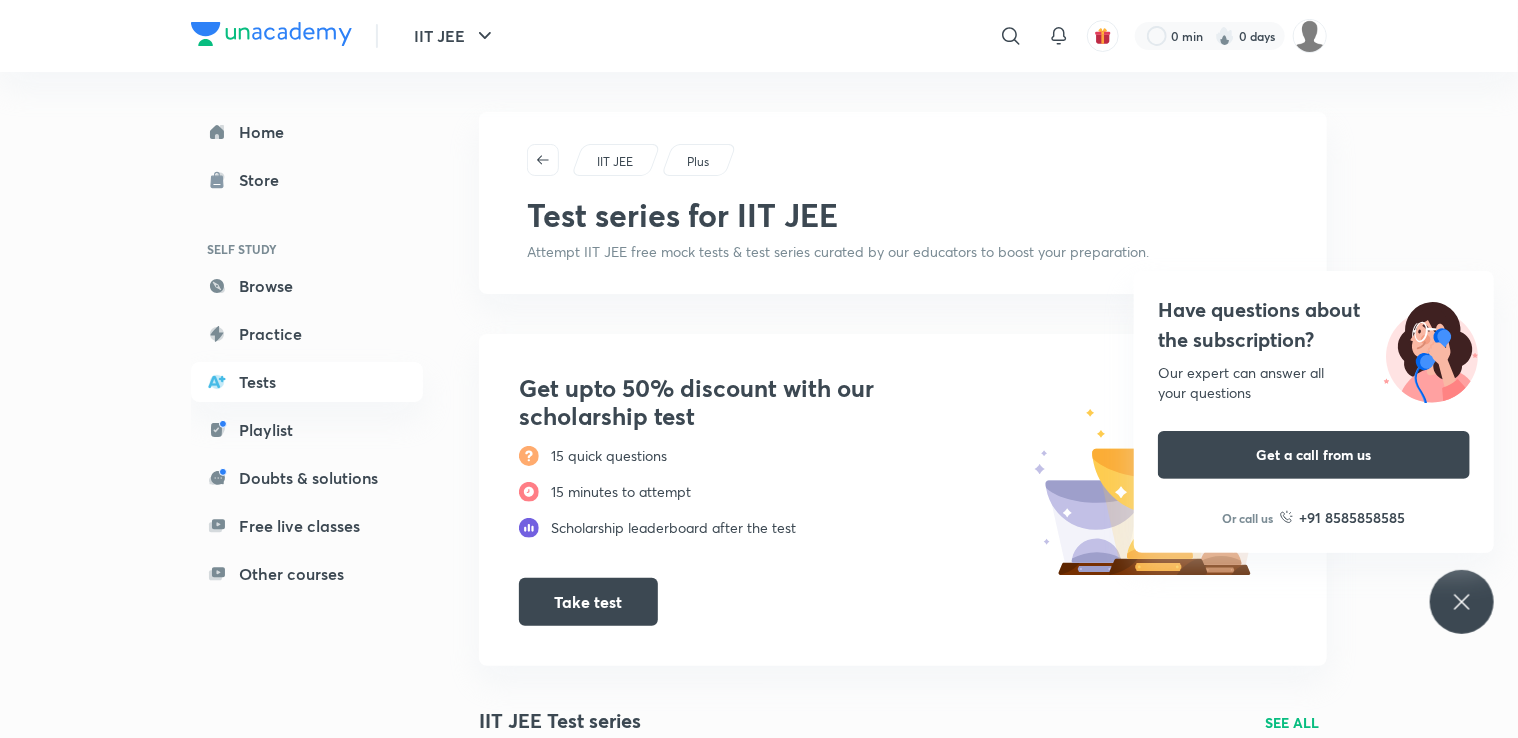 type 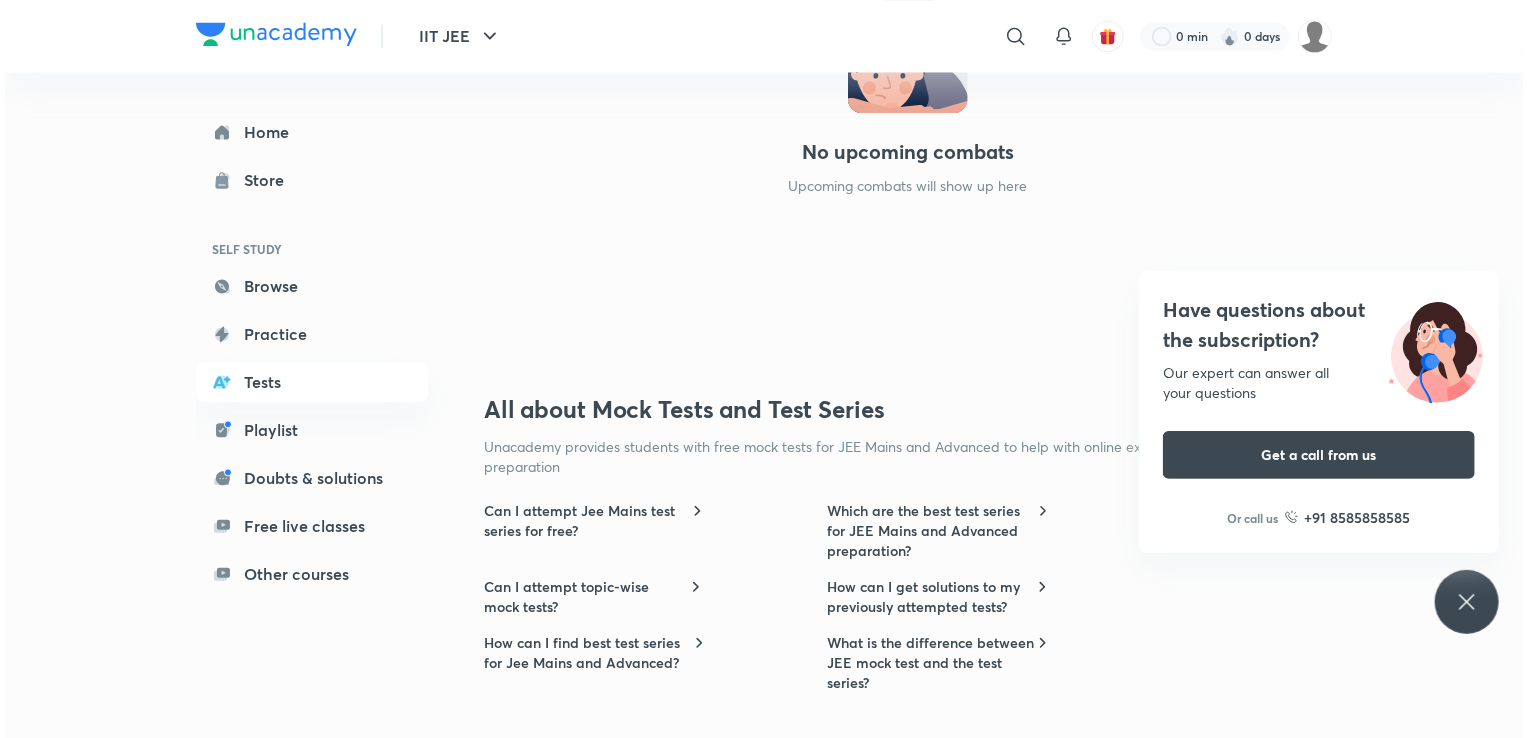 scroll, scrollTop: 1998, scrollLeft: 0, axis: vertical 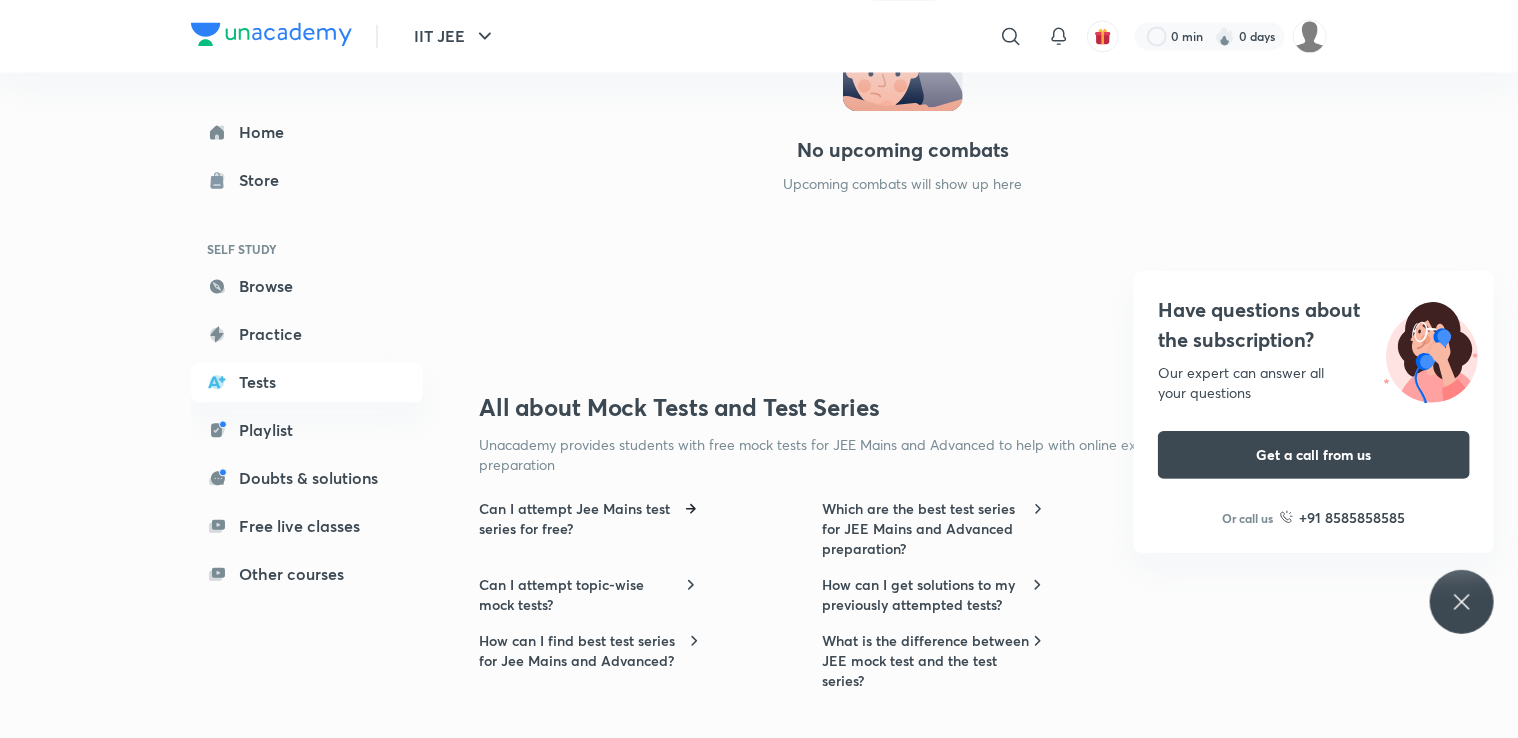 click on "Can I attempt Jee Mains test series for free?" at bounding box center (589, 519) 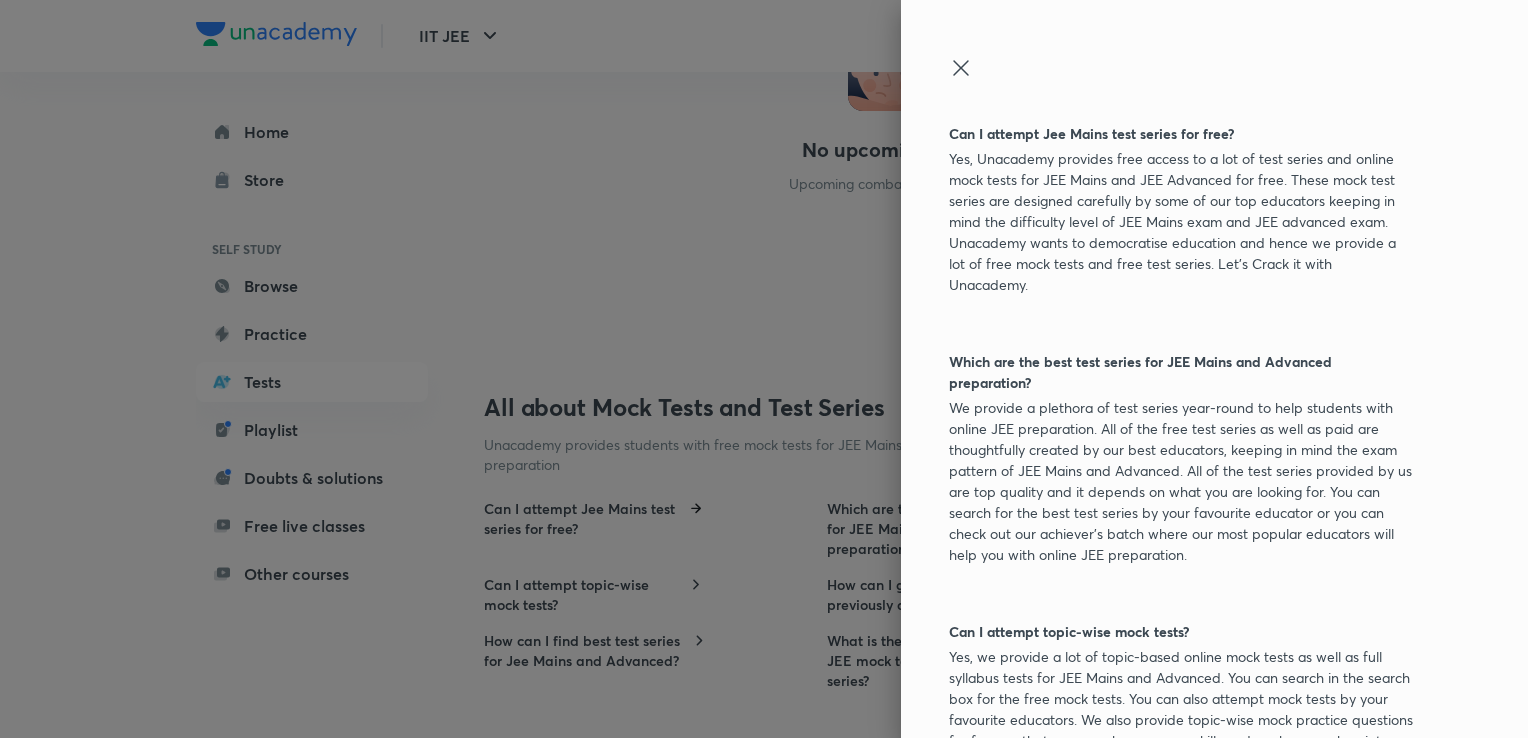 scroll, scrollTop: 83, scrollLeft: 0, axis: vertical 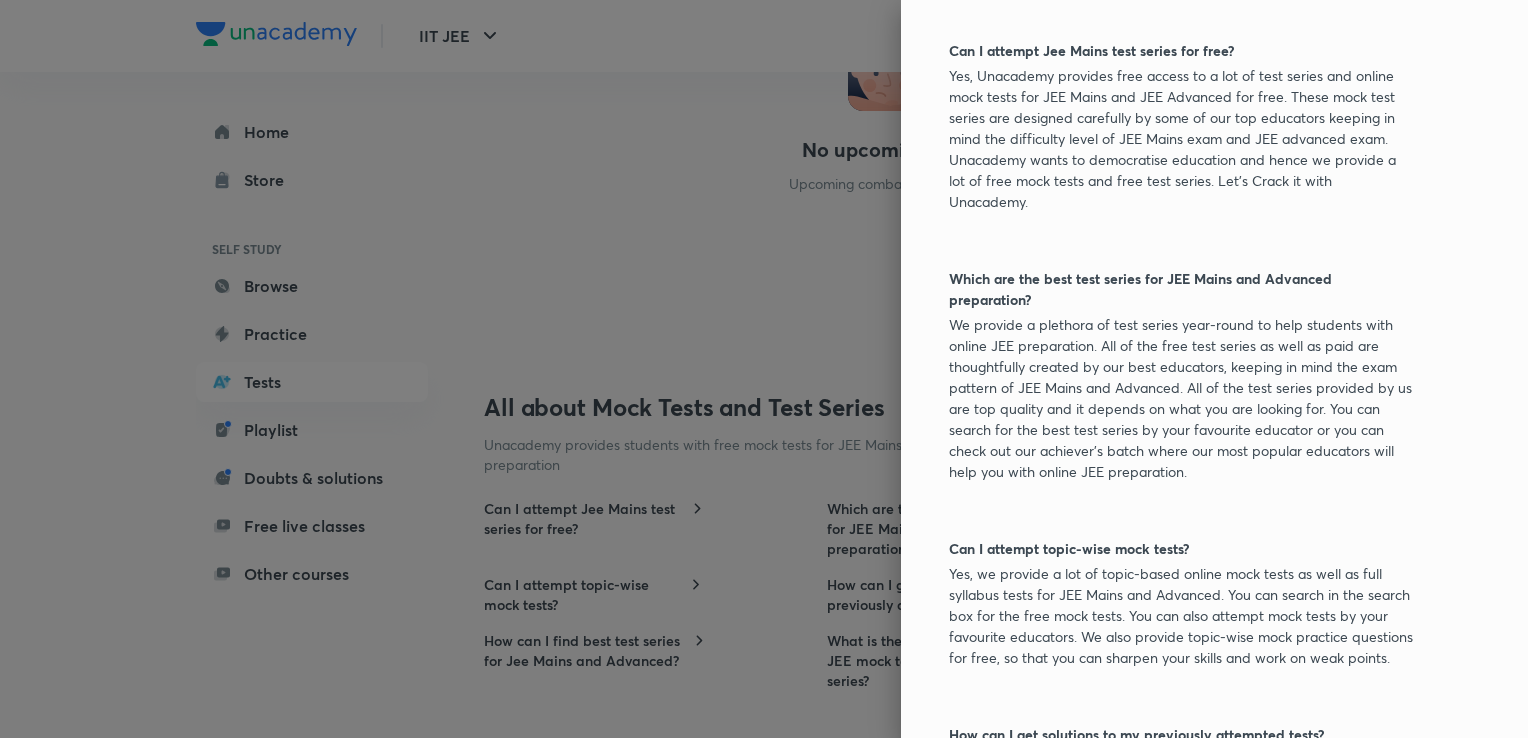 click on "Yes, Unacademy provides free access to a lot of test series and online mock tests for JEE Mains and JEE Advanced for free. These mock test series are designed carefully by some of our top educators keeping in mind the difficulty level of JEE Mains exam and JEE advanced exam. Unacademy wants to democratise education and hence we provide a lot of free mock tests and free test series. Let's Crack it with Unacademy." at bounding box center (1181, 138) 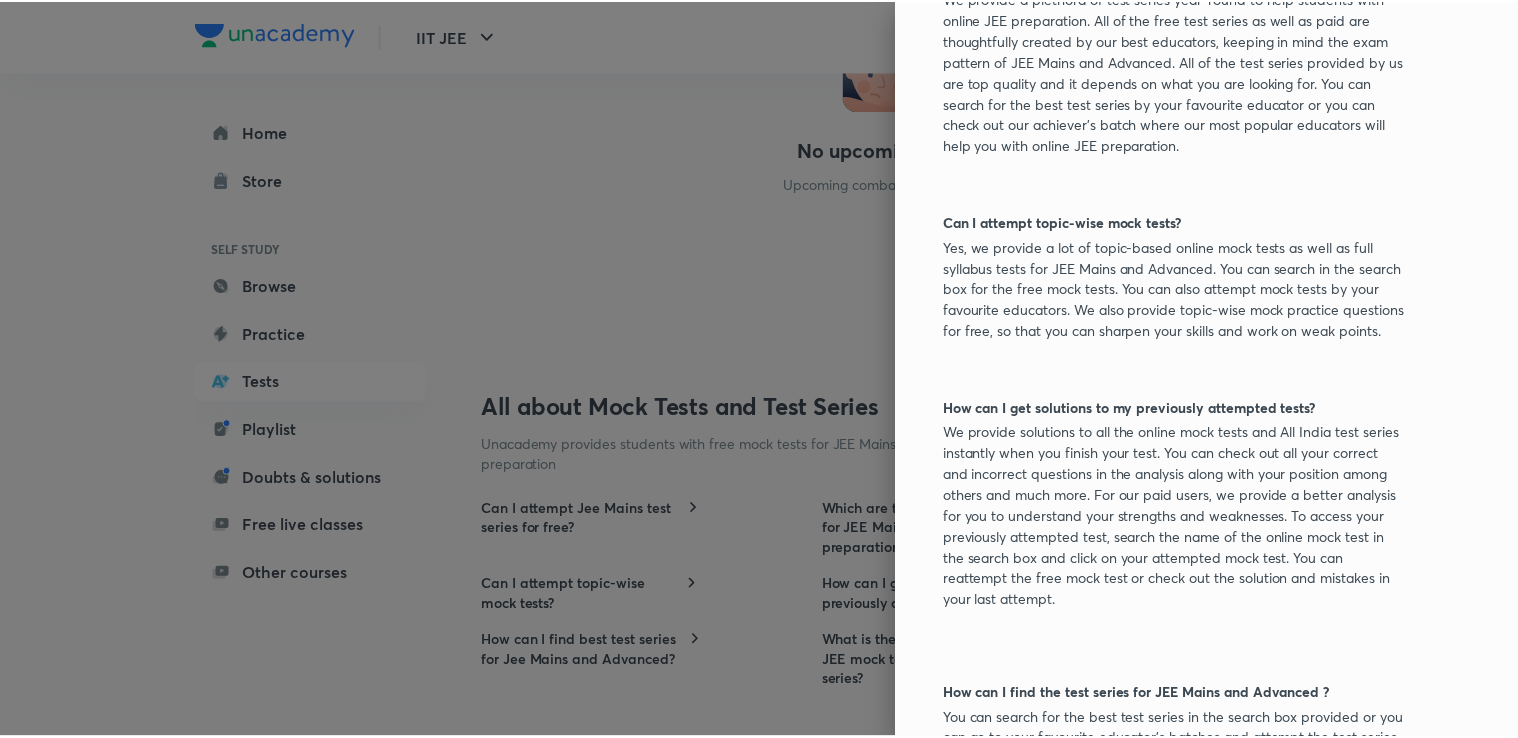 scroll, scrollTop: 443, scrollLeft: 0, axis: vertical 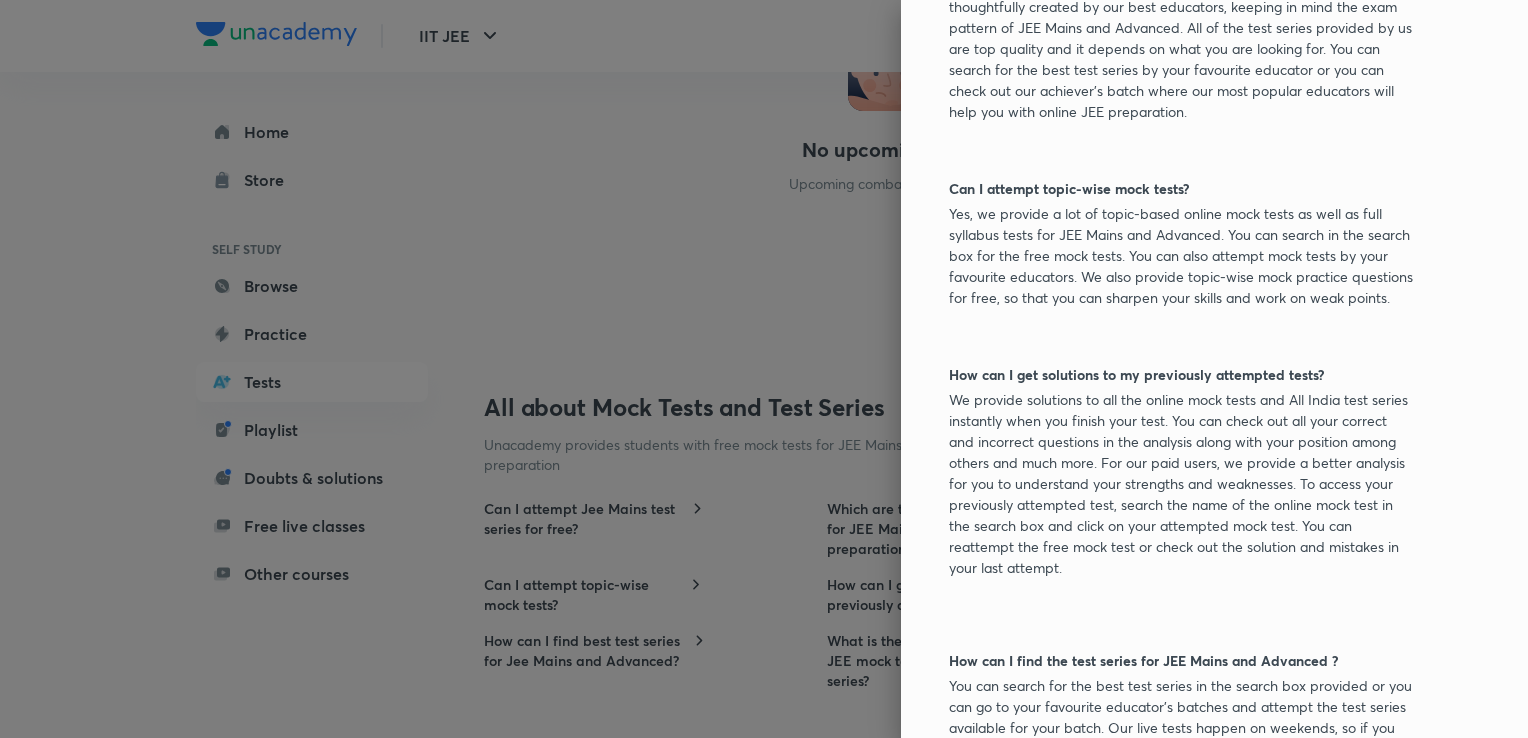 click at bounding box center [764, 369] 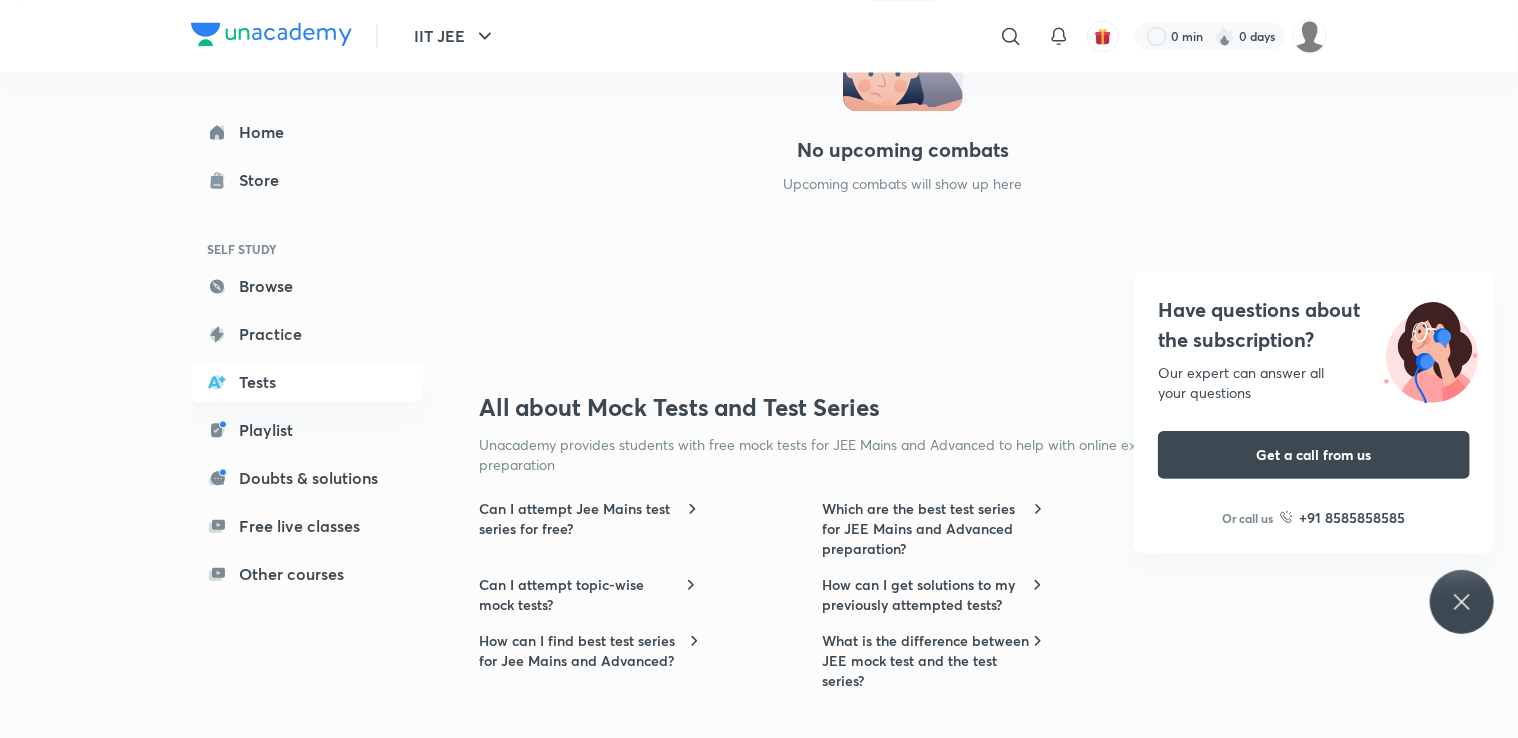scroll, scrollTop: 83, scrollLeft: 0, axis: vertical 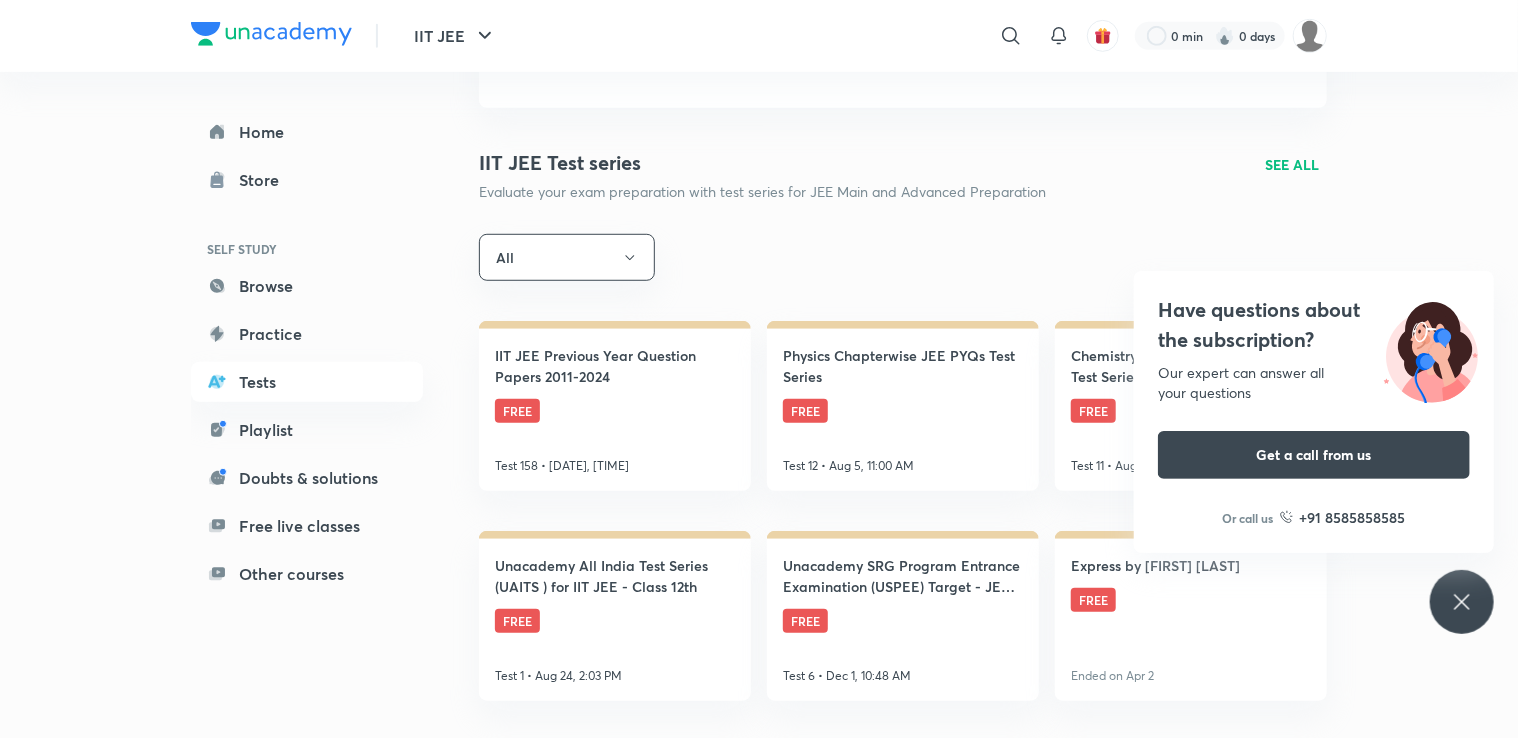 click on "SEE ALL" at bounding box center [1292, 164] 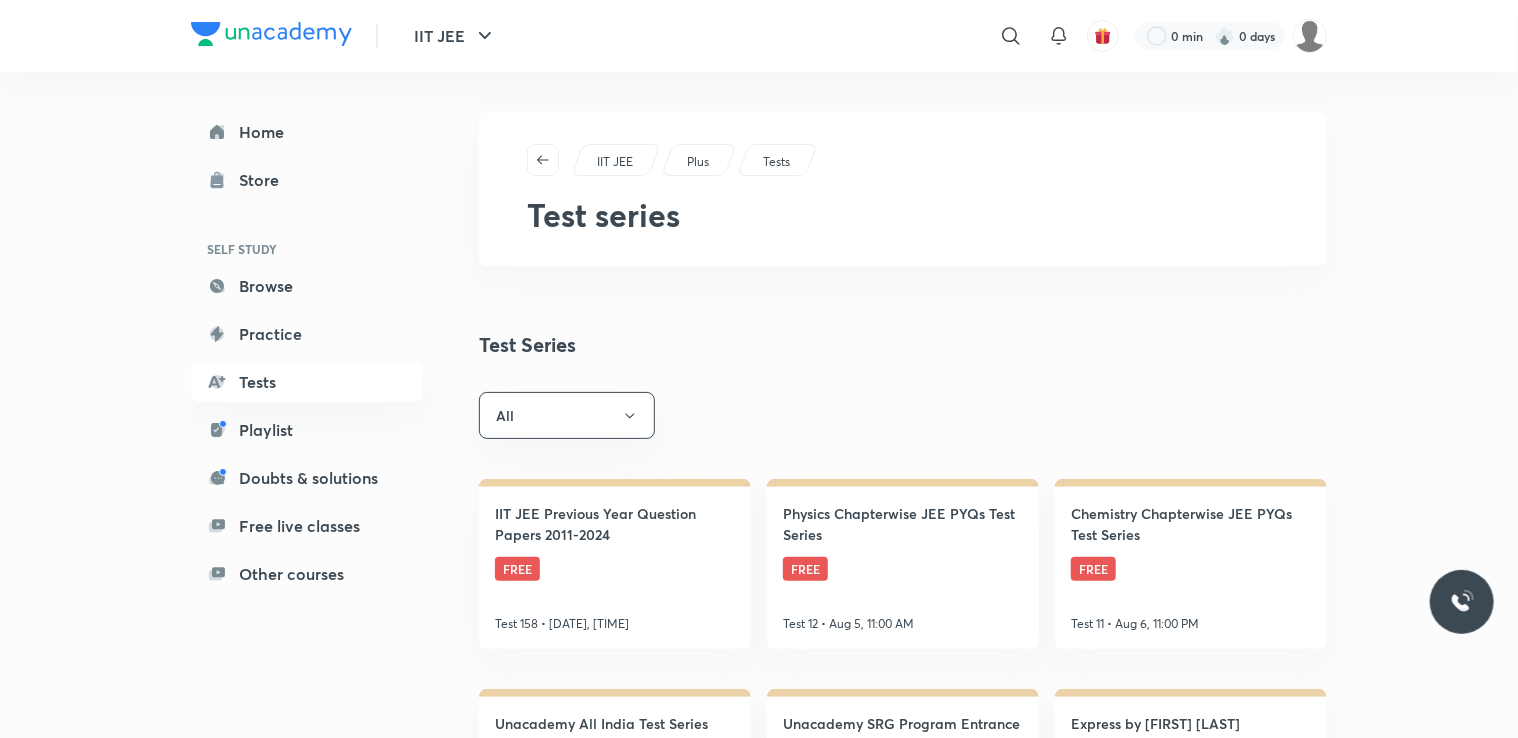 click on "IIT JEE Plus Tests Test series" at bounding box center [903, 189] 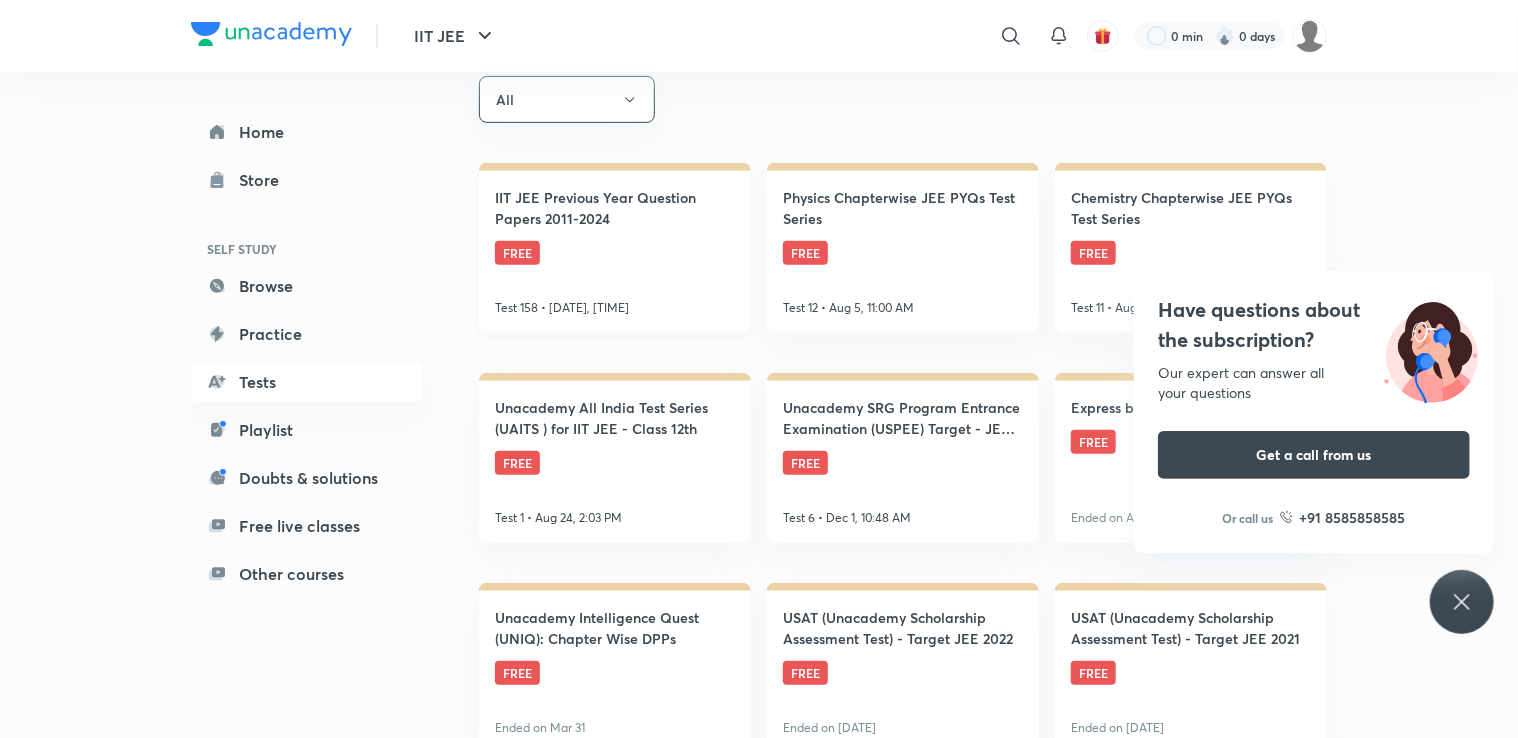 scroll, scrollTop: 320, scrollLeft: 0, axis: vertical 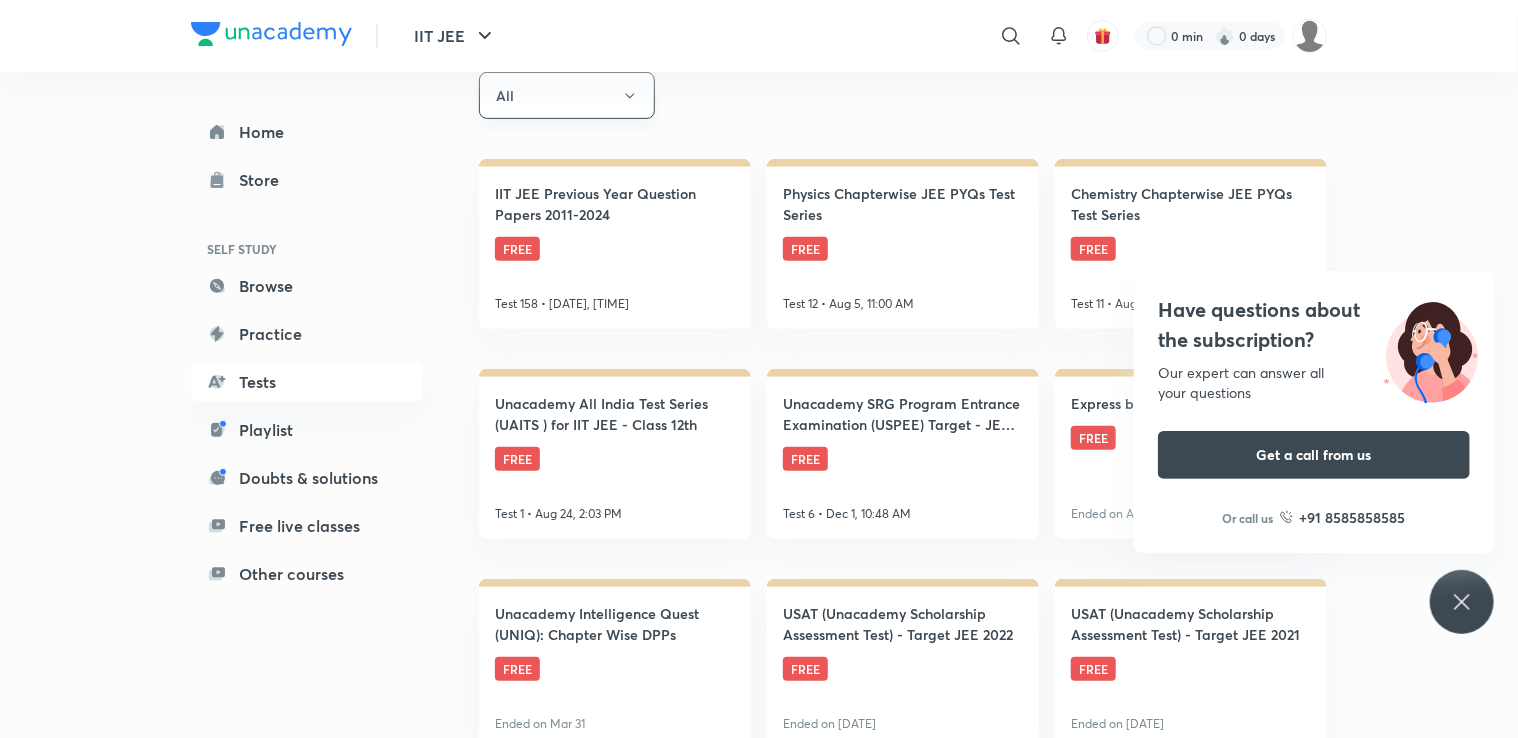 click on "All" at bounding box center [567, 95] 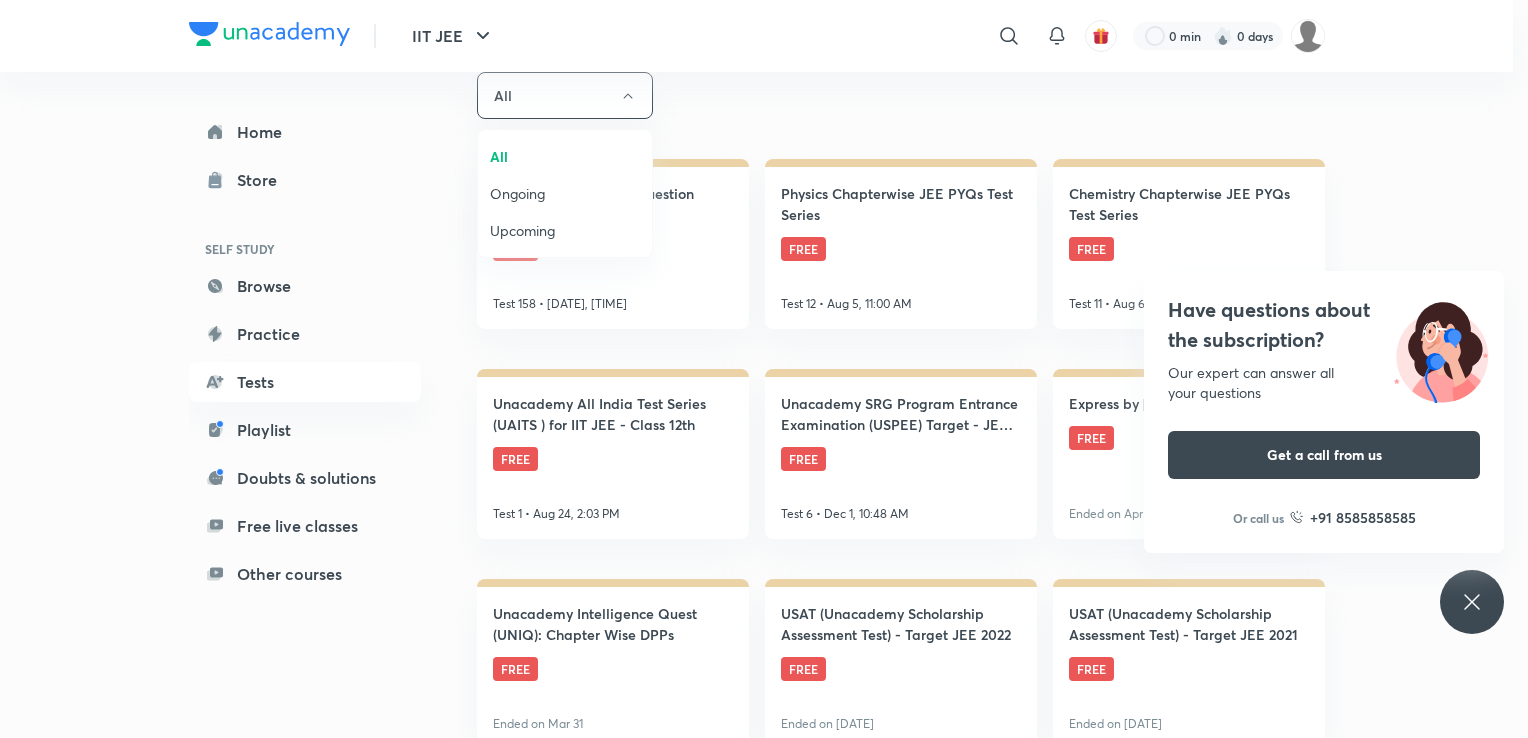click at bounding box center (764, 369) 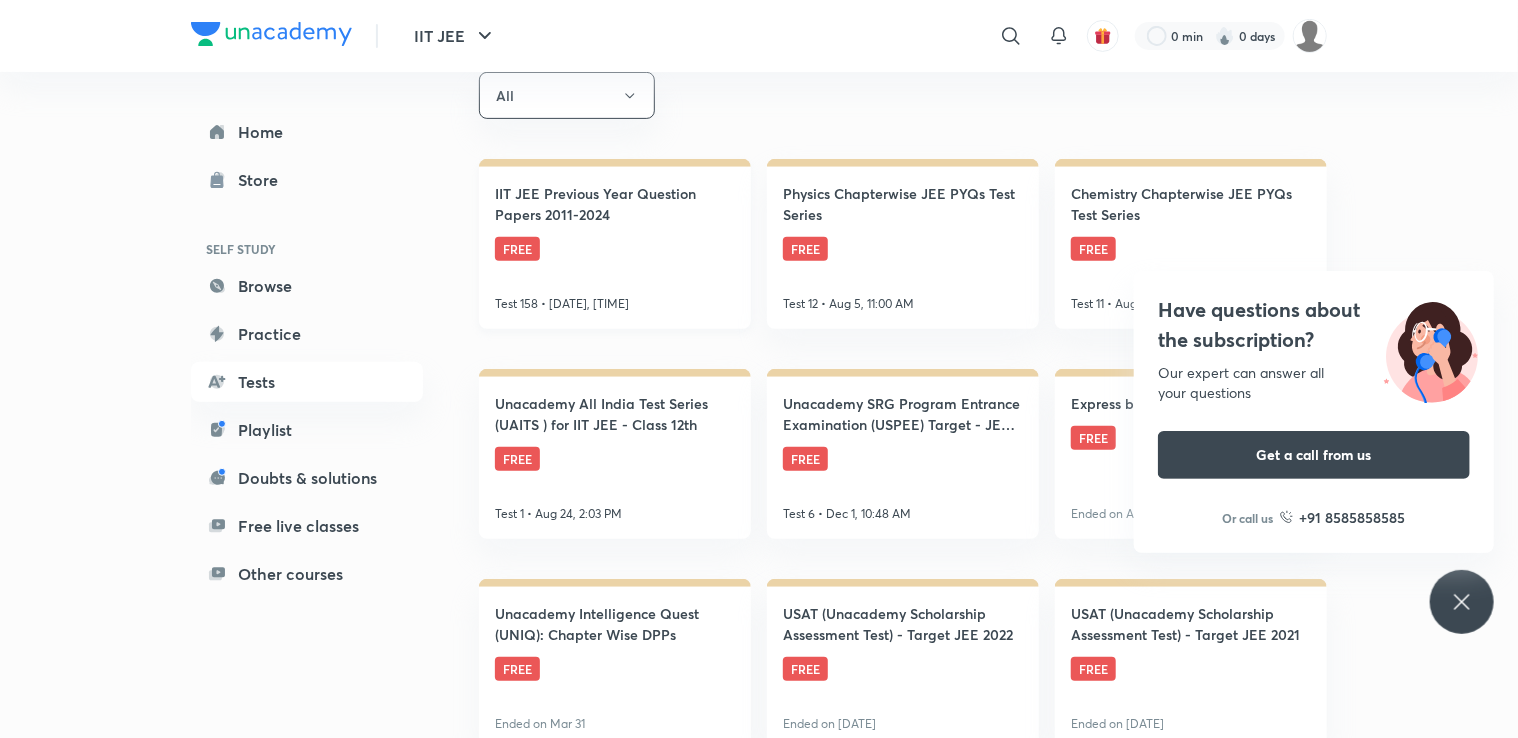 click on "IIT JEE Previous Year Question Papers 2011-2024 FREE Test 158 • [DATE], [TIME]" at bounding box center (615, 244) 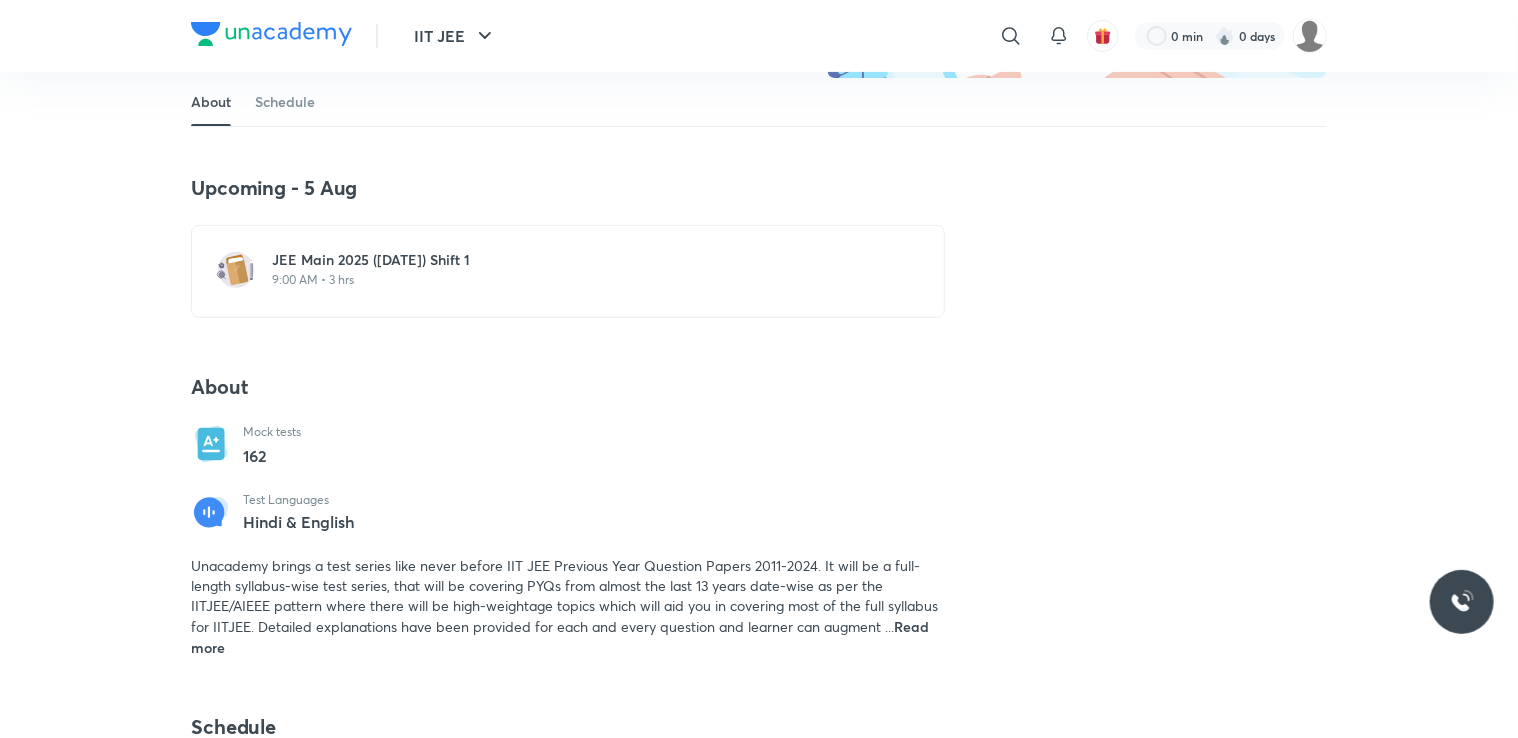 scroll, scrollTop: 0, scrollLeft: 0, axis: both 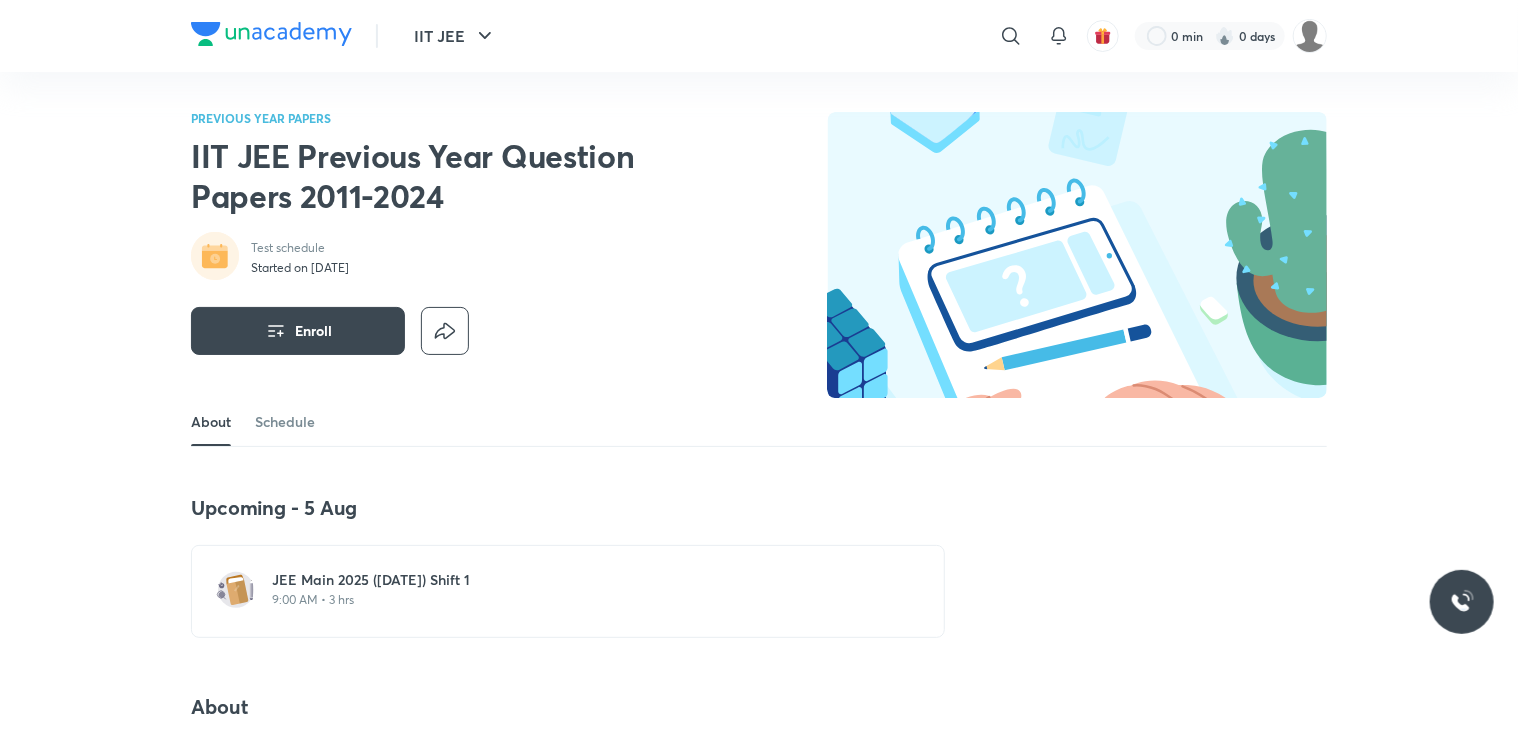 click on "Upcoming - 5 Aug JEE Main 2025 (April 04) Shift 1 9:00 AM • 3 hrs" at bounding box center [568, 566] 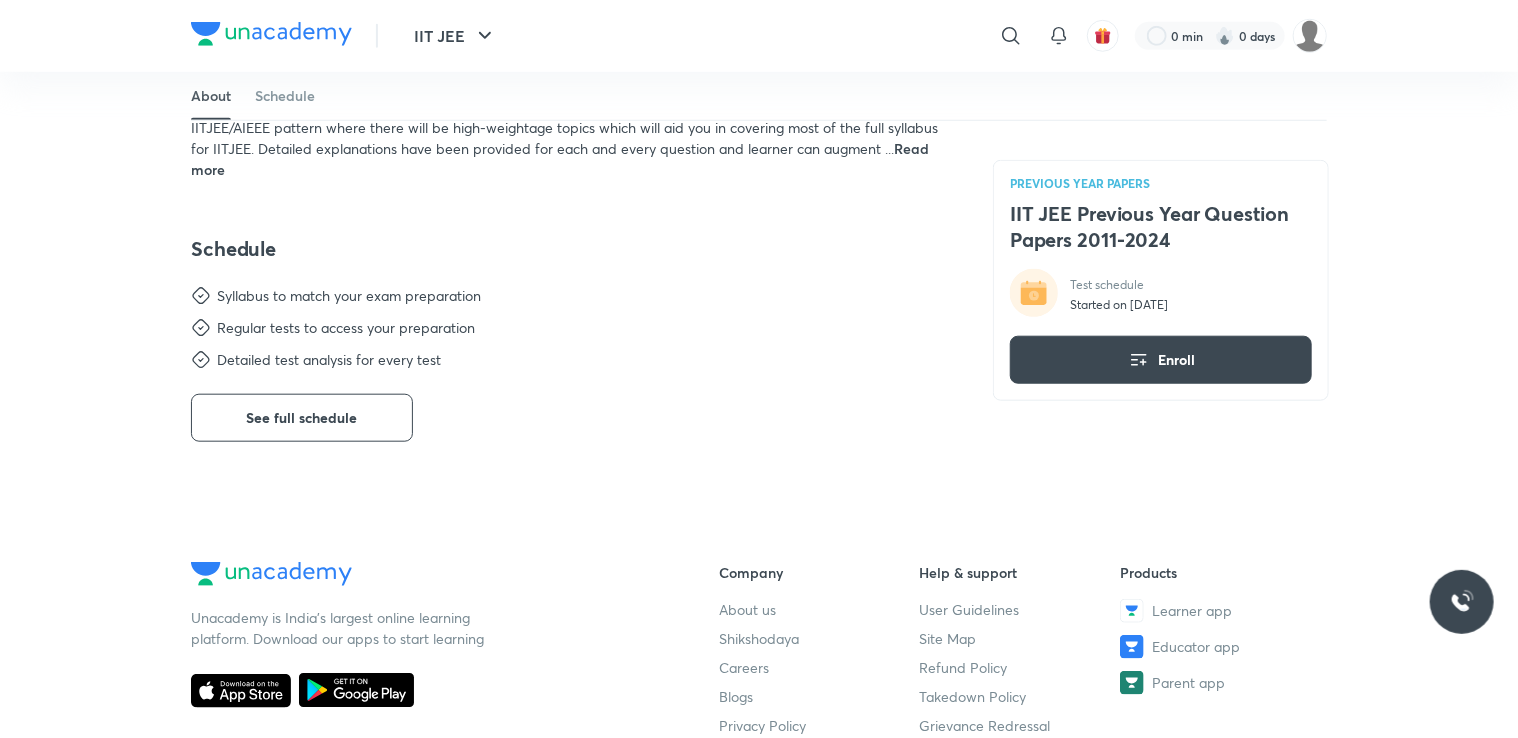 scroll, scrollTop: 800, scrollLeft: 0, axis: vertical 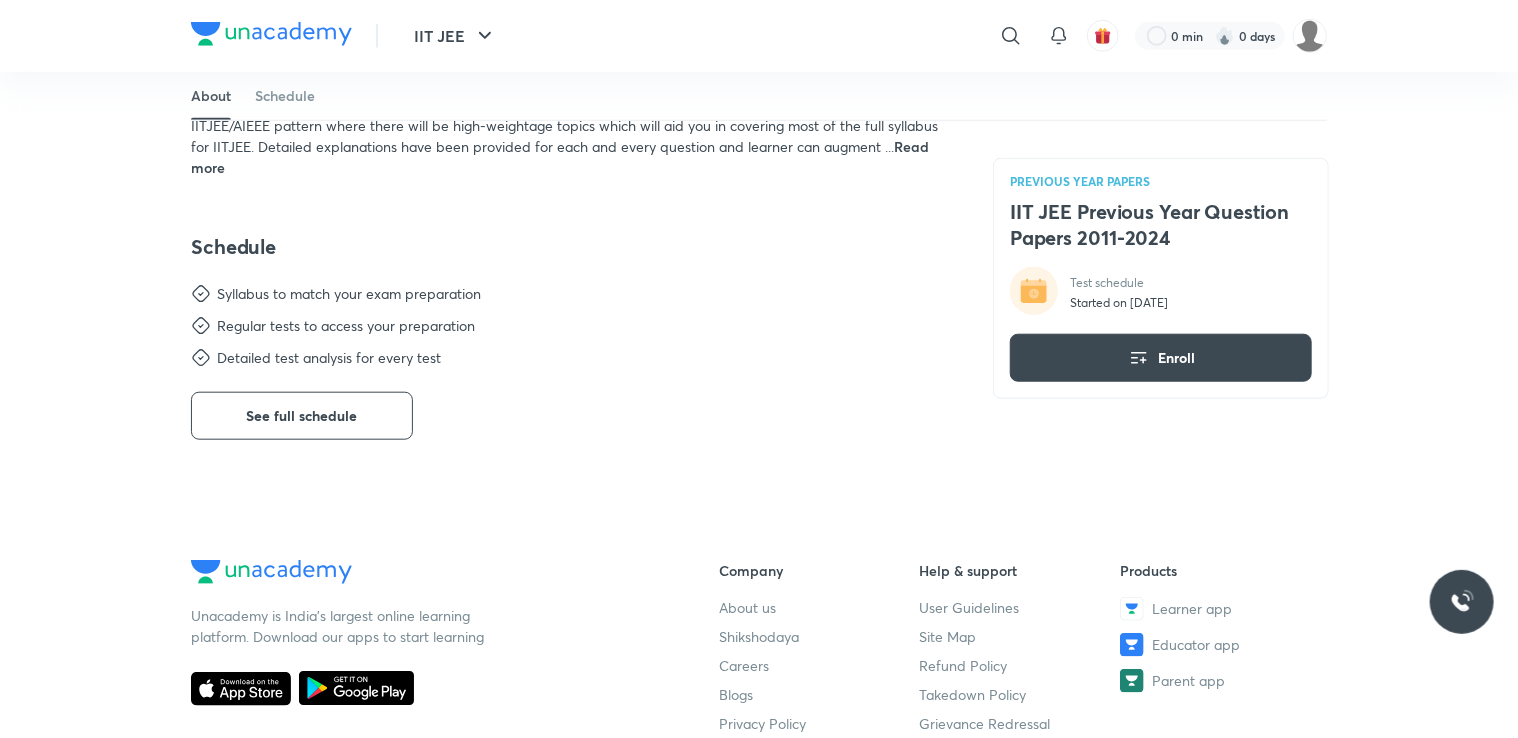 click on "Read more" at bounding box center (560, 157) 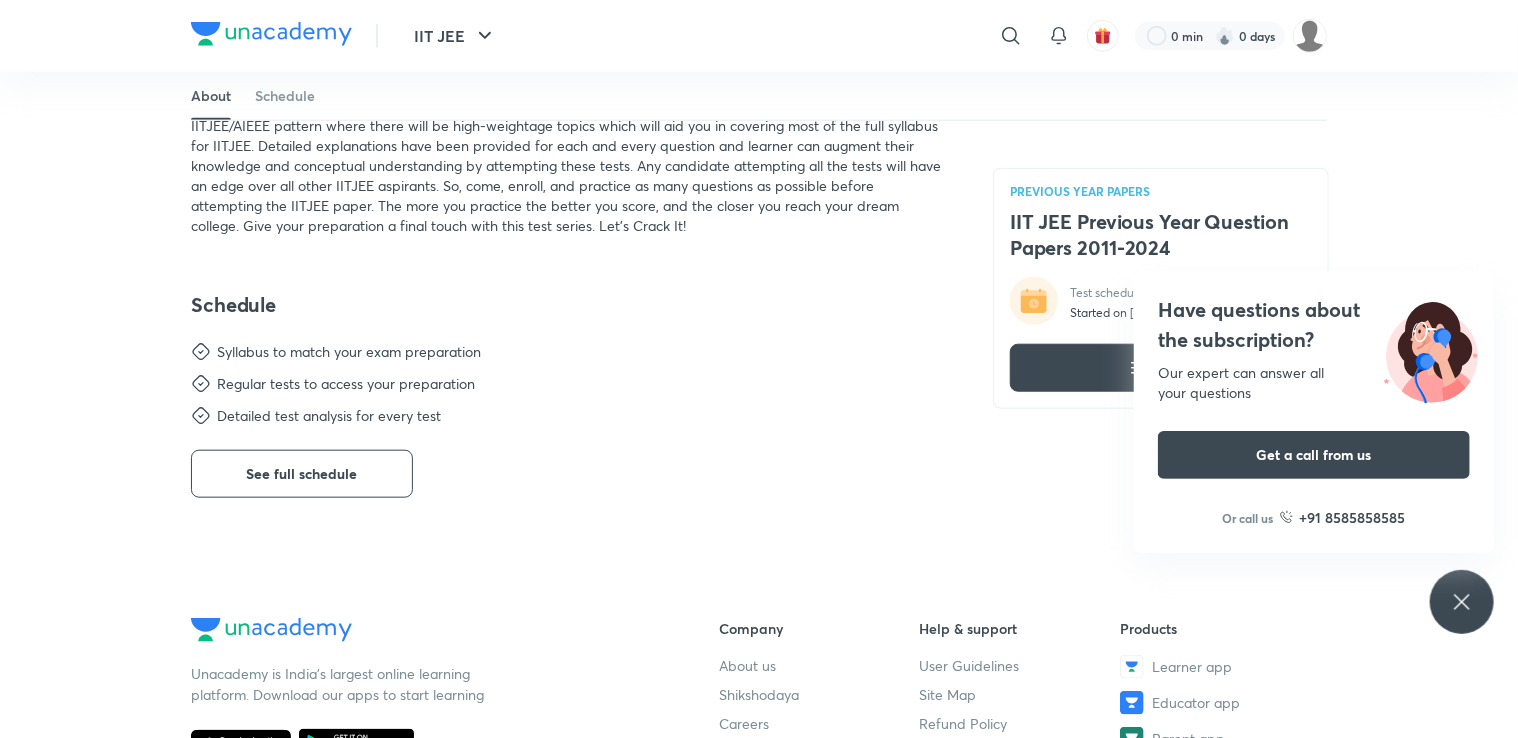 click on "Unacademy brings a test series like never before IIT JEE Previous Year Question Papers 2011-2024. It will be a full-length syllabus-wise test series, that will be covering PYQs from almost the last 13 years date-wise as per the IITJEE/AIEEE pattern where there will be high-weightage topics which will aid you in covering most of the full syllabus for IITJEE. Detailed explanations have been provided for each and every question and learner can augment their knowledge and conceptual understanding by attempting these tests. Any candidate attempting all the tests will have an edge over all other IITJEE aspirants. So, come, enroll, and practice as many questions as possible before attempting the IITJEE paper. The more you practice the better you score, and the closer you reach your dream college. Give your preparation a final touch with this test series. Let’s Crack It!" at bounding box center (566, 155) 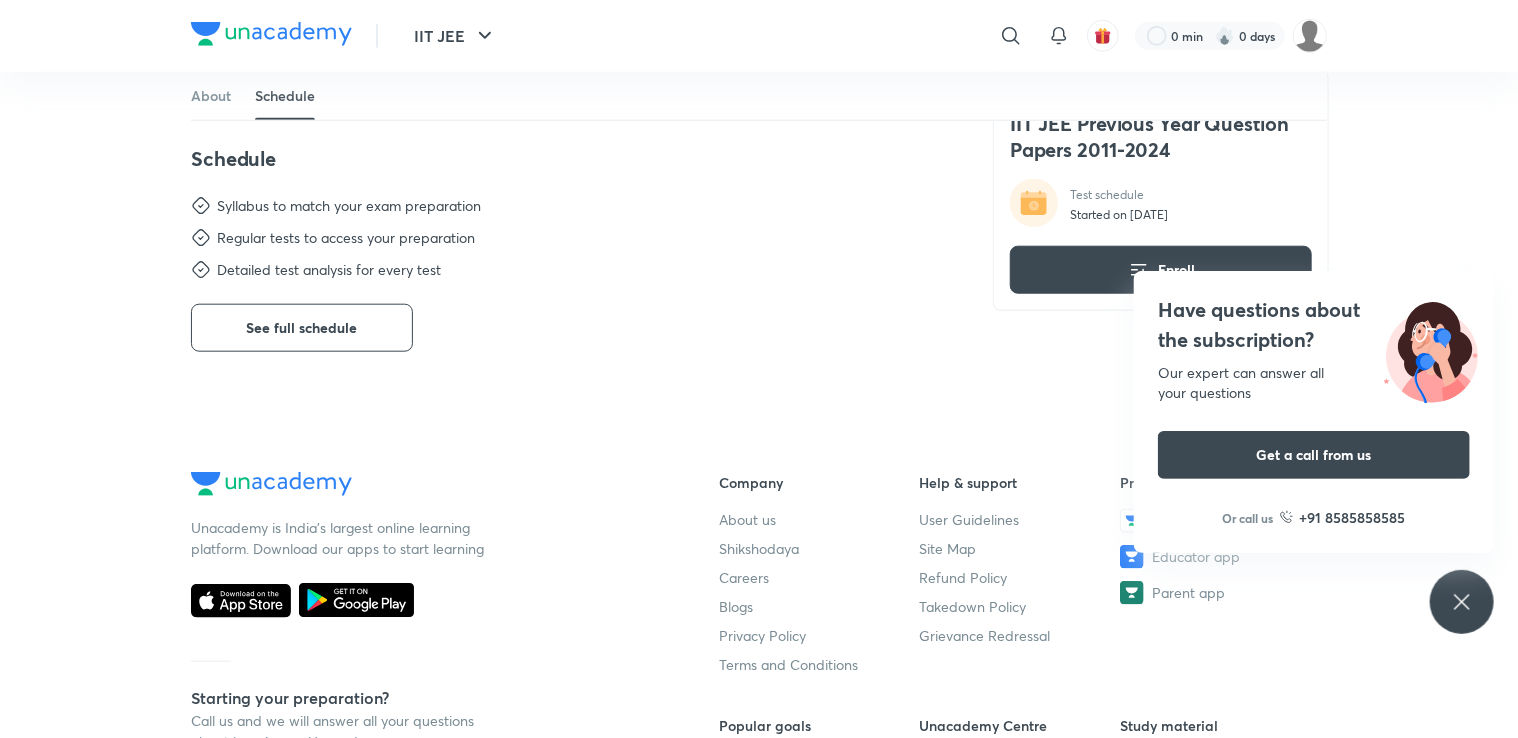 scroll, scrollTop: 886, scrollLeft: 0, axis: vertical 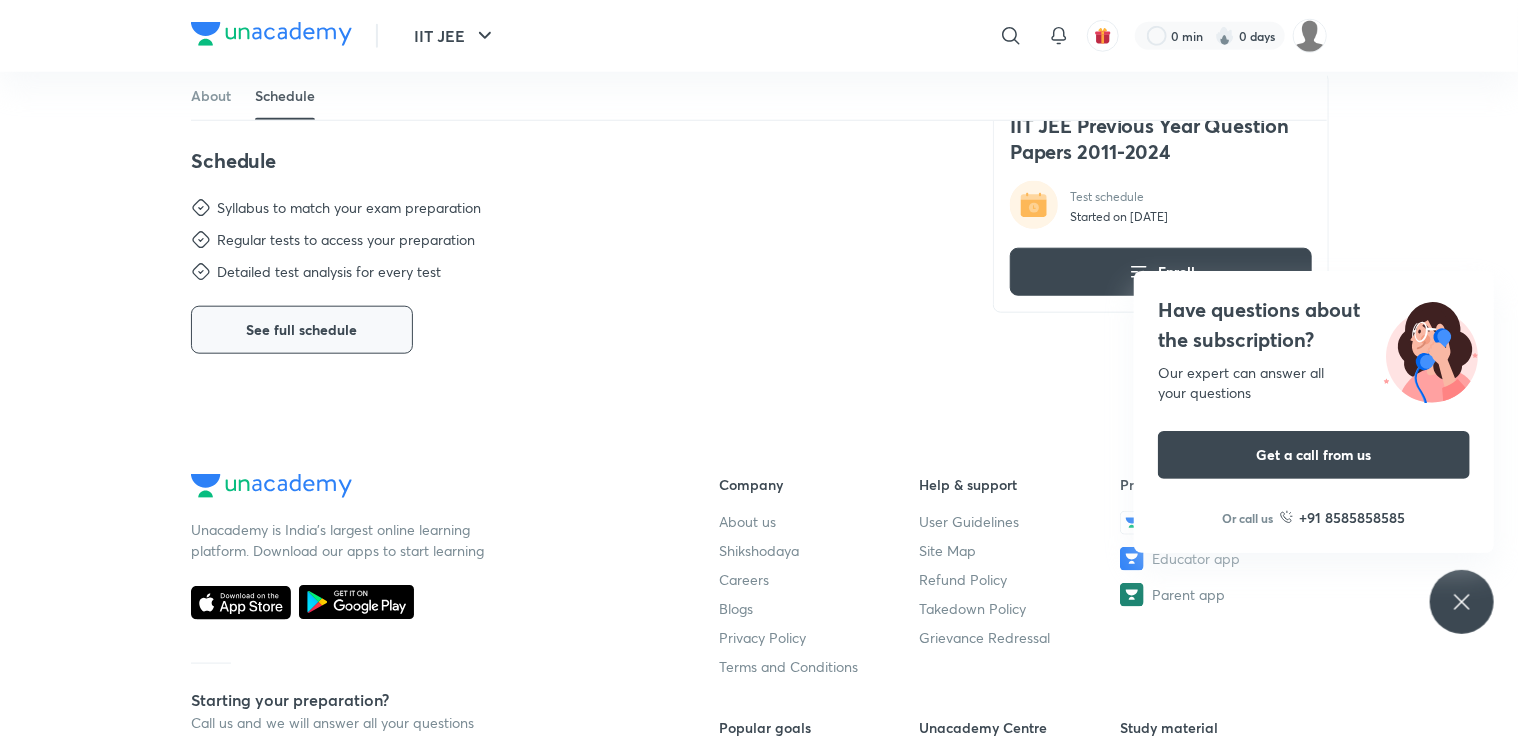 click on "See full schedule" at bounding box center [302, 330] 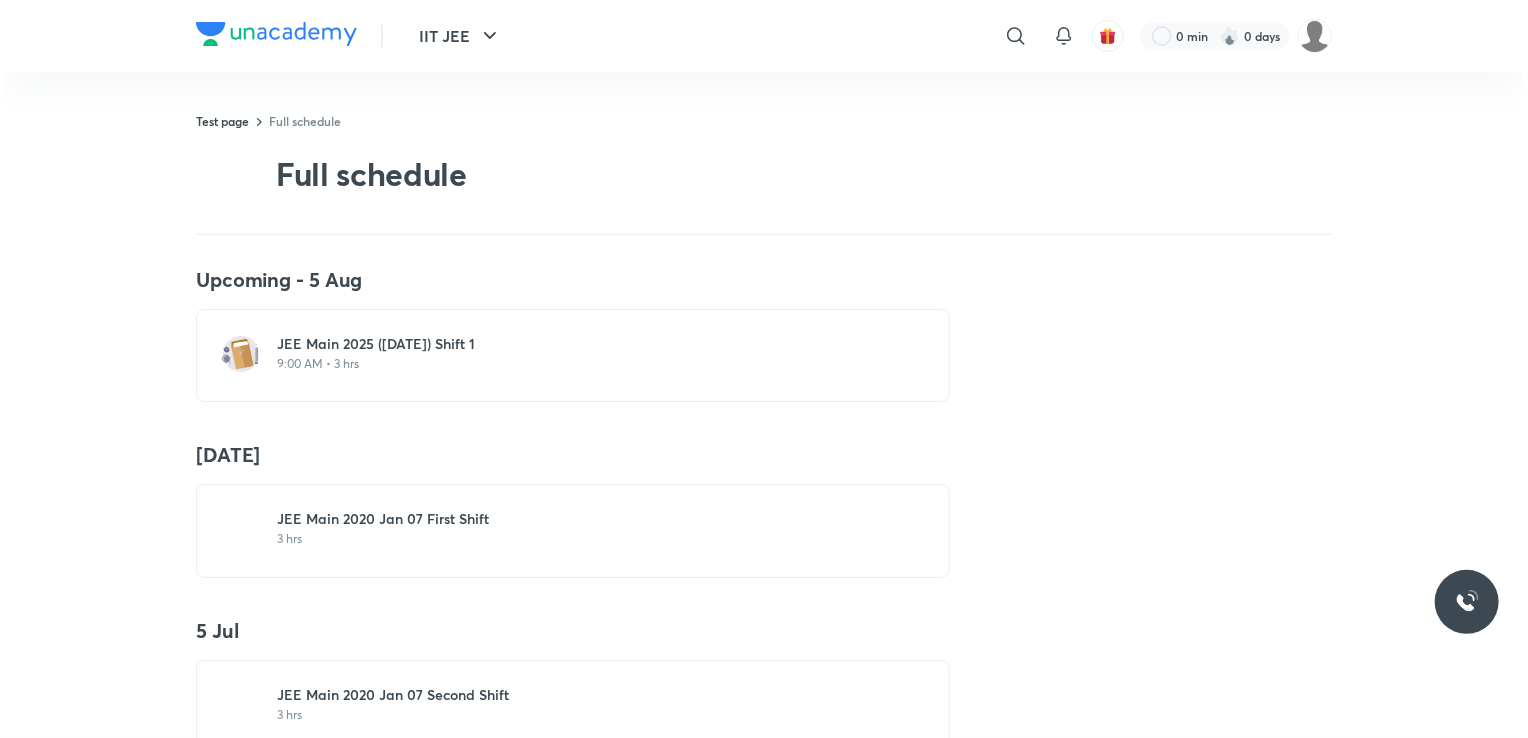 scroll, scrollTop: 0, scrollLeft: 0, axis: both 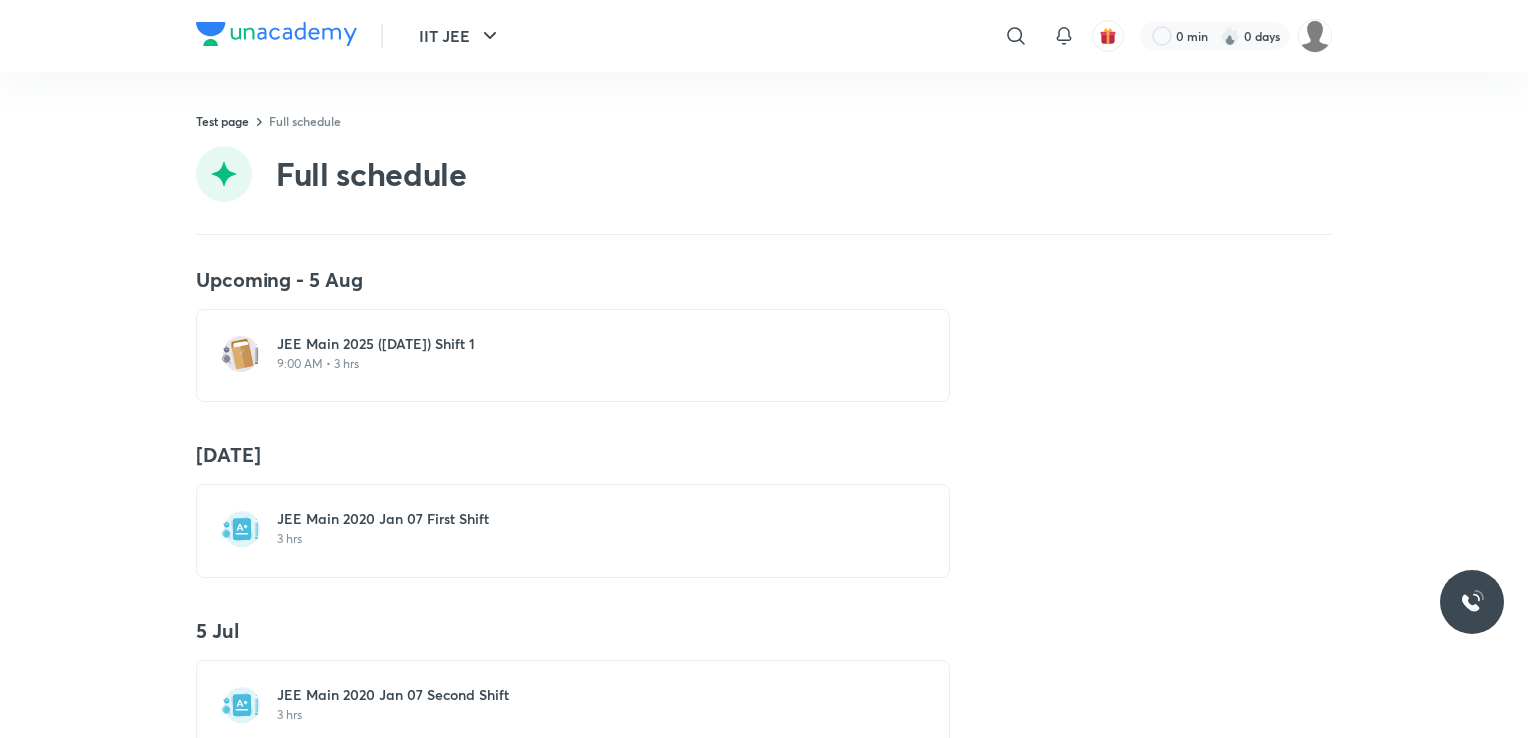 click on "Upcoming - 5 Aug JEE Main 2025 (April 04) Shift 1 9:00 AM • 3 hrs  1 Jul JEE Main 2020 Jan 07 First Shift 3 hrs  5 Jul JEE Main 2020 Jan 07 Second Shift 3 hrs  7 Jul JEE Main 2020 Jan 08 First Shift 3 hrs  9 Jul JEE Main 2020 Jan 08 Second Shift 3 hrs  12 Jul JEE Main 2020 Jan 09 First Shift 3 hrs  14 Jul JEE Main 2020 Jan 09 Second Shift 3 hrs  16 Jul JEE Main 2020 Sep 02 First Shift 3 hrs  19 Jul JEE Main 2020 Sep 02 Second Shift 3 hrs  21 Jul JEE Main 2020 Sep 03 First Shift 3 hrs  23 Jul JEE Main 2020 Sep 03 Second Shift 3 hrs  24 Jul JEE Main 2020 Sep 04 First Shift 3 hrs  26 Jul JEE Main 2020 Sep 04 Second Shift 3 hrs  27 Jul JEE Main 2020 Sep 05 First Shift 3 hrs  28 Jul JEE Main 2020 Sep 05 Second Shift 3 hrs  29 Jul JEE Main 2020 Sep 06 First Shift 3 hrs  30 Jul JEE Main 2020 Sep 06 Second Shift 3 hrs  31 Jul JEE Main 2019 Jan 09 First Shift 3 hrs  1 Aug JEE Main 2019 Jan 09 Second Shift 3 hrs  2 Aug JEE Main 2019 Jan 10 First Shift 3 hrs  3 Aug JEE Main 2019 Jan 10 Second Shift 3 hrs  4 Aug 3 hrs" at bounding box center [764, 4564] 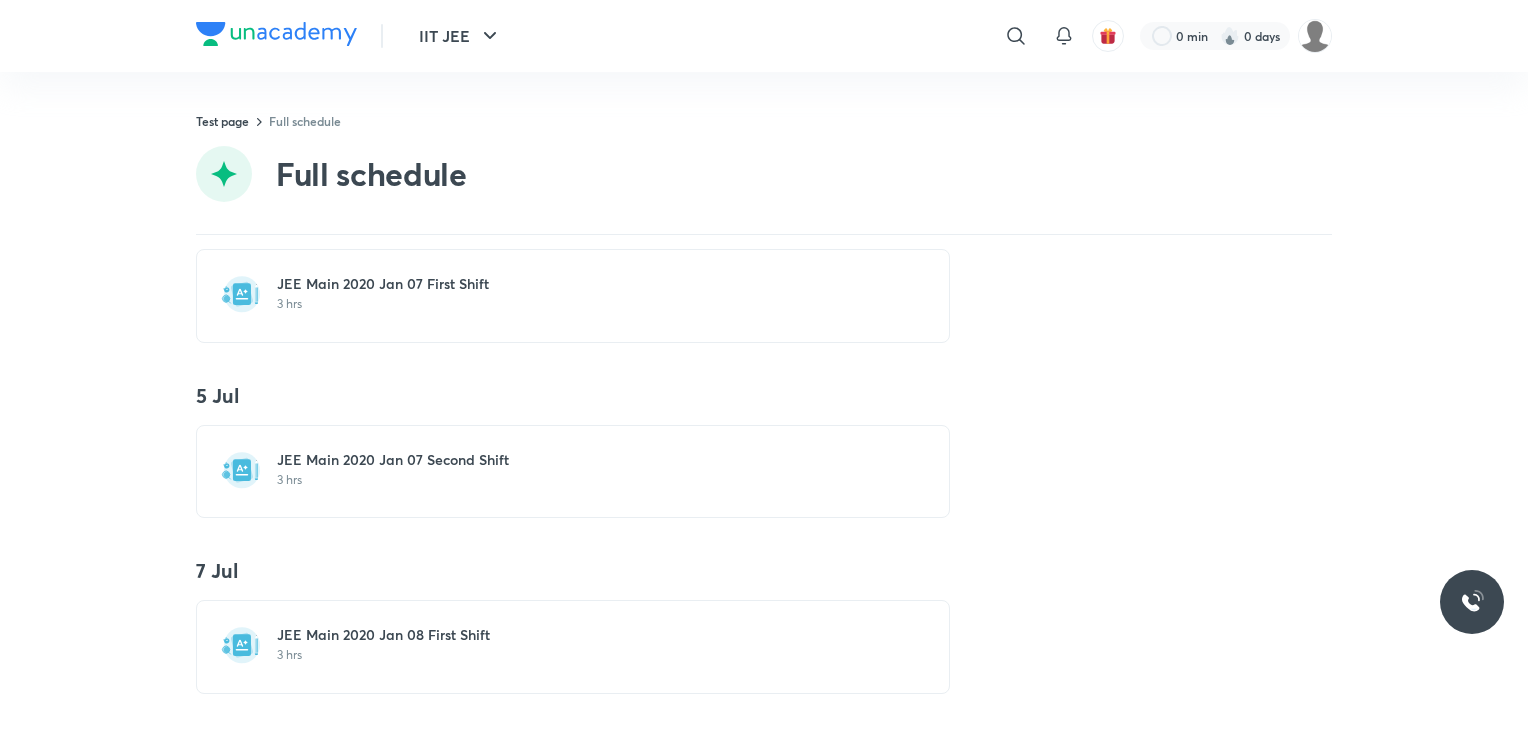 scroll, scrollTop: 0, scrollLeft: 0, axis: both 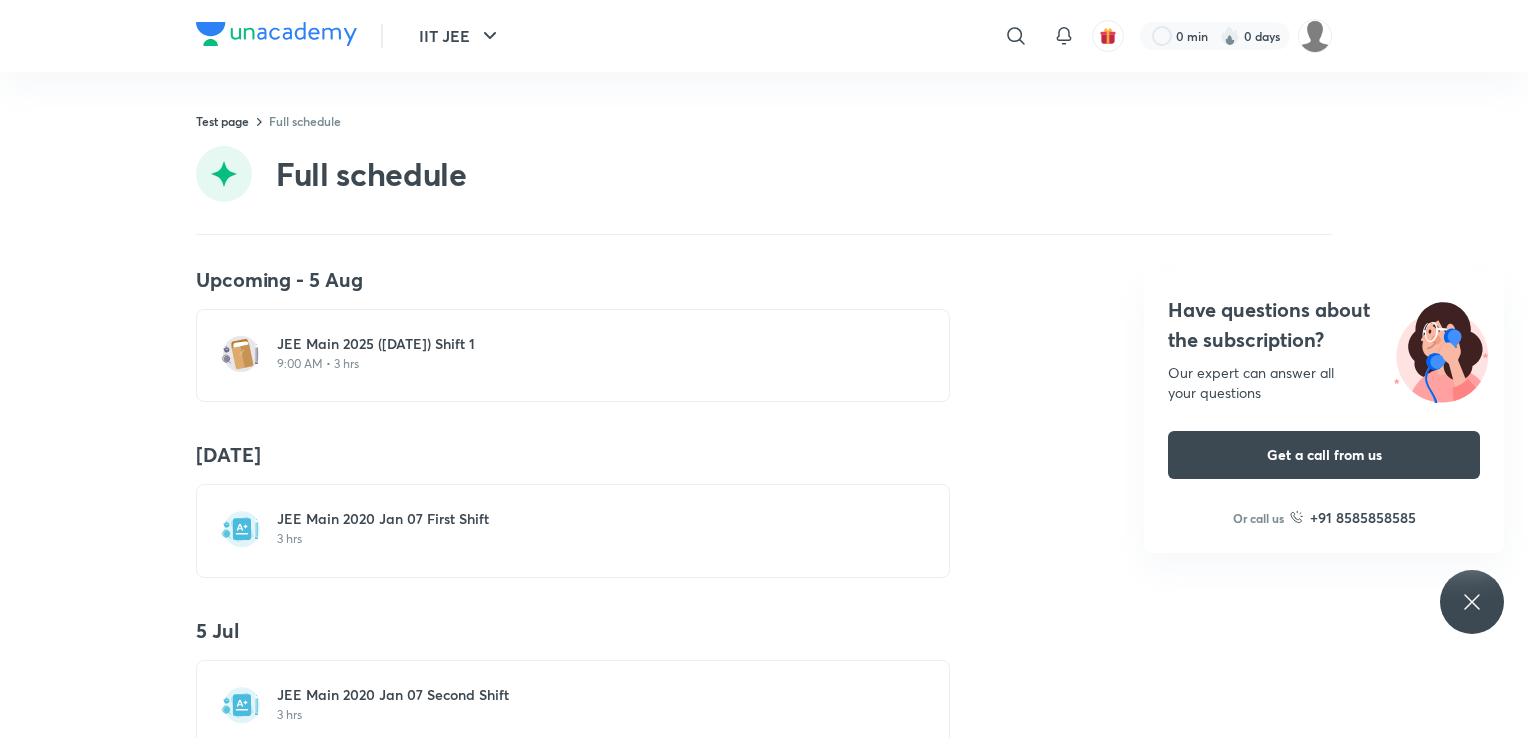 click on "Upcoming - 5 Aug JEE Main 2025 (April 04) Shift 1 9:00 AM • 3 hrs  1 Jul JEE Main 2020 Jan 07 First Shift 3 hrs  5 Jul JEE Main 2020 Jan 07 Second Shift 3 hrs  7 Jul JEE Main 2020 Jan 08 First Shift 3 hrs  9 Jul JEE Main 2020 Jan 08 Second Shift 3 hrs  12 Jul JEE Main 2020 Jan 09 First Shift 3 hrs  14 Jul JEE Main 2020 Jan 09 Second Shift 3 hrs  16 Jul JEE Main 2020 Sep 02 First Shift 3 hrs  19 Jul JEE Main 2020 Sep 02 Second Shift 3 hrs  21 Jul JEE Main 2020 Sep 03 First Shift 3 hrs  23 Jul JEE Main 2020 Sep 03 Second Shift 3 hrs  24 Jul JEE Main 2020 Sep 04 First Shift 3 hrs  26 Jul JEE Main 2020 Sep 04 Second Shift 3 hrs  27 Jul JEE Main 2020 Sep 05 First Shift 3 hrs  28 Jul JEE Main 2020 Sep 05 Second Shift 3 hrs  29 Jul JEE Main 2020 Sep 06 First Shift 3 hrs  30 Jul JEE Main 2020 Sep 06 Second Shift 3 hrs  31 Jul JEE Main 2019 Jan 09 First Shift 3 hrs  1 Aug JEE Main 2019 Jan 09 Second Shift 3 hrs  2 Aug JEE Main 2019 Jan 10 First Shift 3 hrs  3 Aug JEE Main 2019 Jan 10 Second Shift 3 hrs  4 Aug 3 hrs" at bounding box center (764, 4564) 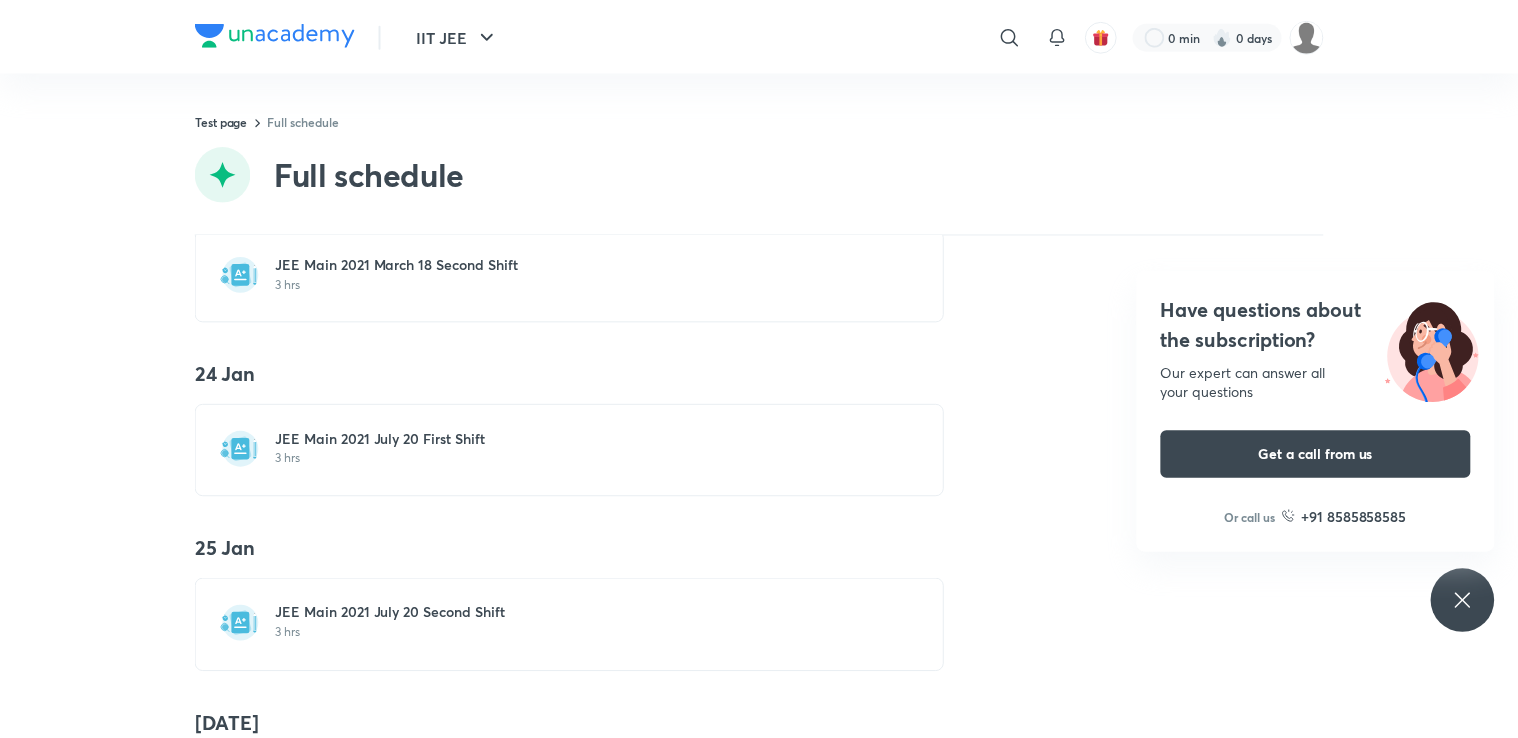 scroll, scrollTop: 12508, scrollLeft: 0, axis: vertical 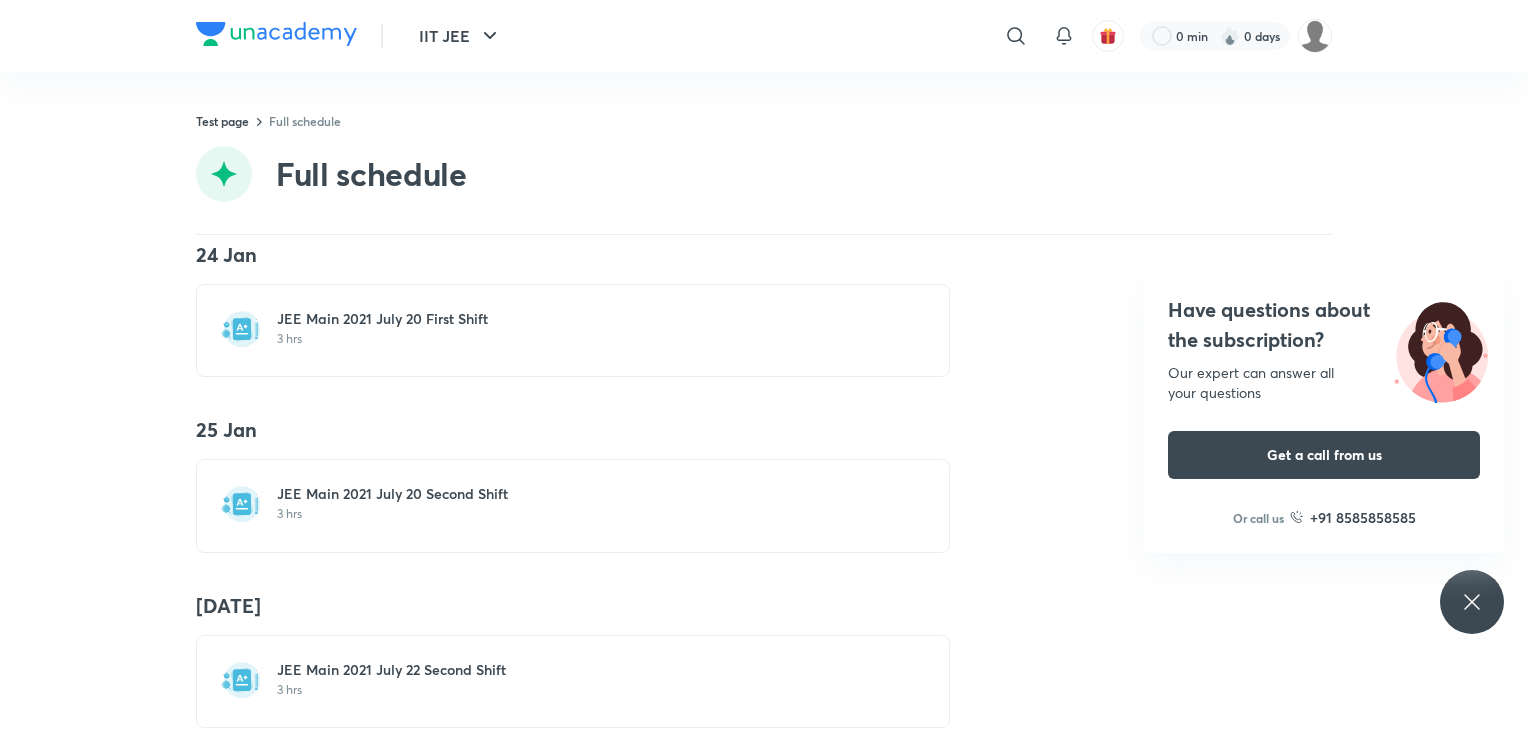 click on "Test page Full schedule" at bounding box center [764, 121] 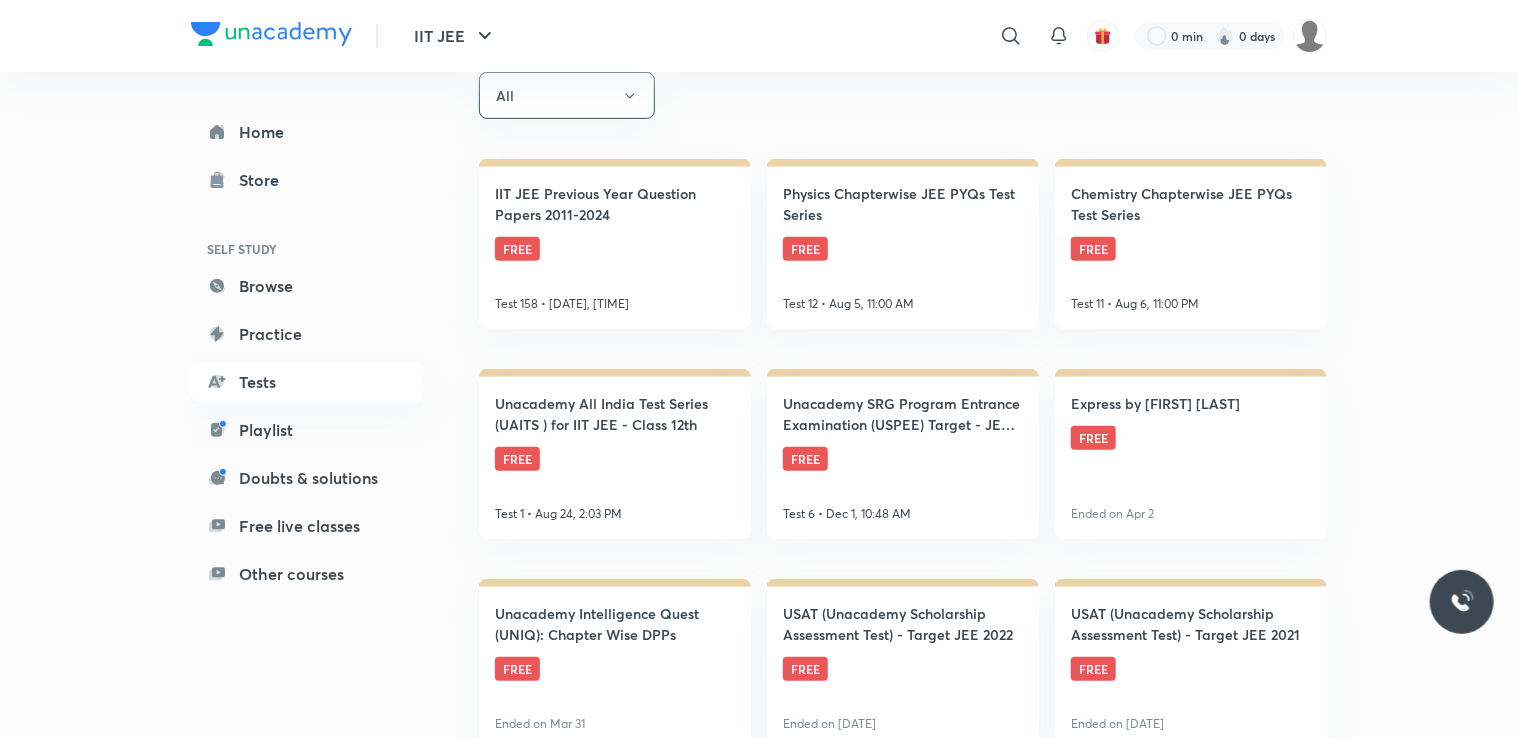 scroll, scrollTop: 0, scrollLeft: 0, axis: both 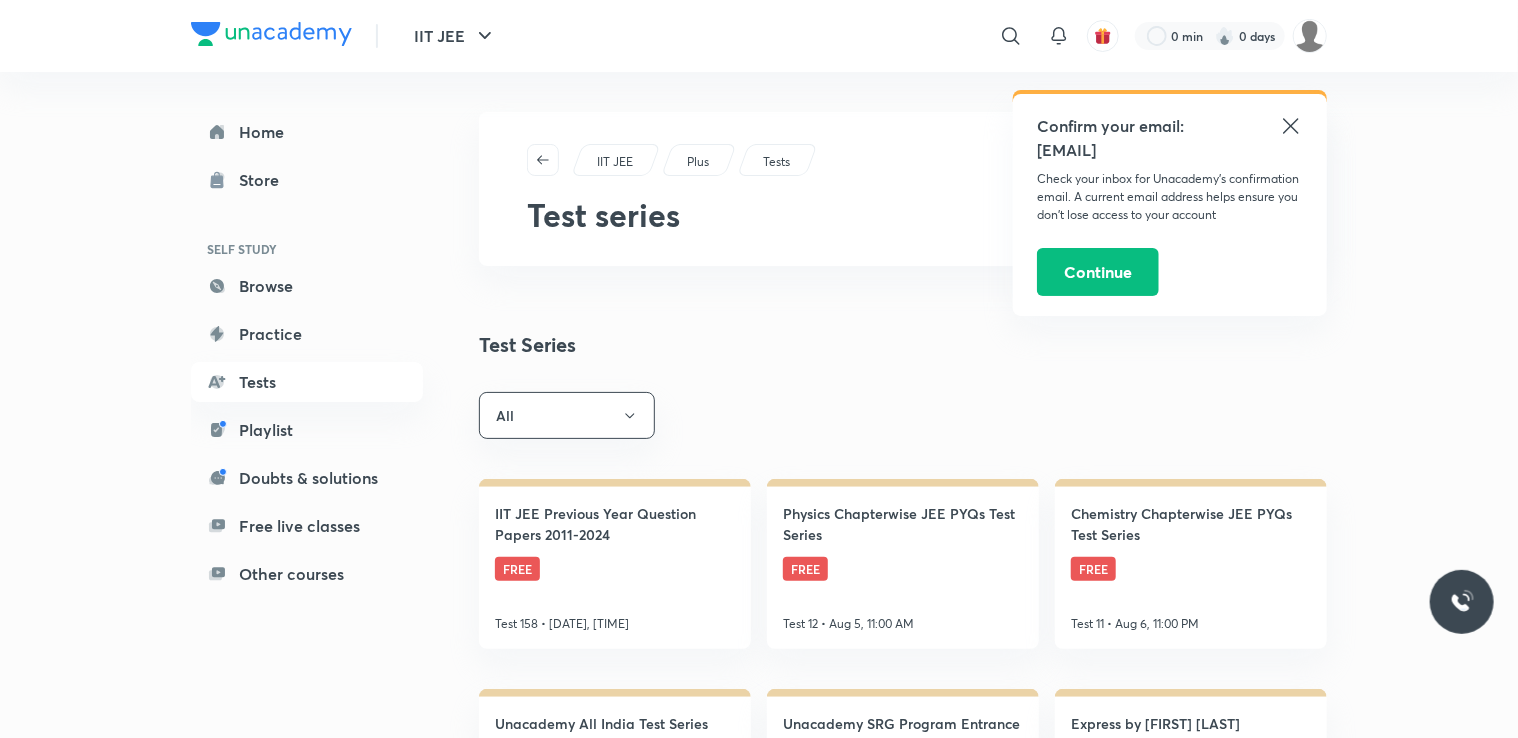 click on "Tests" at bounding box center (776, 162) 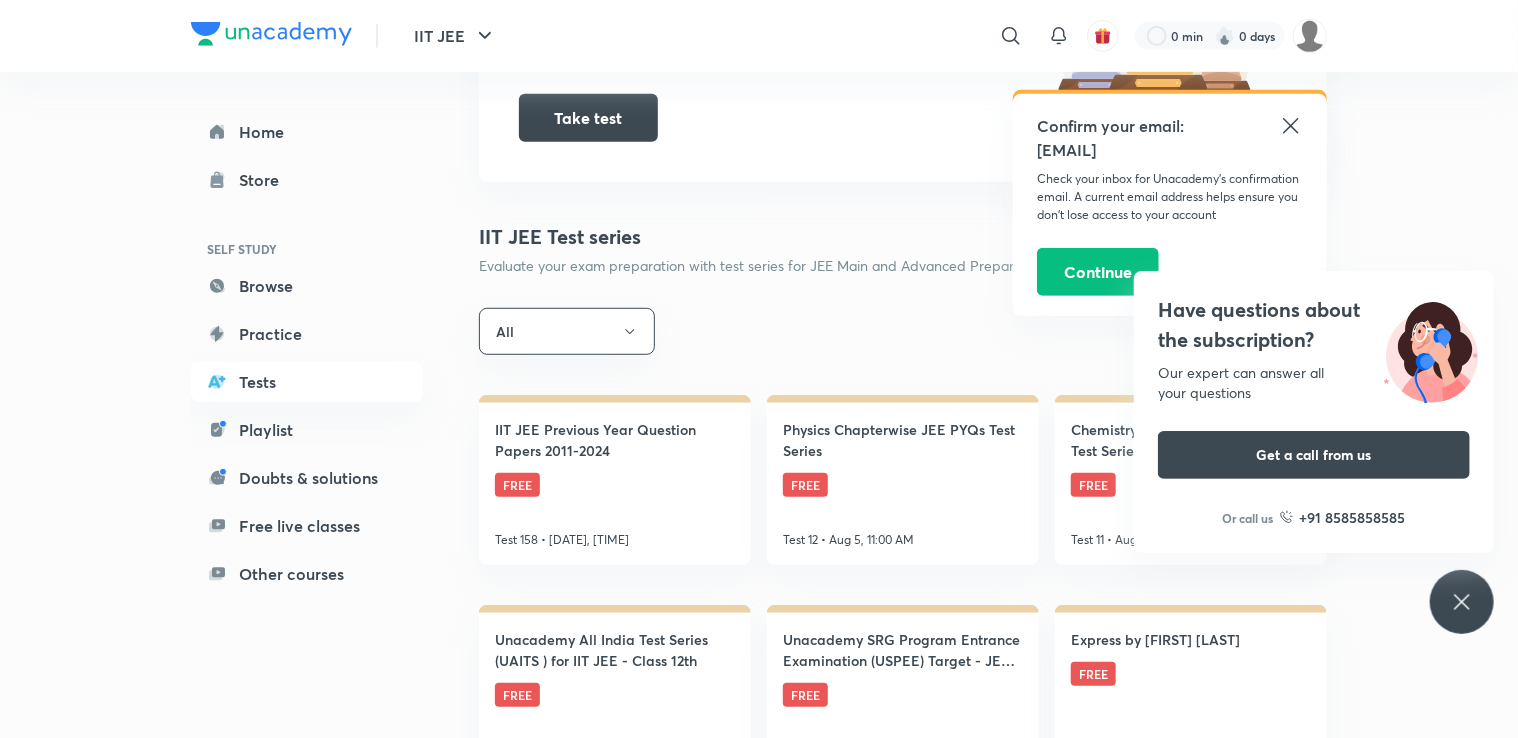 scroll, scrollTop: 480, scrollLeft: 0, axis: vertical 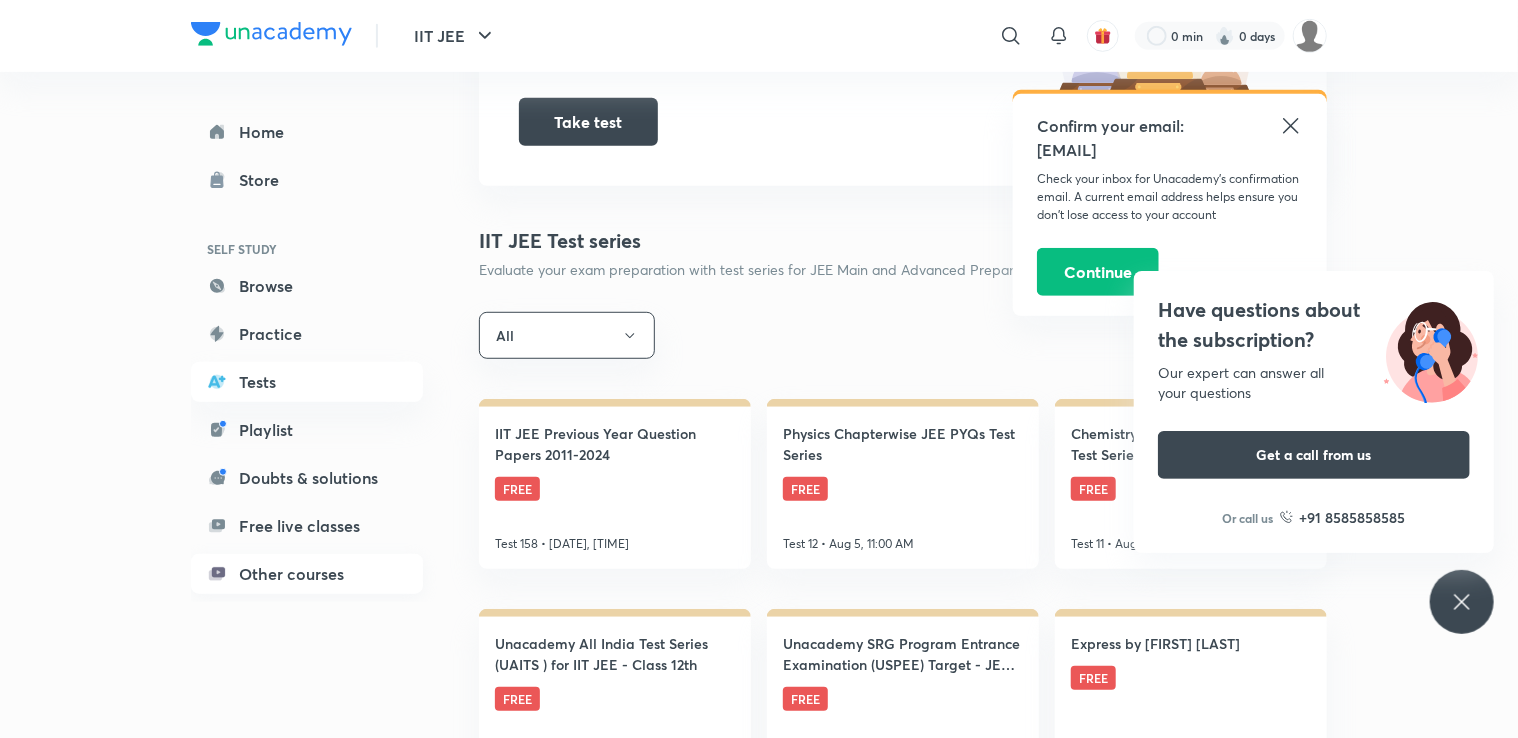 click on "Other courses" at bounding box center (307, 574) 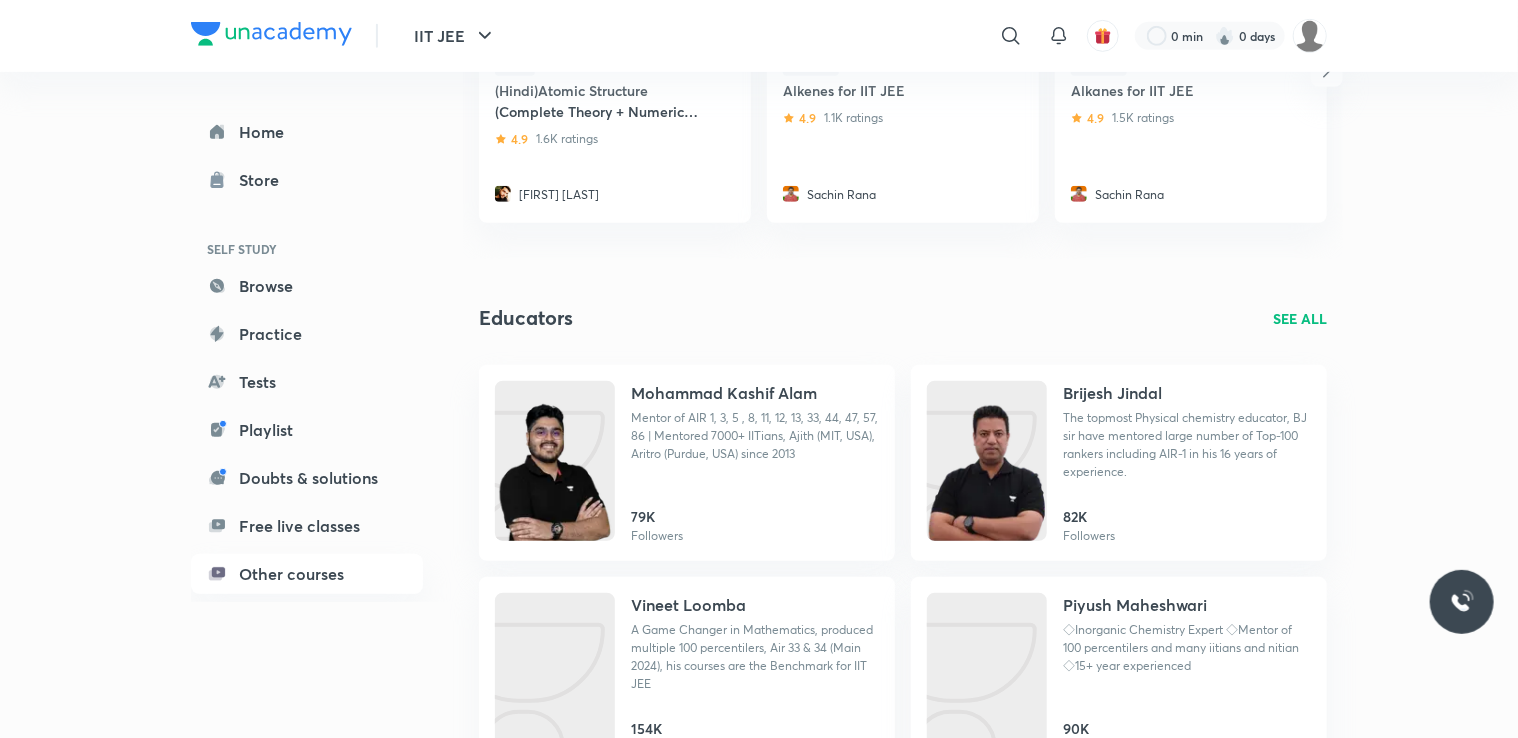 scroll, scrollTop: 0, scrollLeft: 0, axis: both 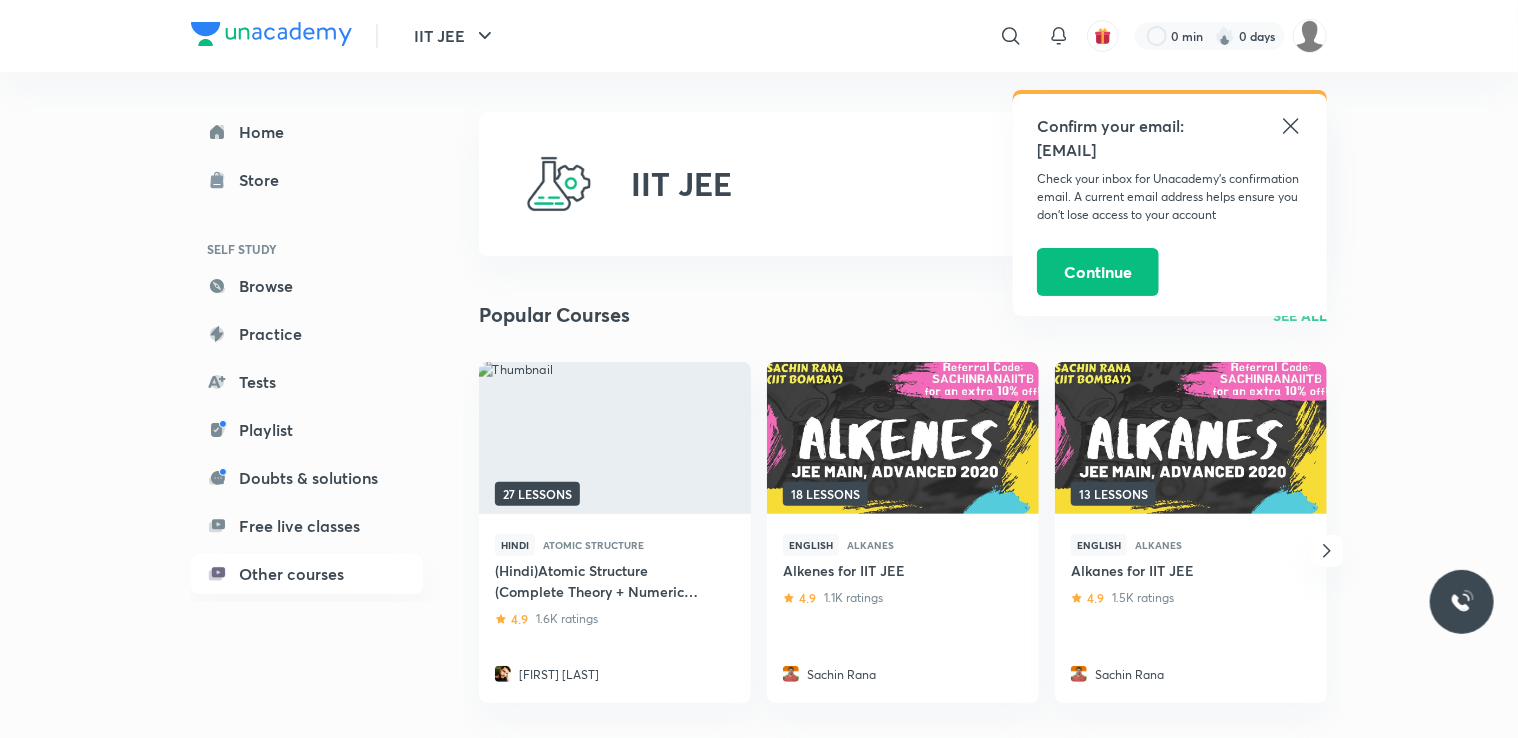 click on "Popular Courses" at bounding box center (554, 315) 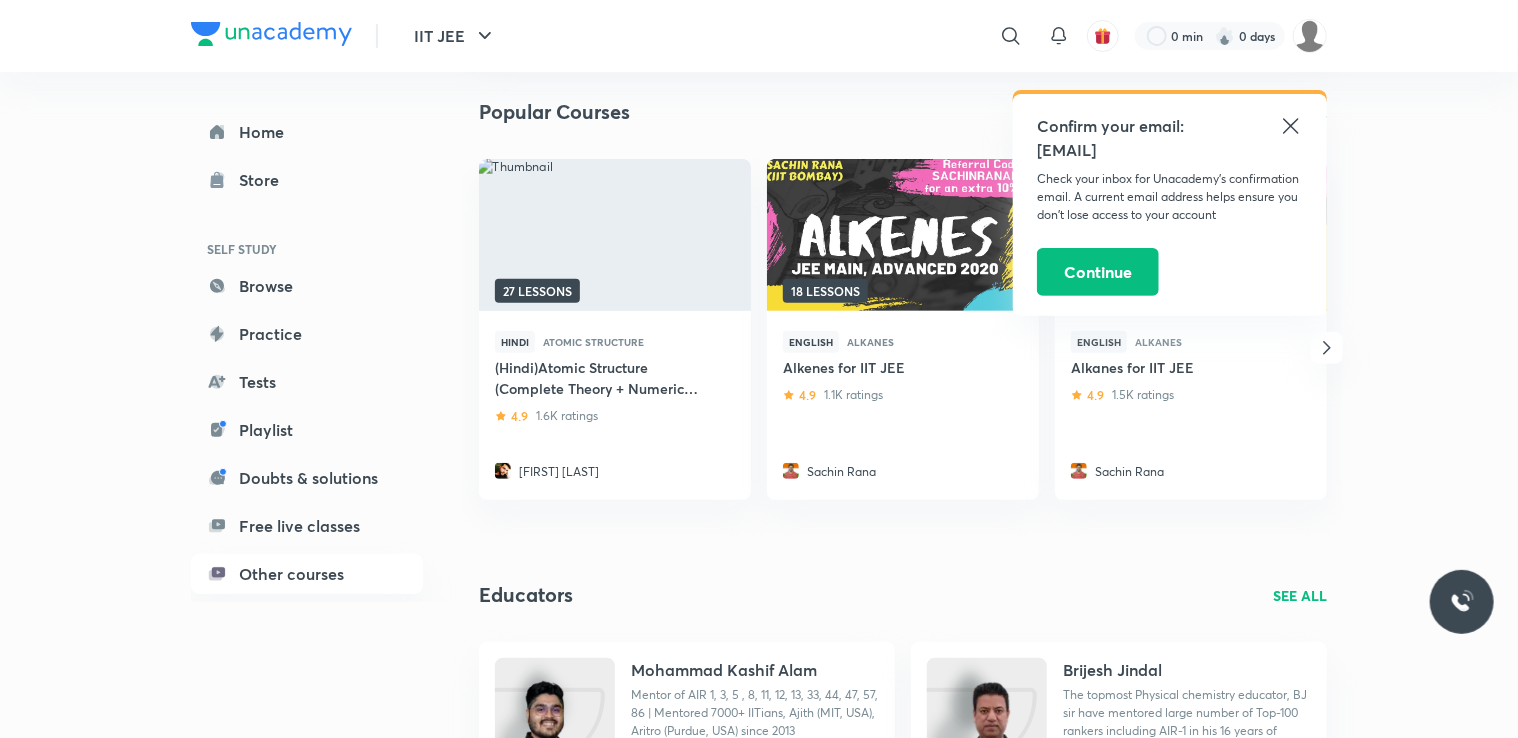 scroll, scrollTop: 200, scrollLeft: 0, axis: vertical 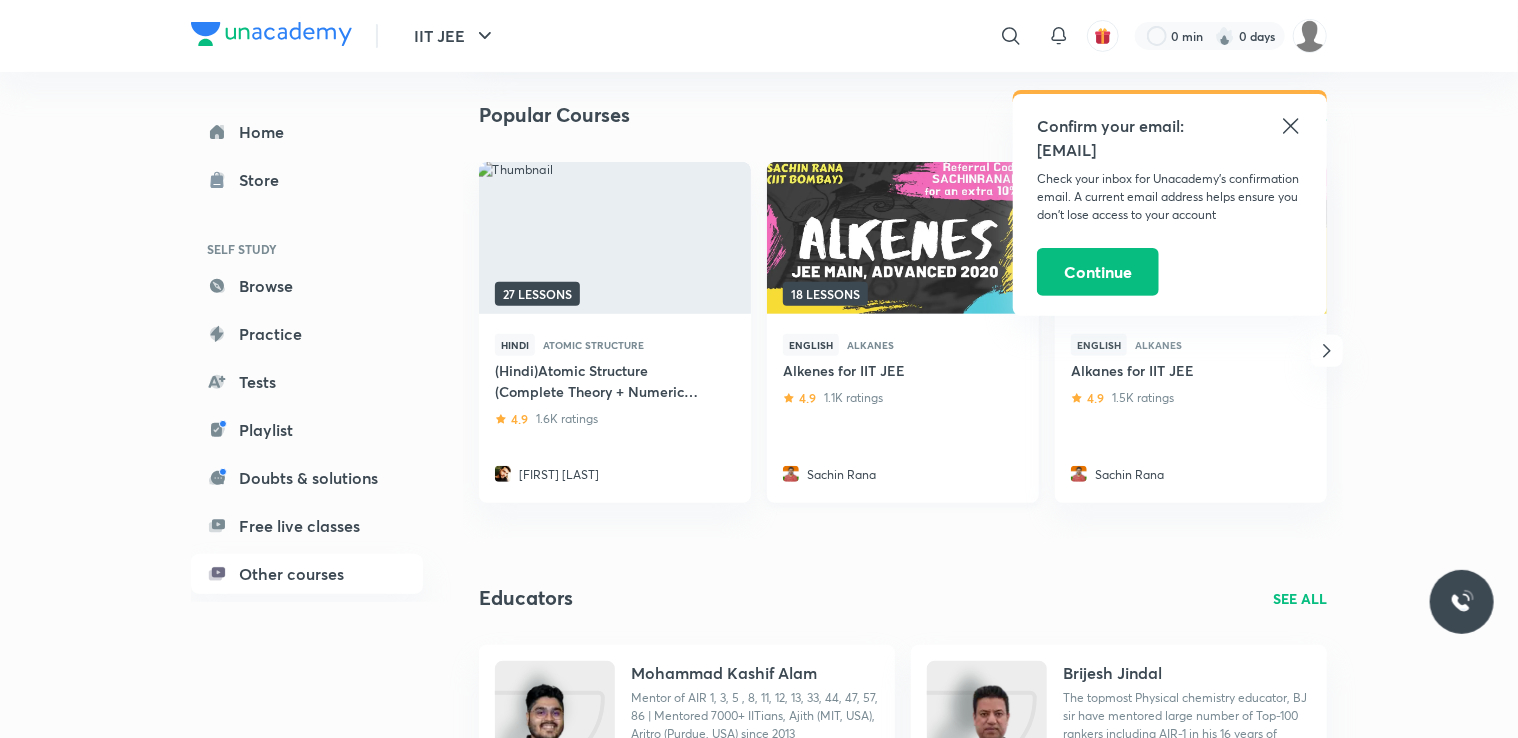 click on "Alkenes for IIT JEE" at bounding box center [887, 370] 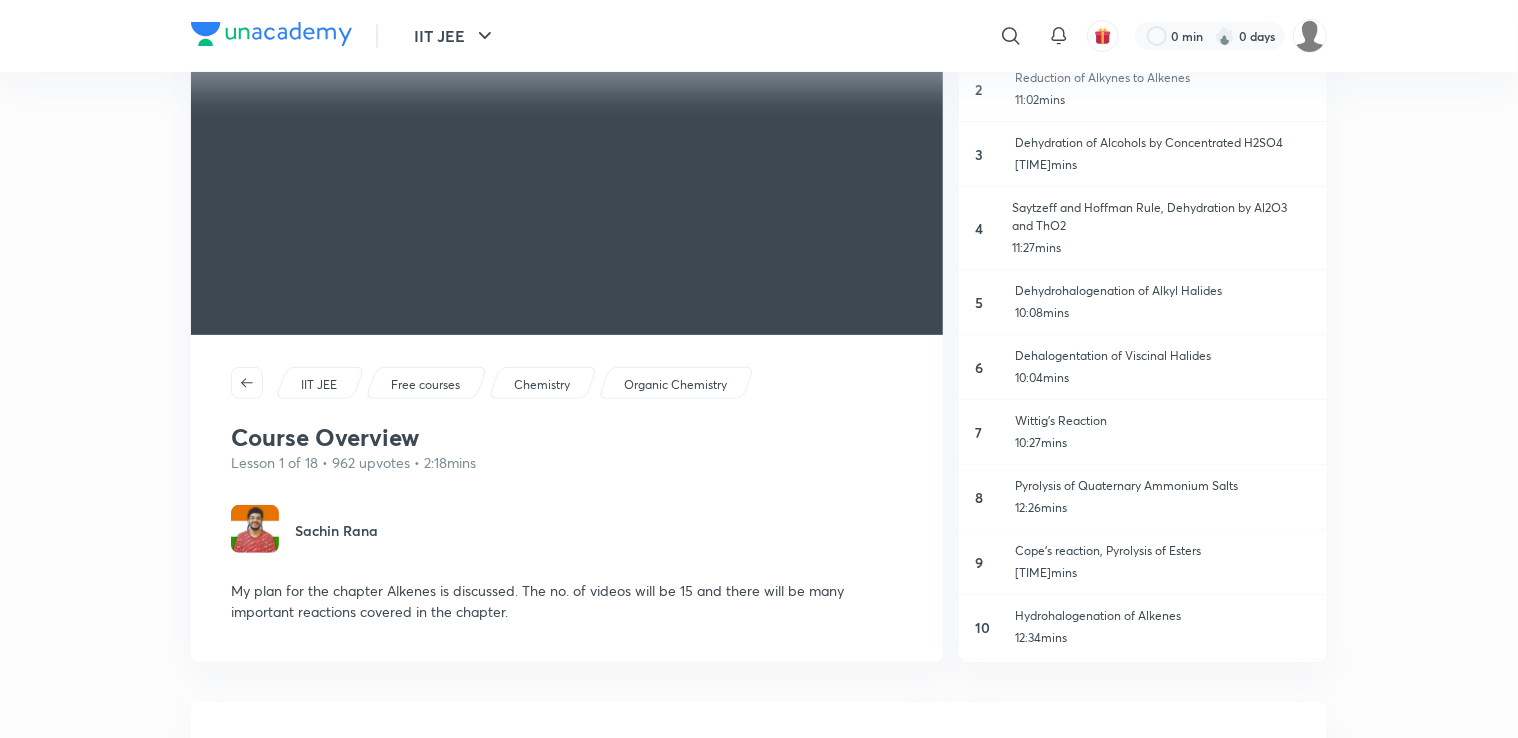 scroll, scrollTop: 0, scrollLeft: 0, axis: both 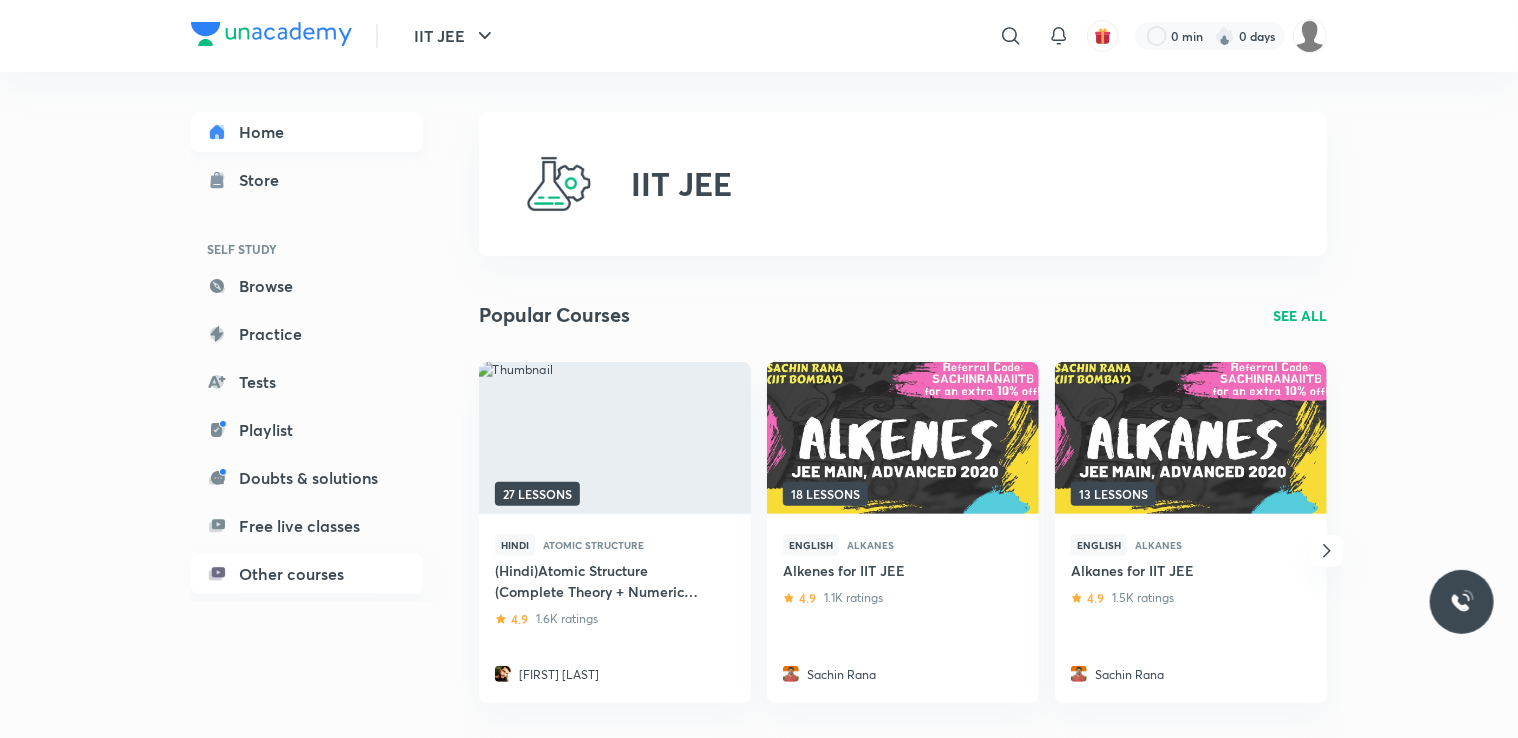 click on "Home" at bounding box center (307, 132) 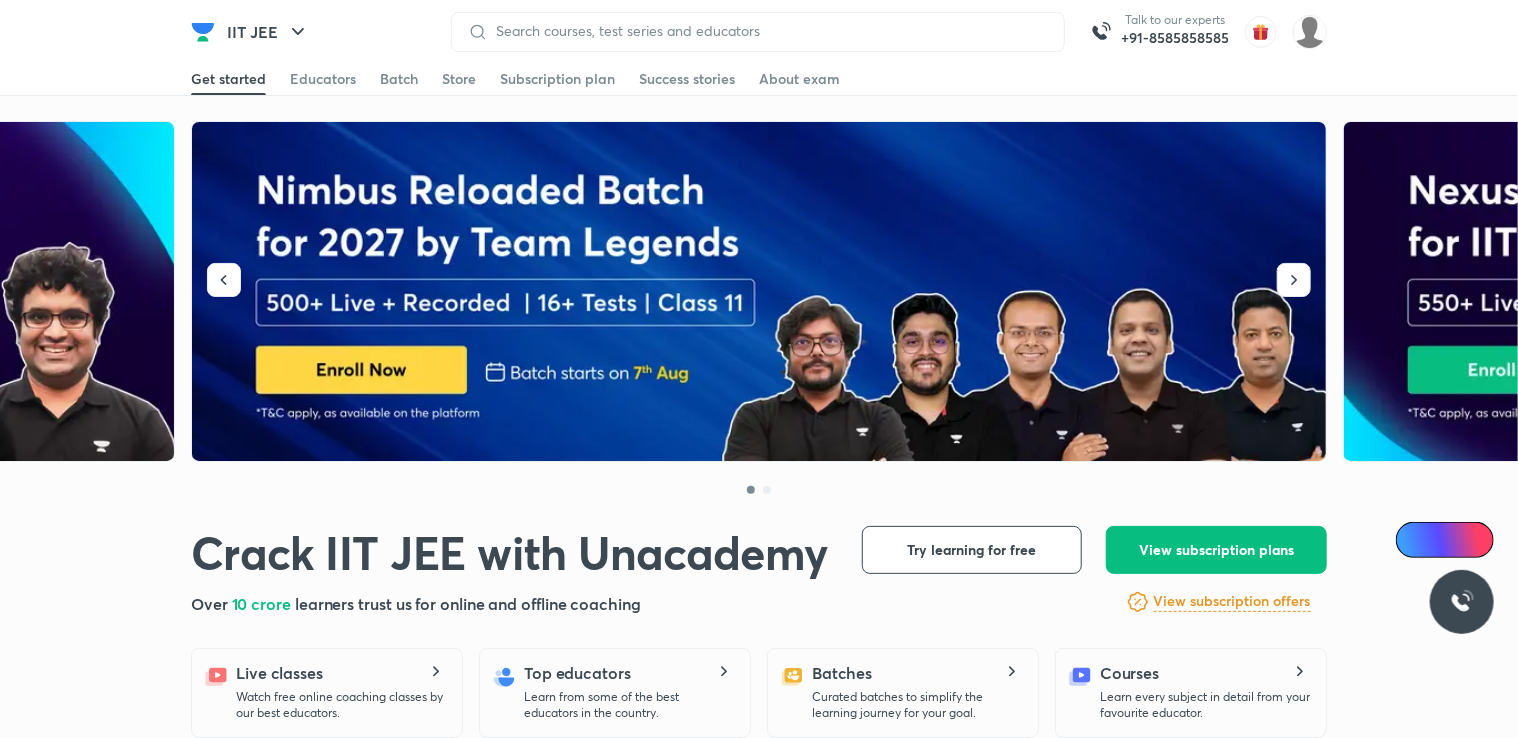 click on "Crack IIT JEE with Unacademy Crack IIT JEE with Unacademy   Over     [NUMBER]     learners trust us for online and offline coaching   Try learning for free View subscription plans View subscription offers View subscription plans Explore for free View subscription offers Live classes Watch free online coaching classes by our best educators. Top educators Learn from some of the best educators in the country. Batches Curated batches to simplify the learning journey for your goal. Courses Learn every subject in detail from your favourite educator. Playlist High quality lecture videos for the entire syllabus for all your subjects. Practice Strengthen your exam preparation with adaptive practice tests. Test series Evaluate and boost your exam preparation with test series. Doubts & solutions Get quick and detailed solutions to clarify your doubts.   Visit the centre for a personalized experience Take a tour of our tech
enabled classes and library Attend free special
classes by top educators Visit a centre Just  15" at bounding box center [759, 3840] 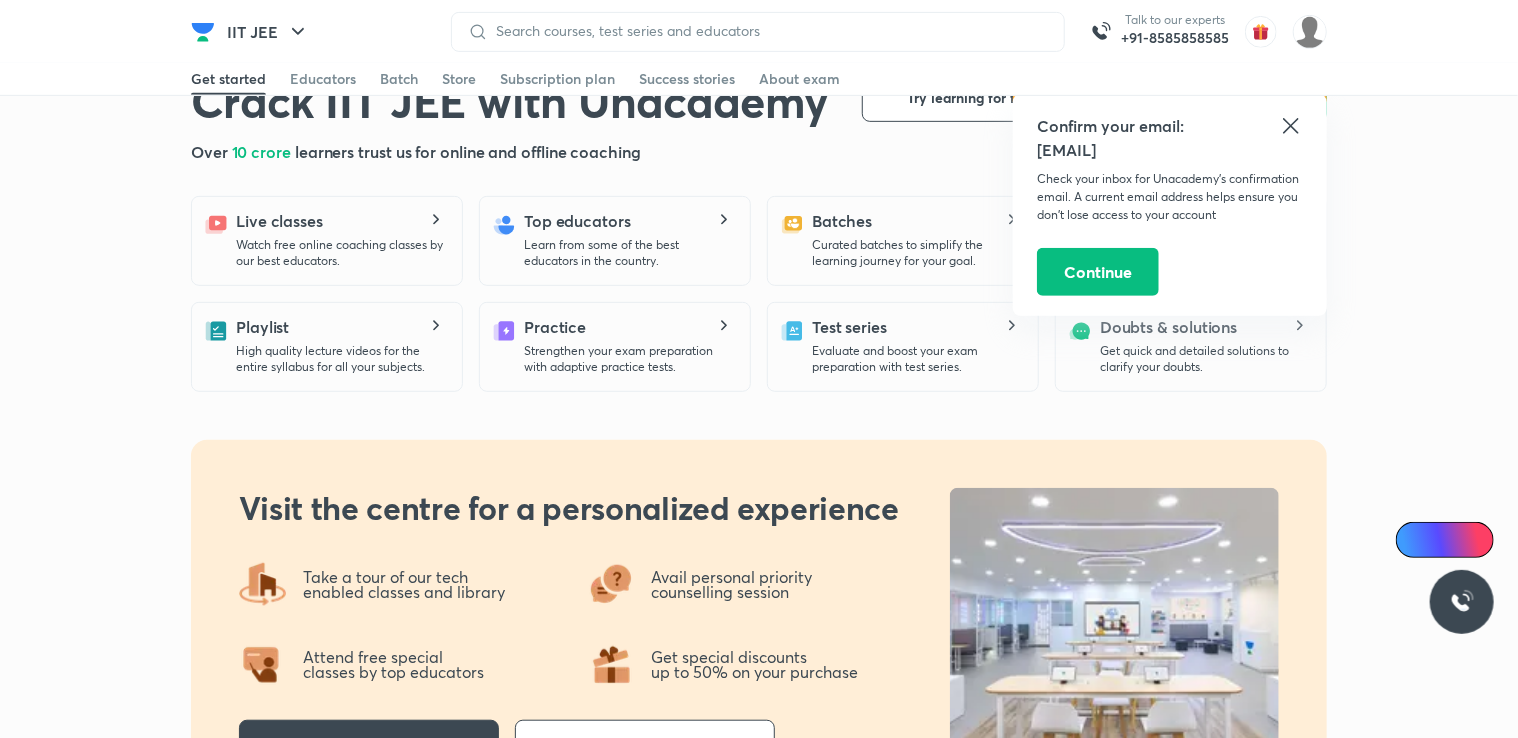 scroll, scrollTop: 480, scrollLeft: 0, axis: vertical 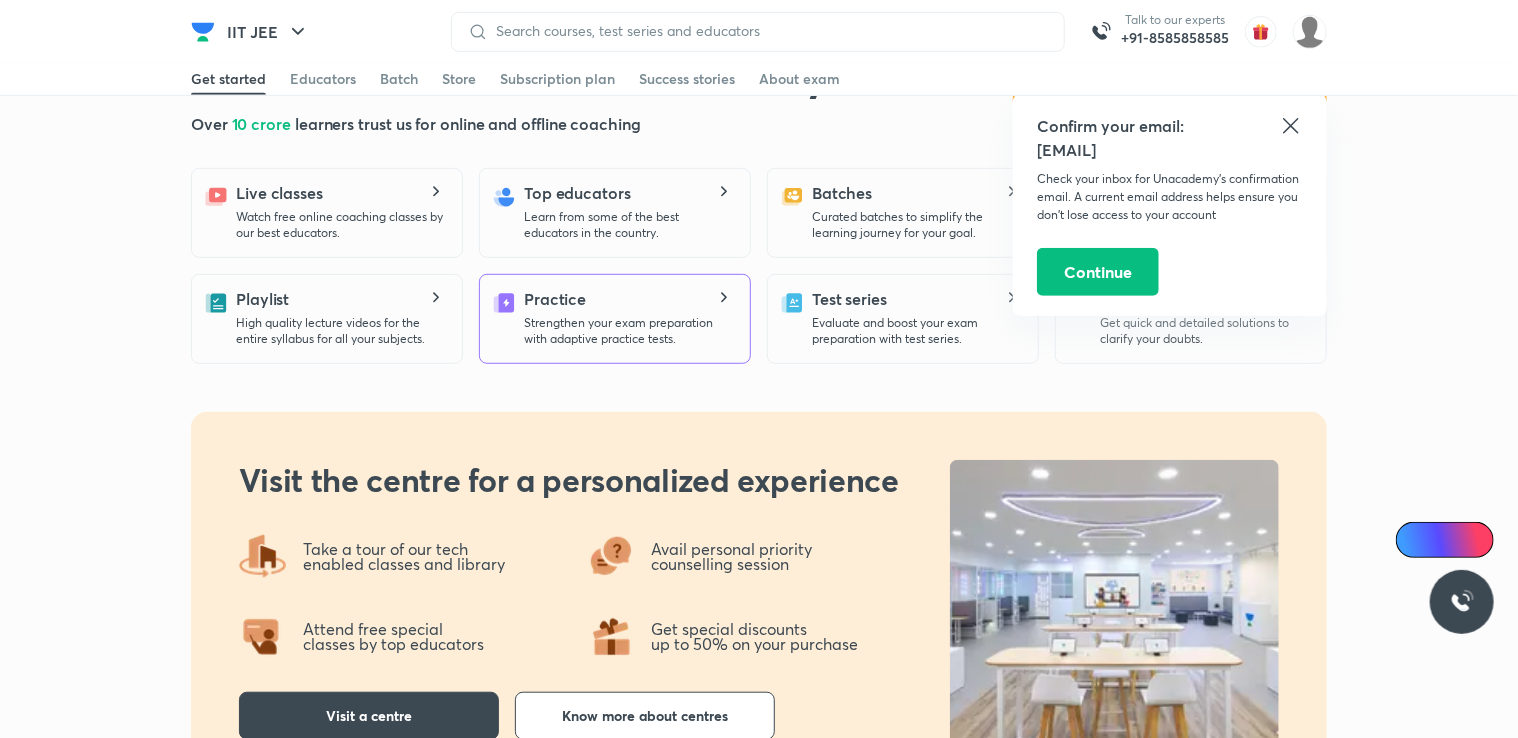 click on "Practice Strengthen your exam preparation with adaptive practice tests." at bounding box center (615, 319) 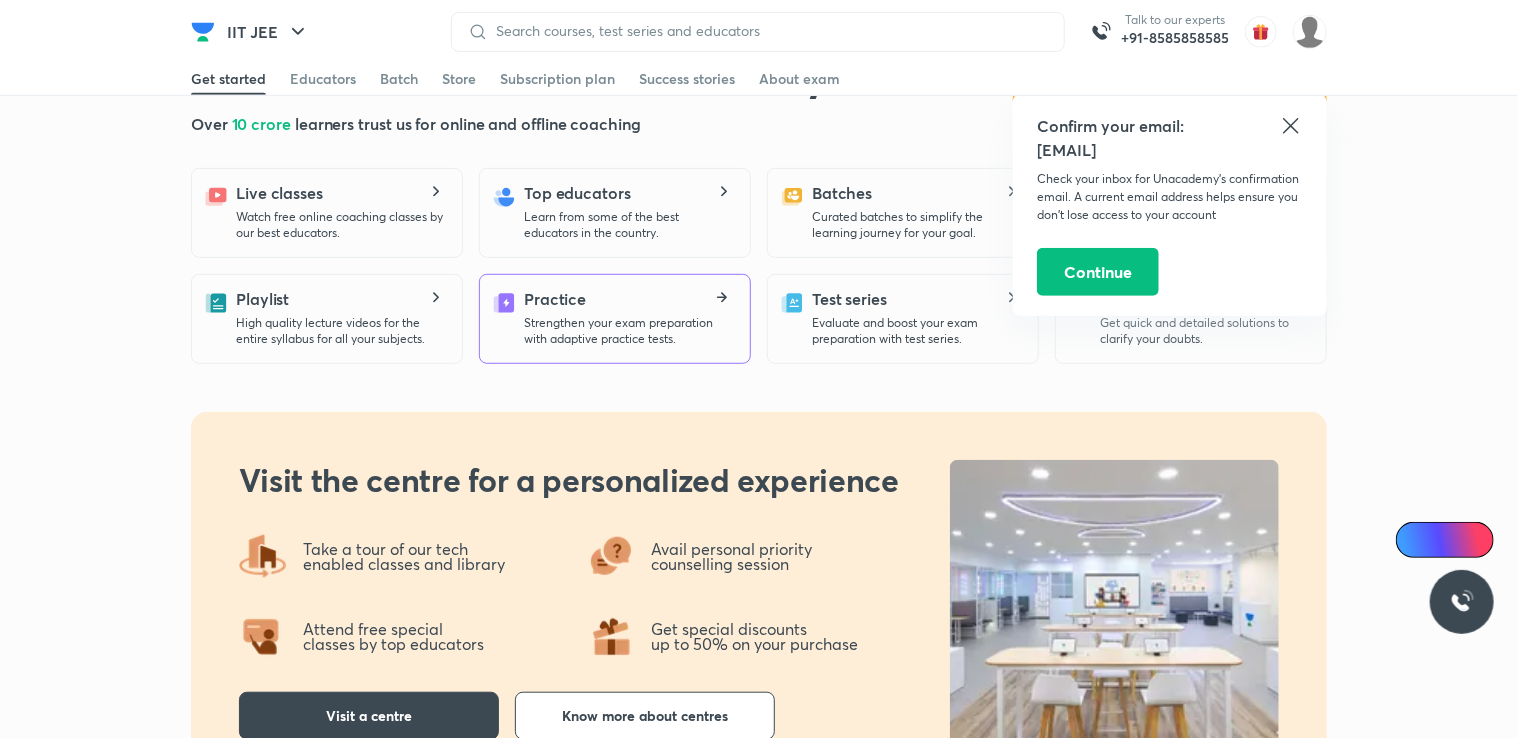 click on "Practice Strengthen your exam preparation with adaptive practice tests." at bounding box center (629, 317) 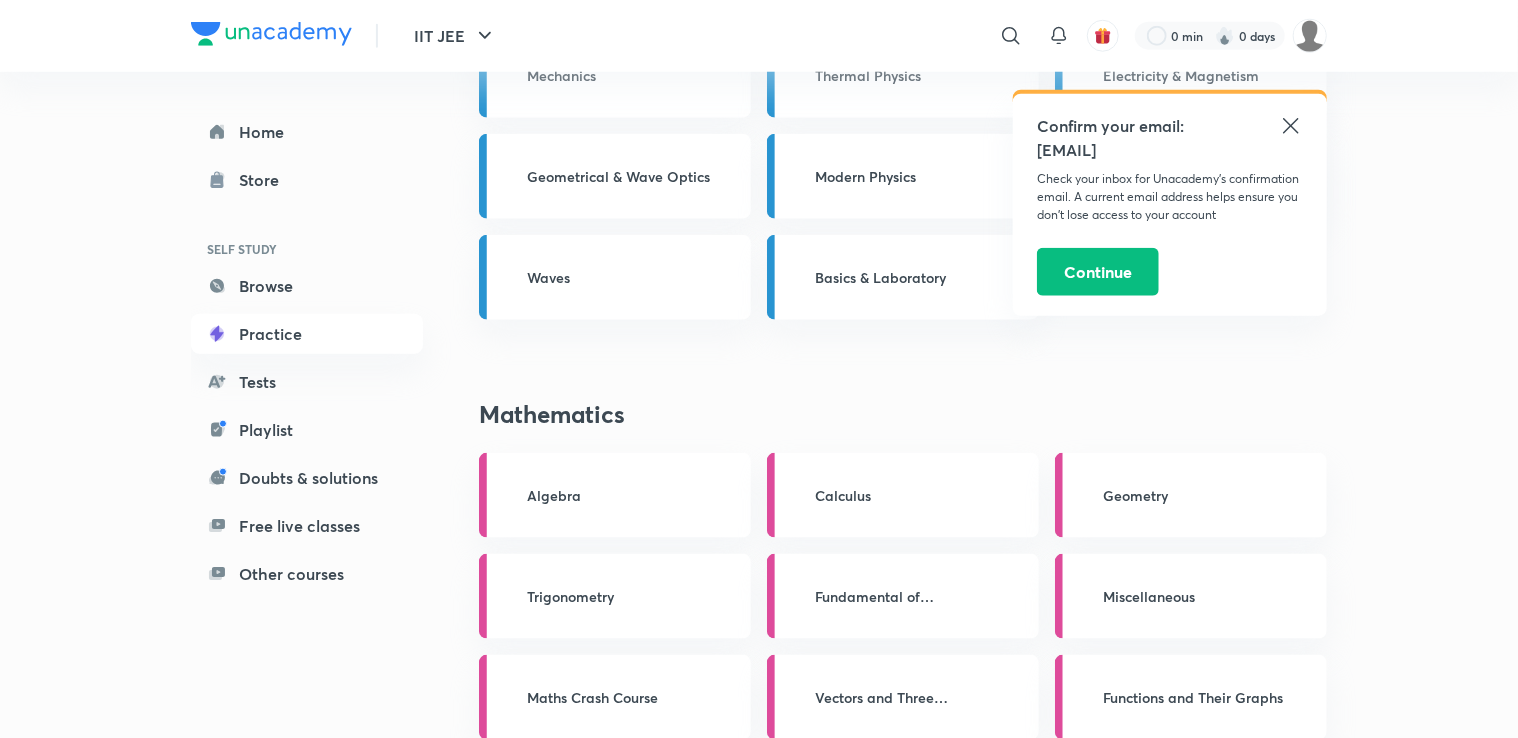 scroll, scrollTop: 1160, scrollLeft: 0, axis: vertical 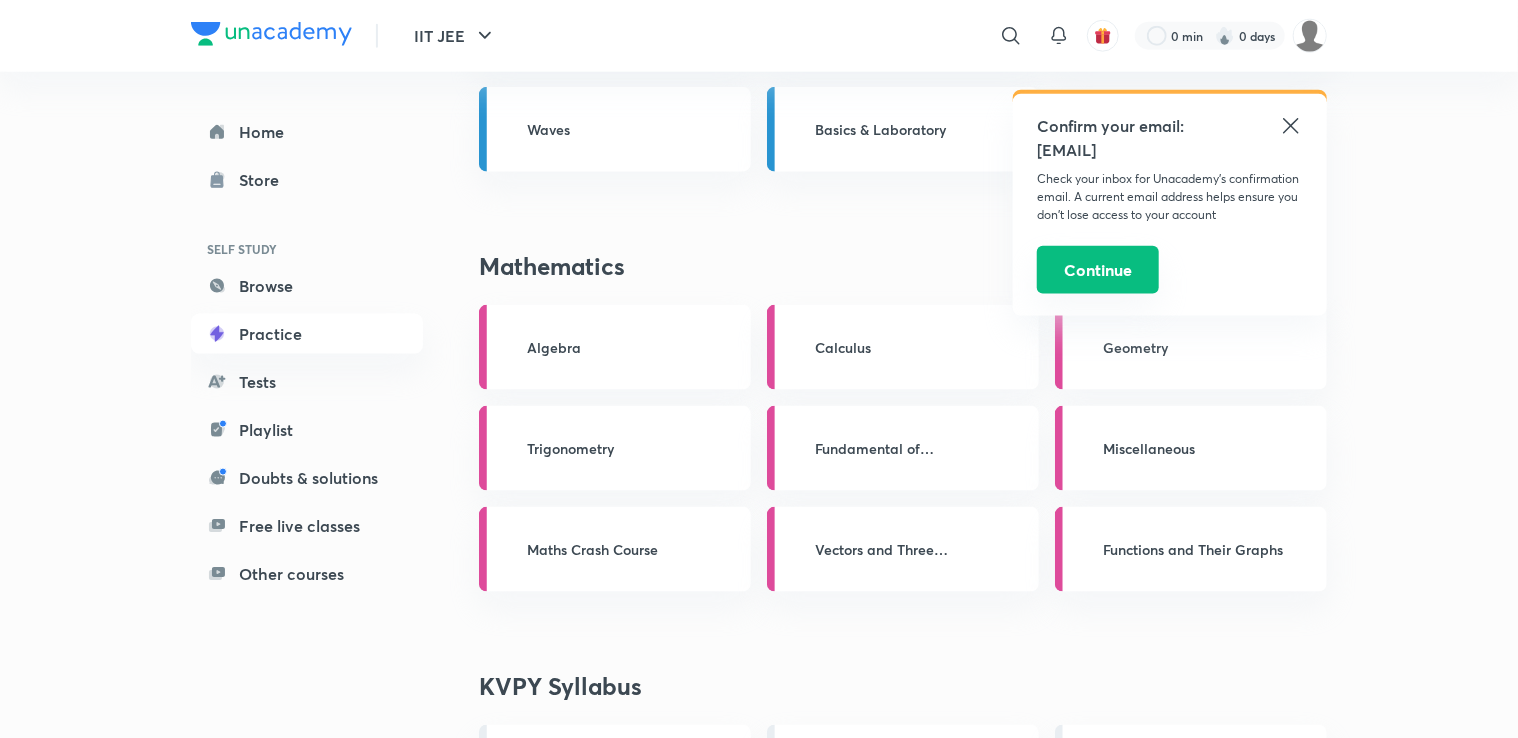 click on "Continue" at bounding box center [1098, 270] 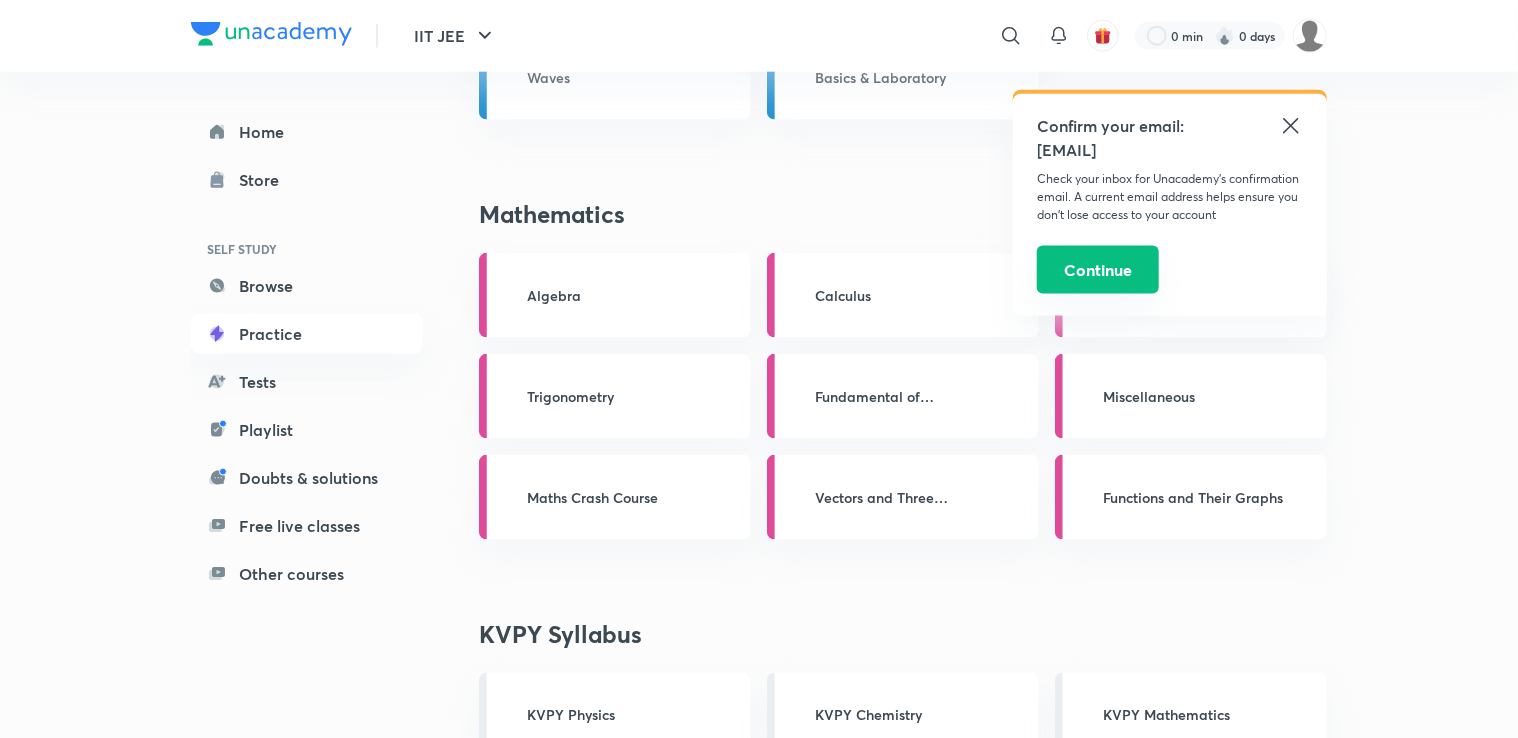 scroll, scrollTop: 4898, scrollLeft: 0, axis: vertical 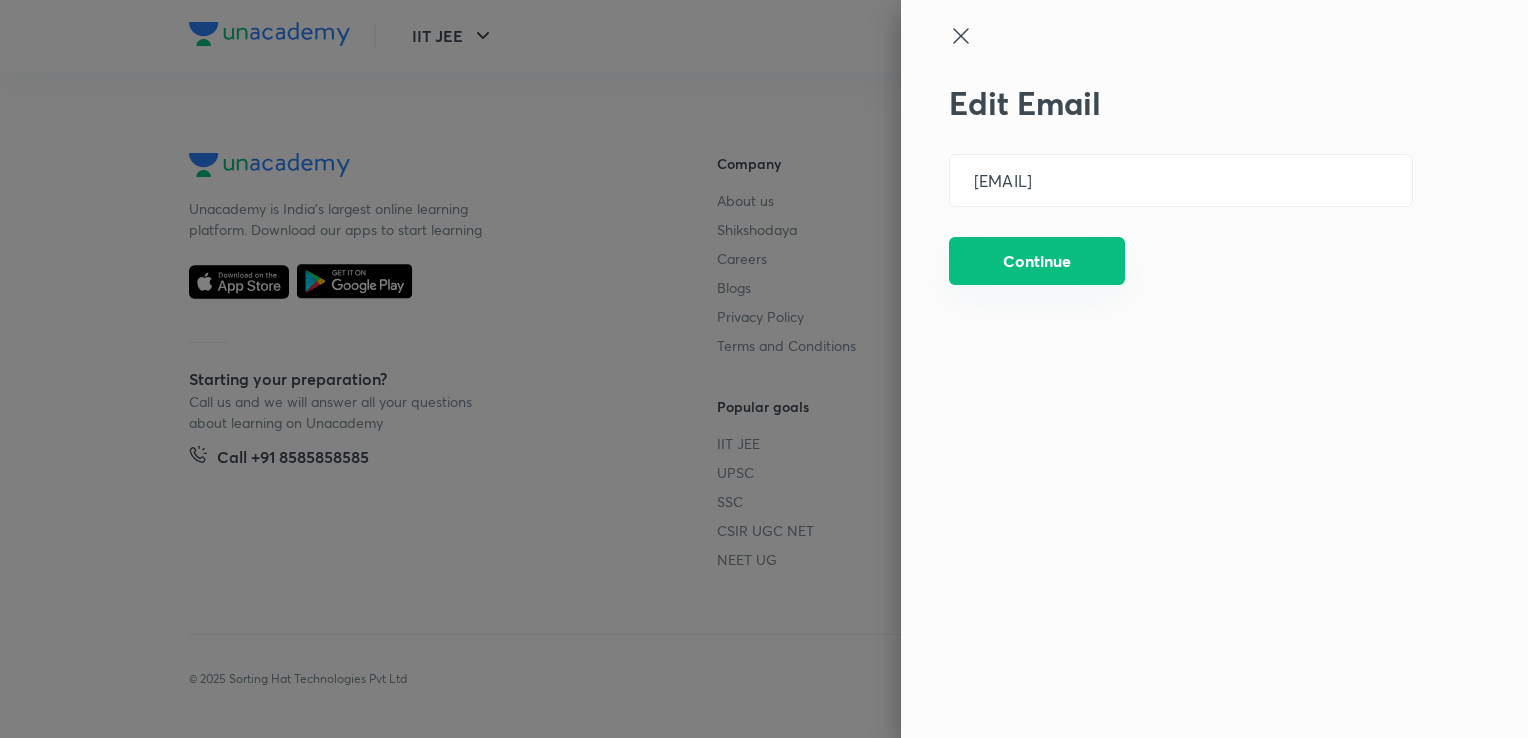 click on "Continue" at bounding box center [1037, 261] 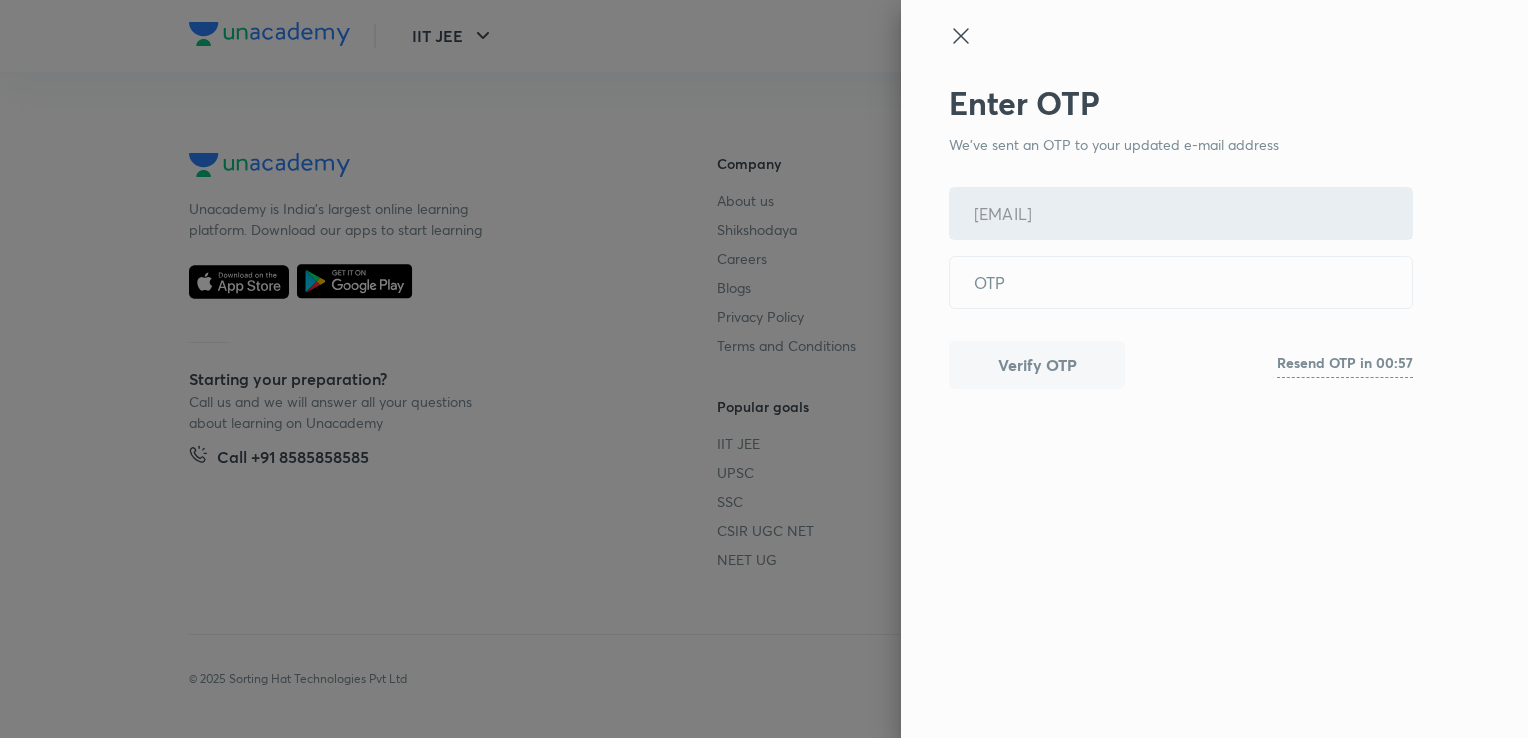 click 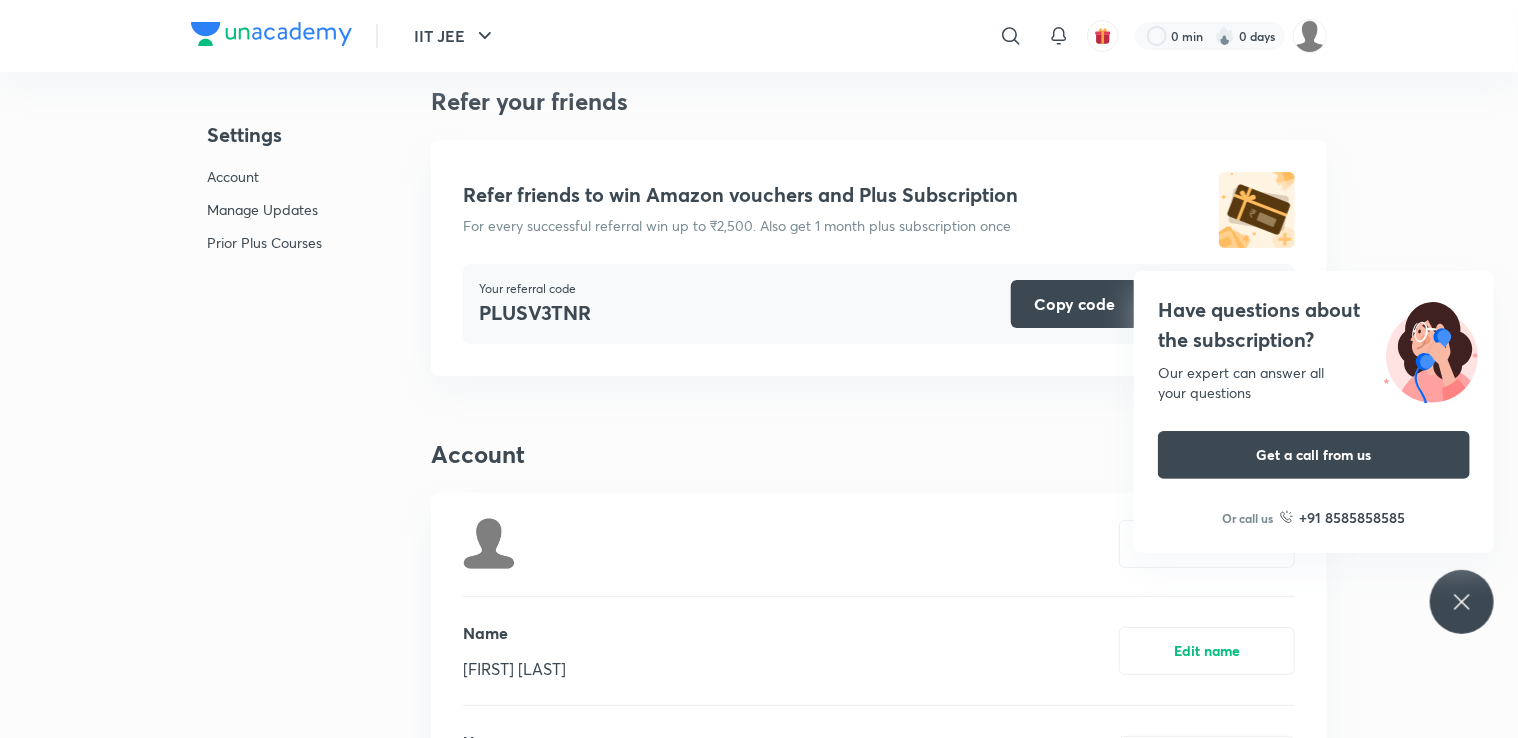 scroll, scrollTop: 0, scrollLeft: 0, axis: both 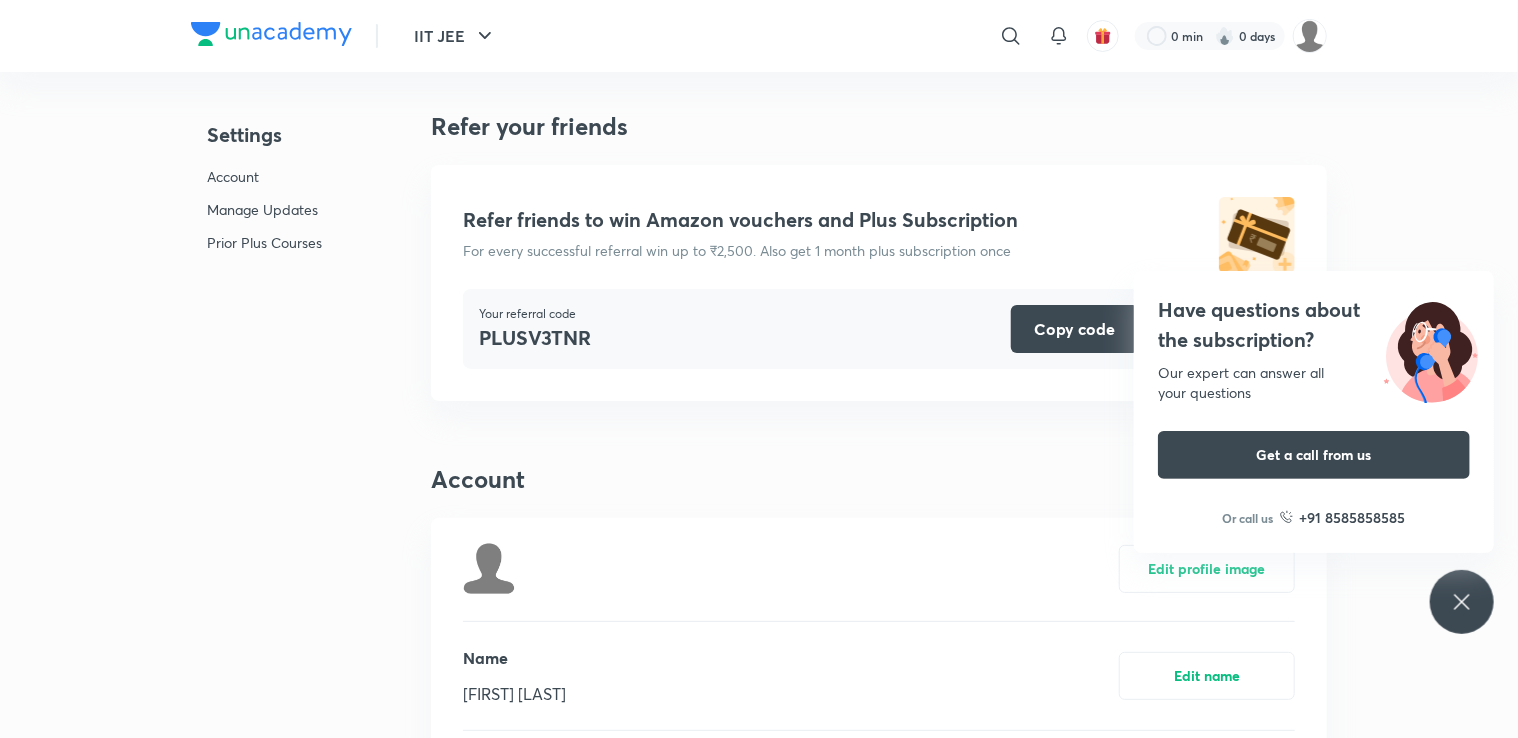 click on "Settings Account Manage Updates Prior Plus Courses Refer your friends Refer friends to win Amazon vouchers and Plus Subscription For every successful referral win up to ₹[NUMBER]. Also get 1 month plus subscription once Your referral code [CODE] Copy code Learn more Account Edit profile image Name [FIRST] [LAST] Edit name Username [USERNAME] Edit username Email [EMAIL] Edit email Mobile number [PHONE] Edit number State of residence Add state Delete account Manage Updates Class Reminder Email On Off Push On Off Updates Centre On Off SMS On Off Quiz Reminder Email On Off Push On Off Updates Centre On Off SMS On Off Test series reminder Email On Off Push On Off Updates Centre On Off SMS On Off Daily Digest Email On Off Push On Off Updates Centre On Off Test results ready Email On Off Push On Off Updates Centre On Off New courses this week Email On Off Push On Off Updates Centre On Off Course Recommendation Email On Off Push On Off Updates Centre On Off" at bounding box center [759, 2521] 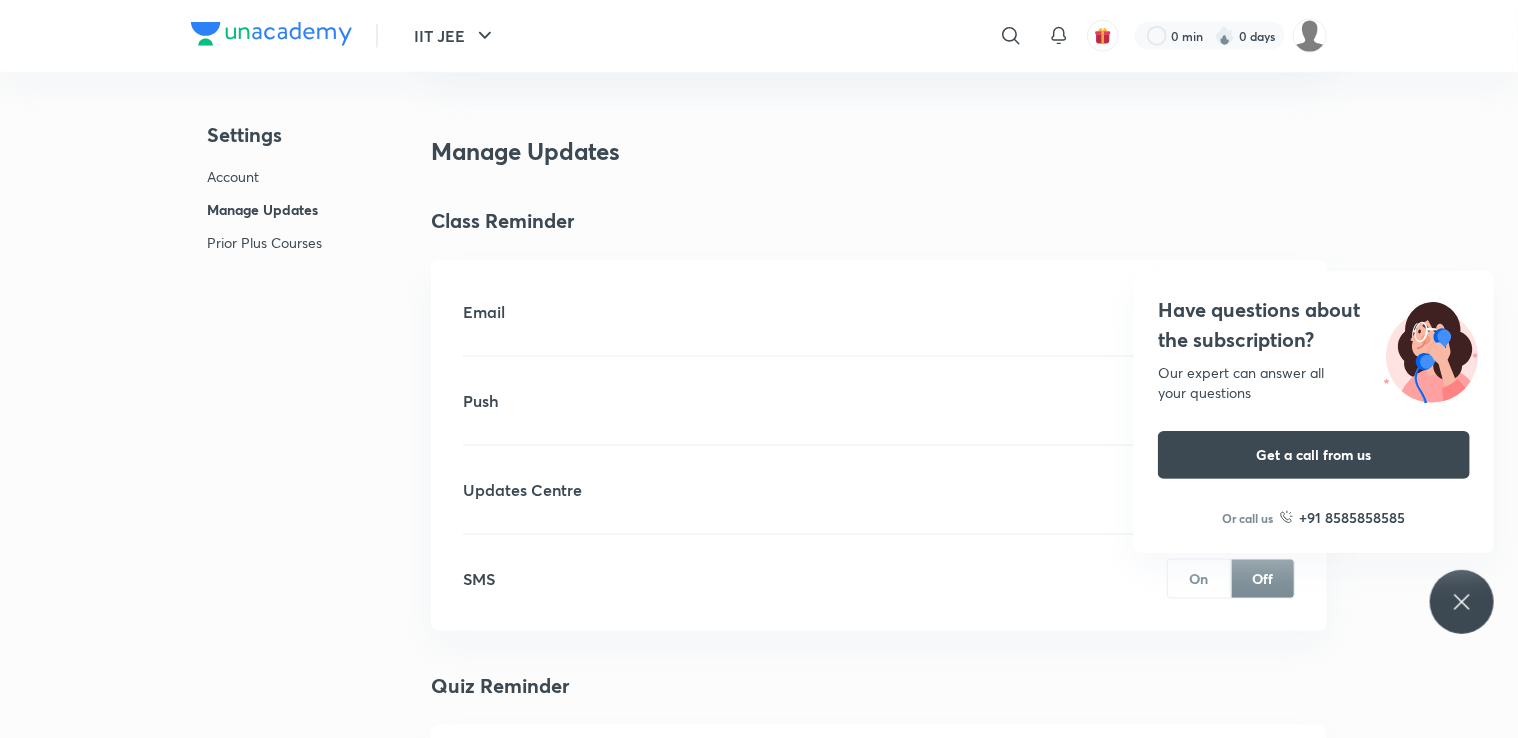 scroll, scrollTop: 1160, scrollLeft: 0, axis: vertical 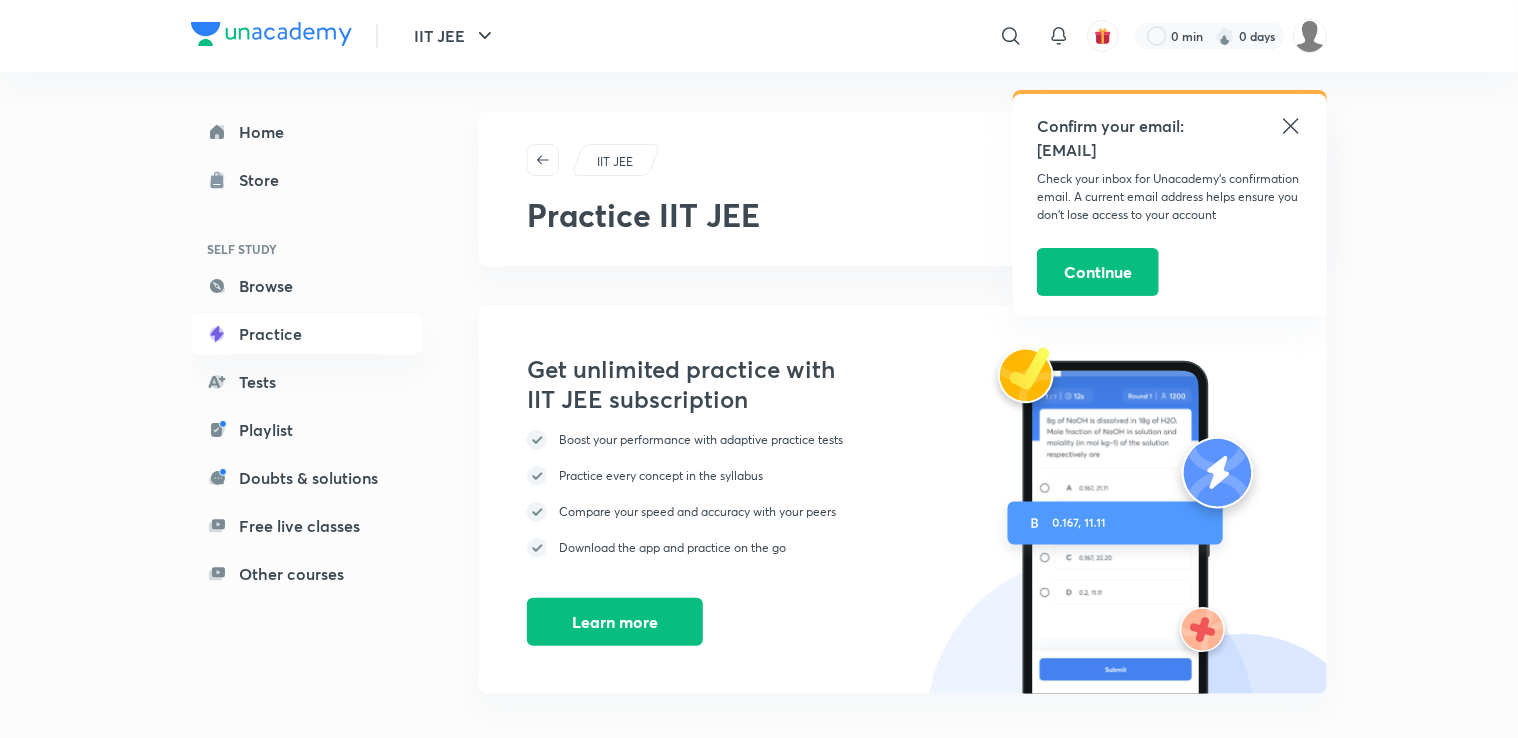 click on "Home Store SELF STUDY Browse Practice Tests Playlist Doubts & solutions Free live classes Other courses" at bounding box center (327, 337) 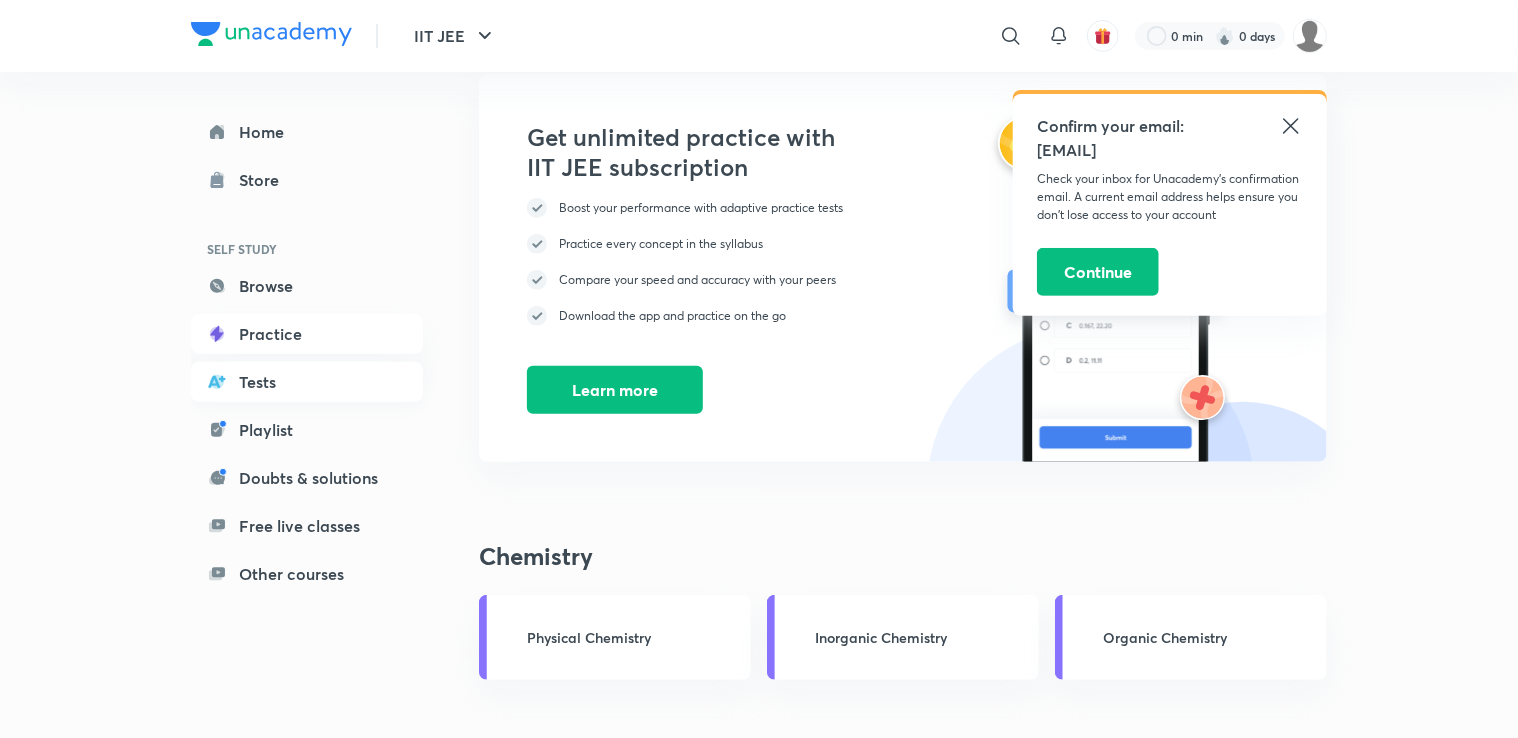 scroll, scrollTop: 240, scrollLeft: 0, axis: vertical 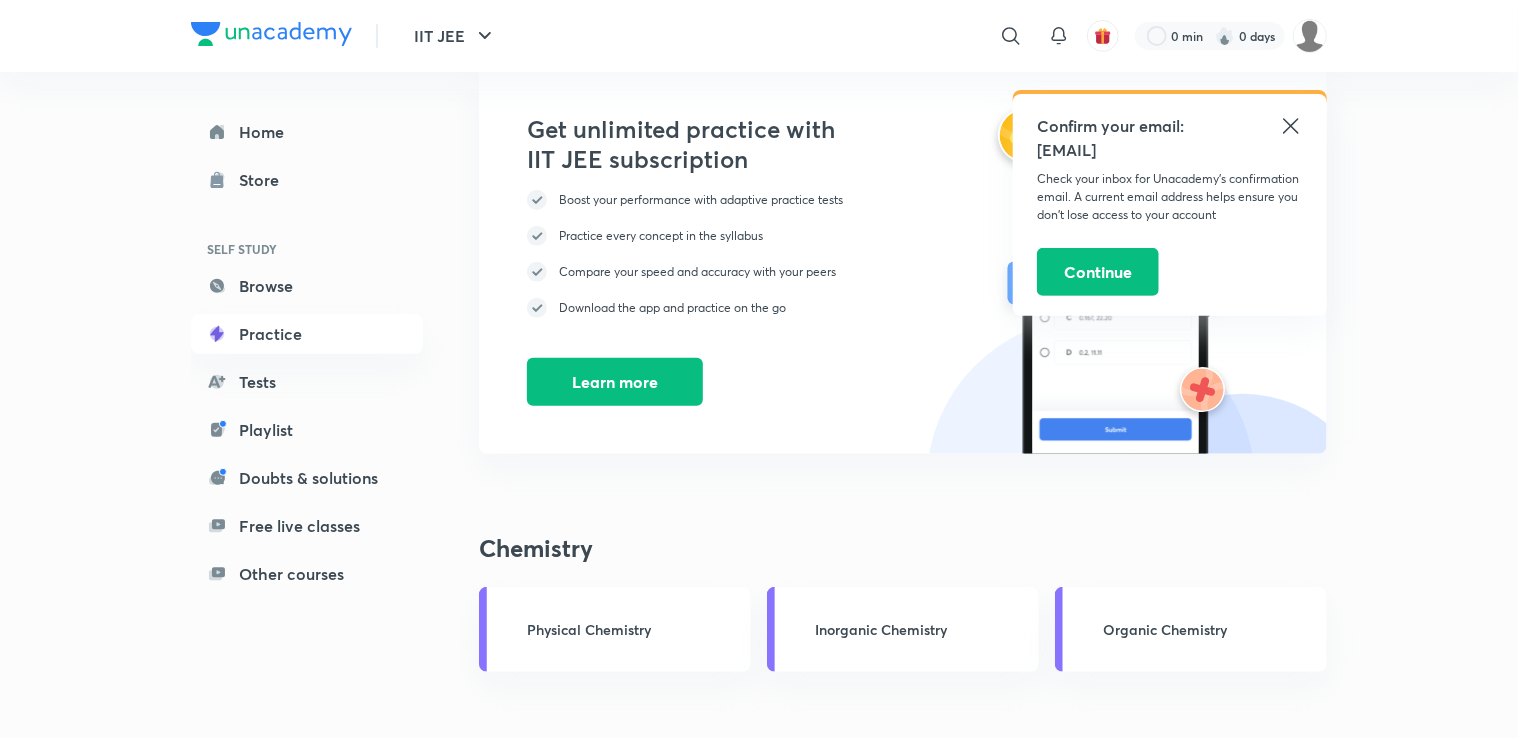 click on "Practice every concept in the syllabus" at bounding box center (695, 236) 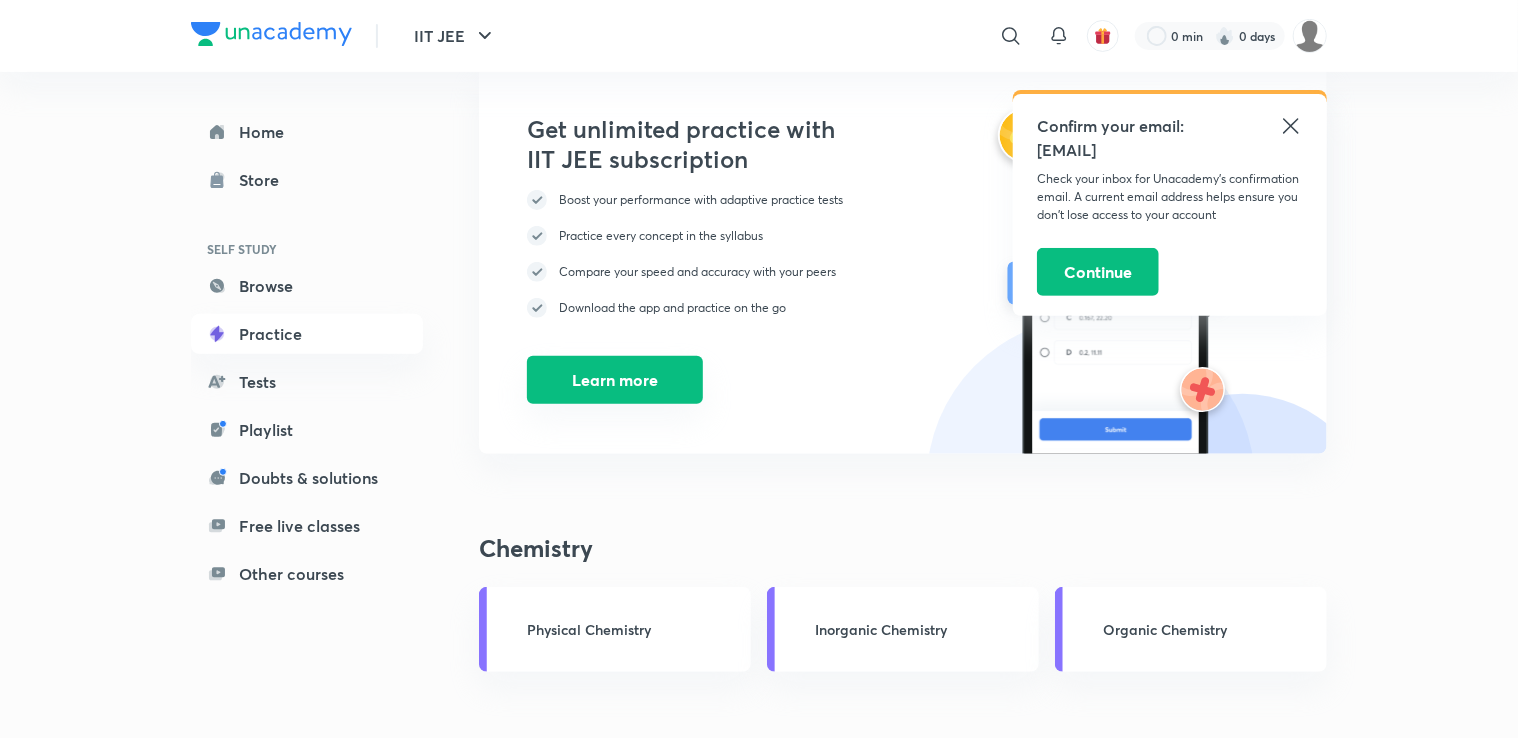 click on "Learn more" at bounding box center [615, 380] 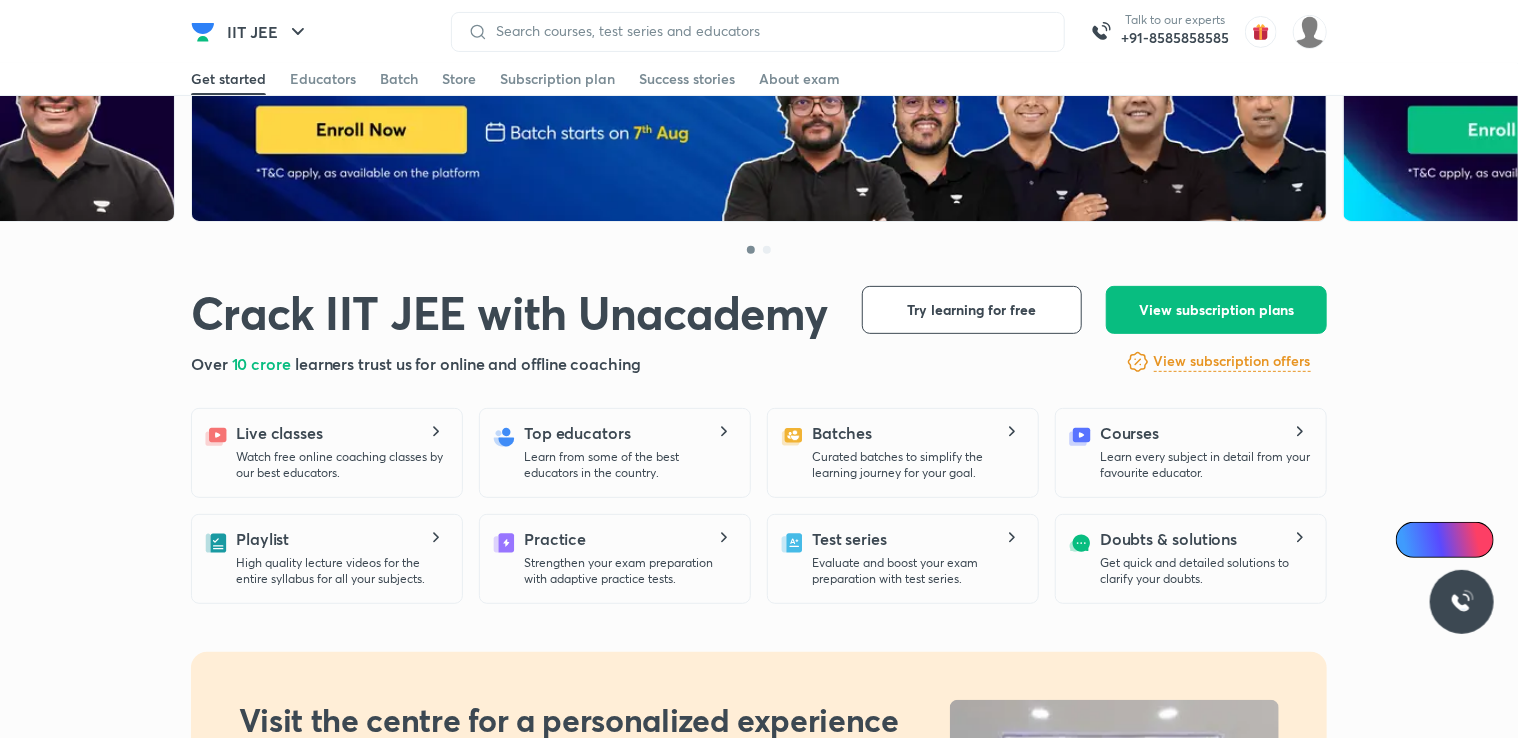 scroll, scrollTop: 0, scrollLeft: 0, axis: both 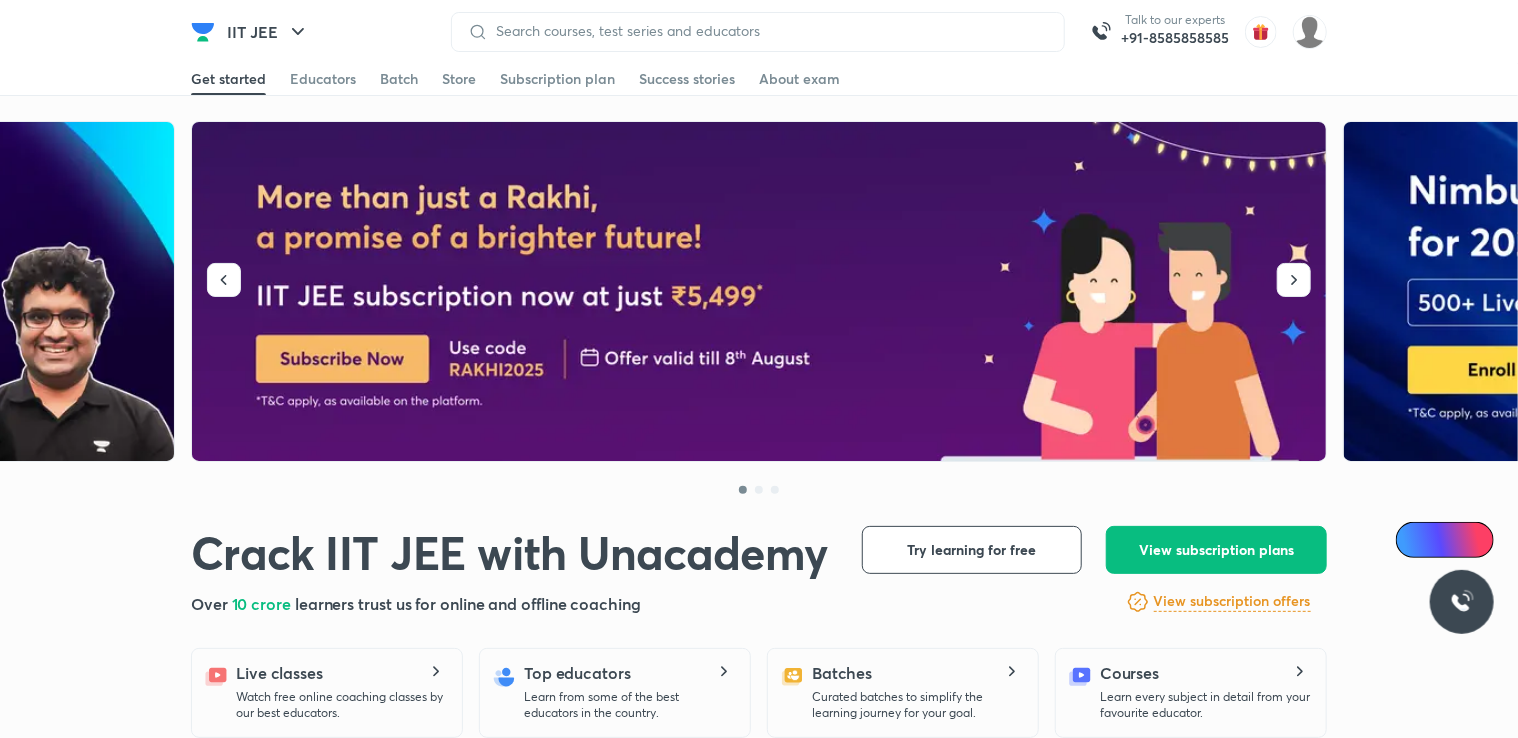 click on "Crack IIT JEE with Unacademy Crack IIT JEE with Unacademy   Over     [NUMBER]     learners trust us for online and offline coaching   Try learning for free View subscription plans View subscription offers View subscription plans Explore for free View subscription offers Live classes Watch free online coaching classes by our best educators. Top educators Learn from some of the best educators in the country. Batches Curated batches to simplify the learning journey for your goal. Courses Learn every subject in detail from your favourite educator. Playlist High quality lecture videos for the entire syllabus for all your subjects. Practice Strengthen your exam preparation with adaptive practice tests. Test series Evaluate and boost your exam preparation with test series. Doubts & solutions Get quick and detailed solutions to clarify your doubts.   Visit the centre for a personalized experience Take a tour of our tech
enabled classes and library Attend free special
classes by top educators Visit a centre Just  15" at bounding box center (759, 3840) 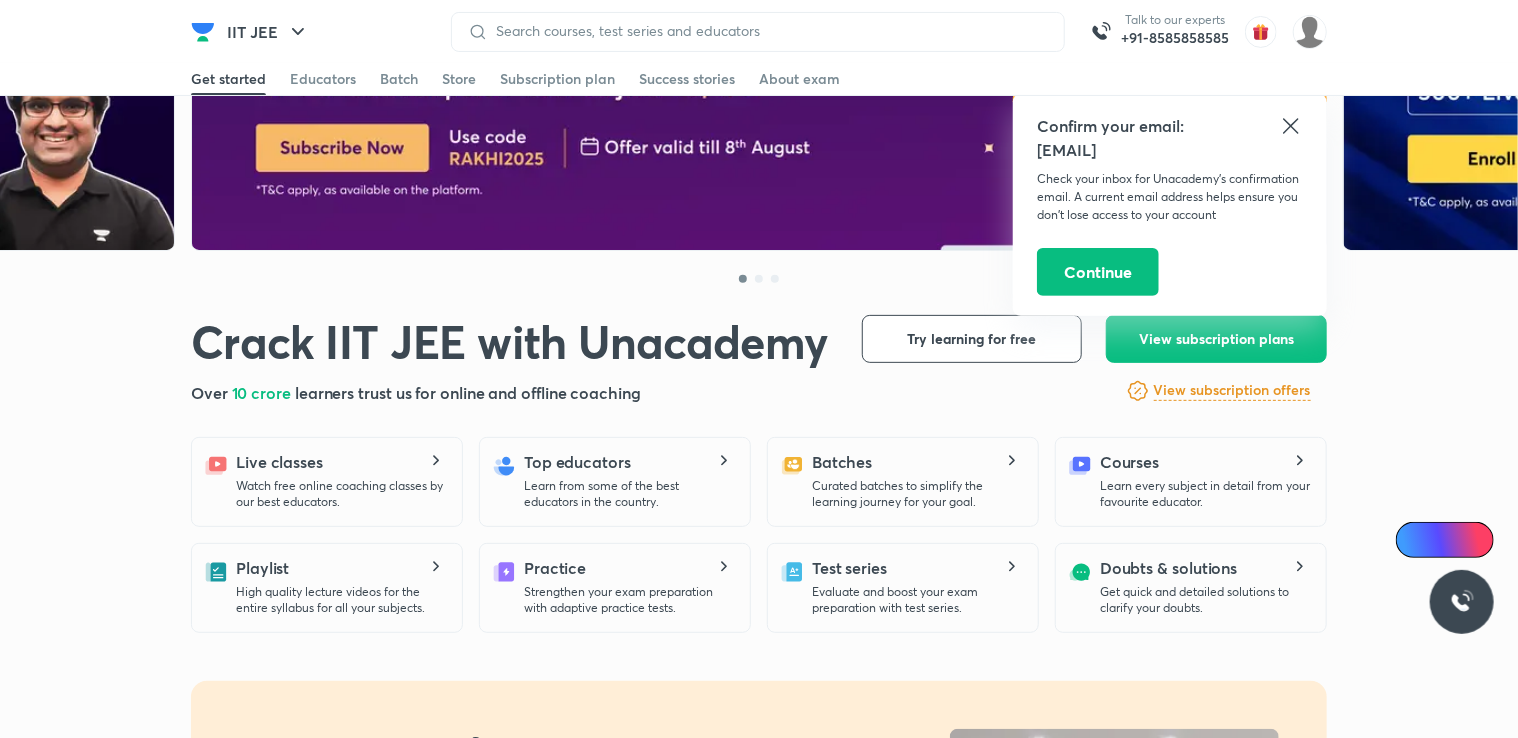 scroll, scrollTop: 0, scrollLeft: 0, axis: both 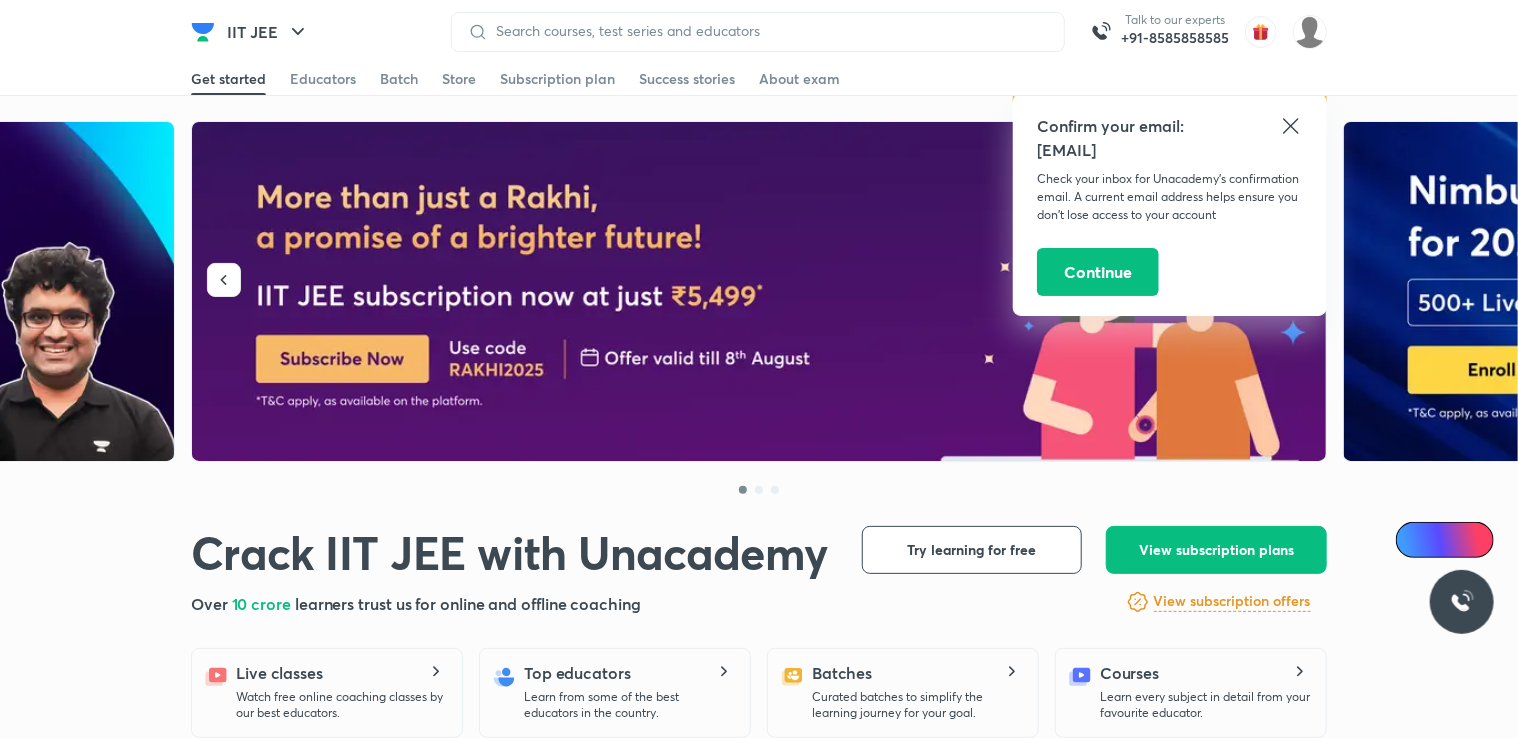 click 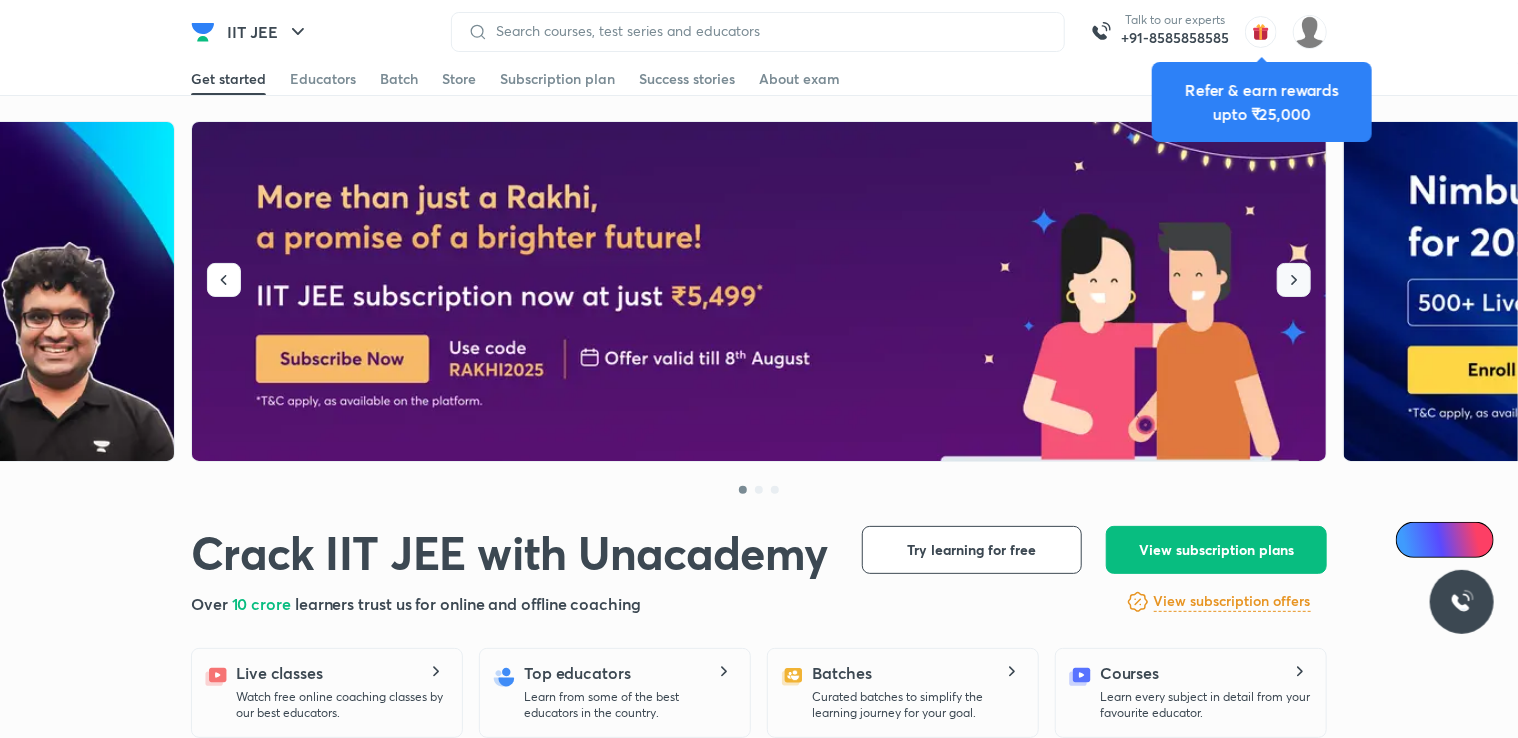 click 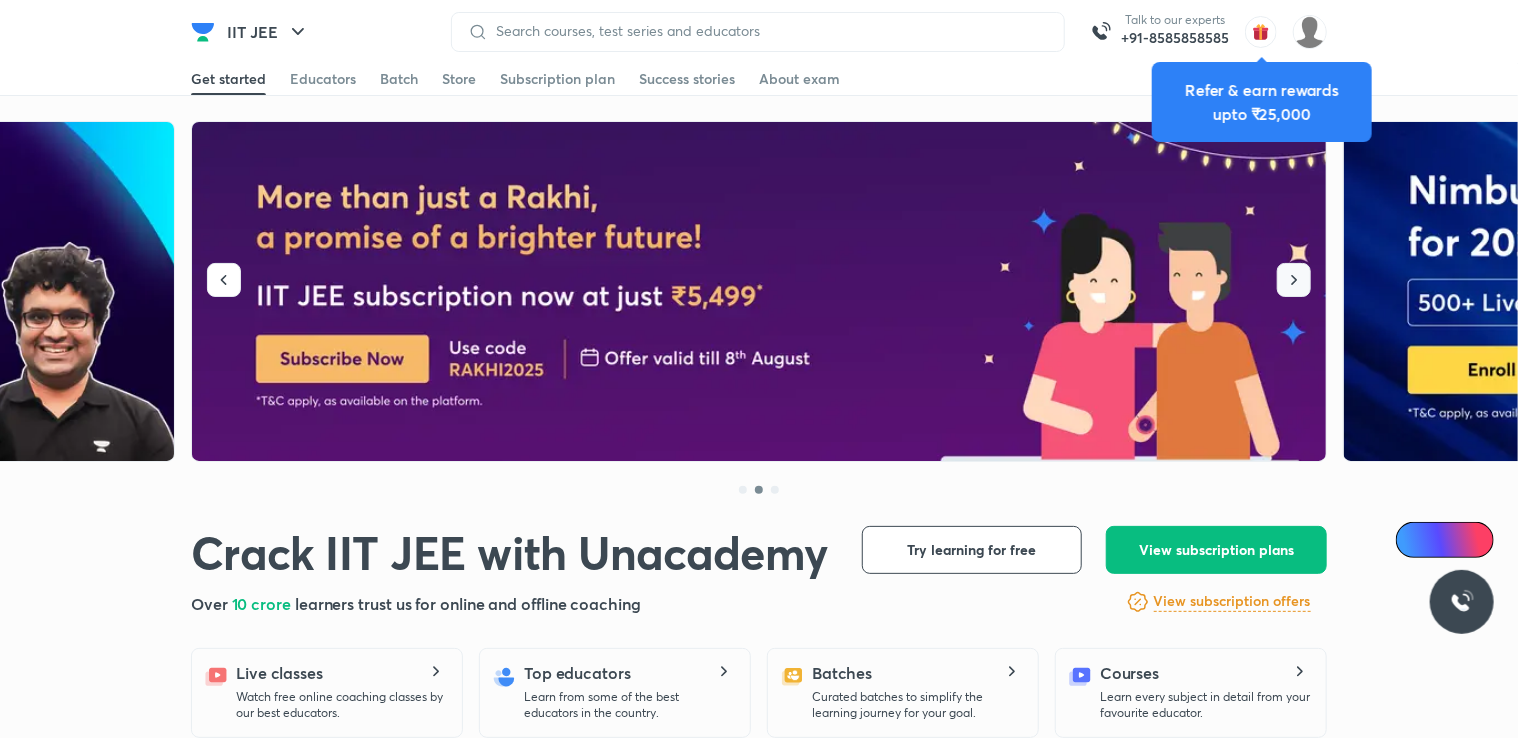 click 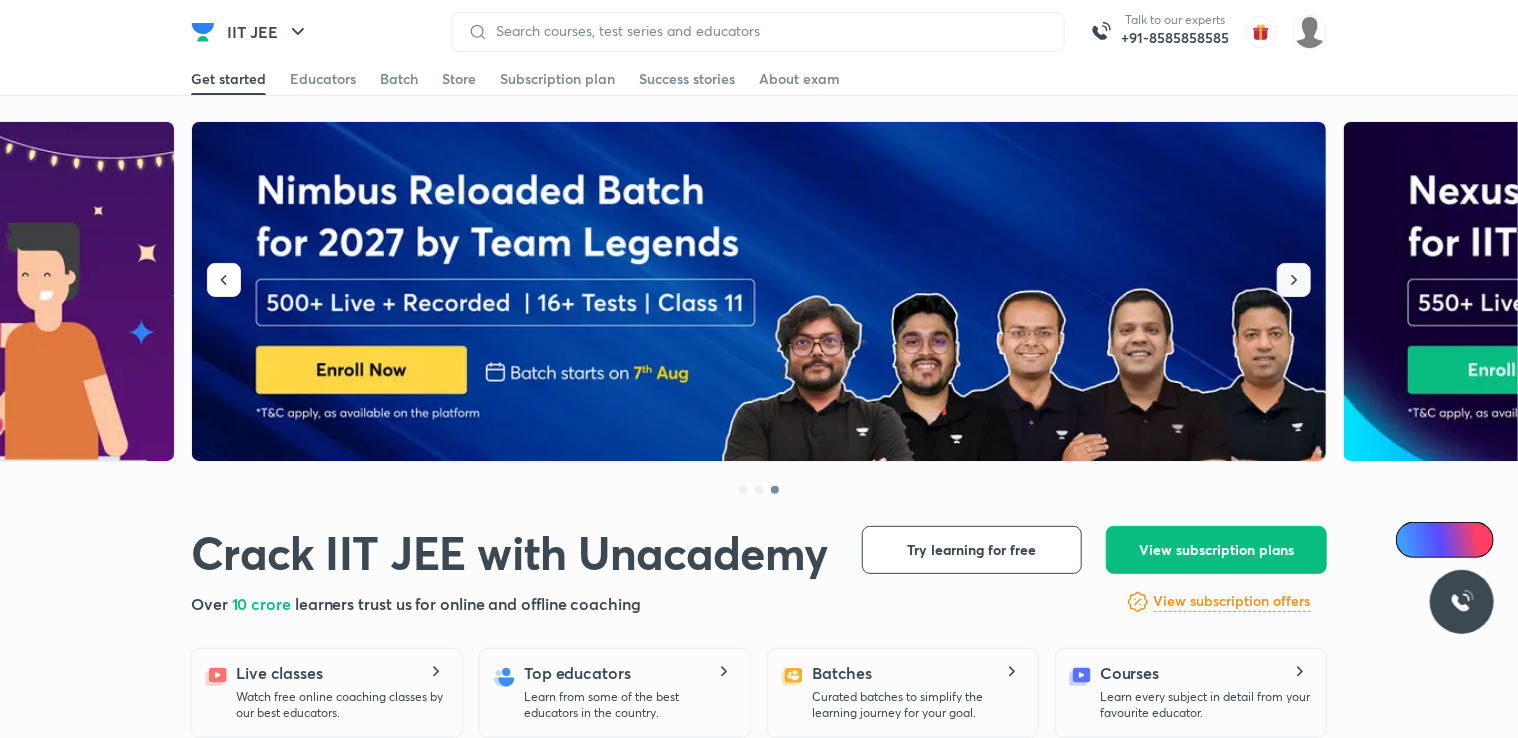 click 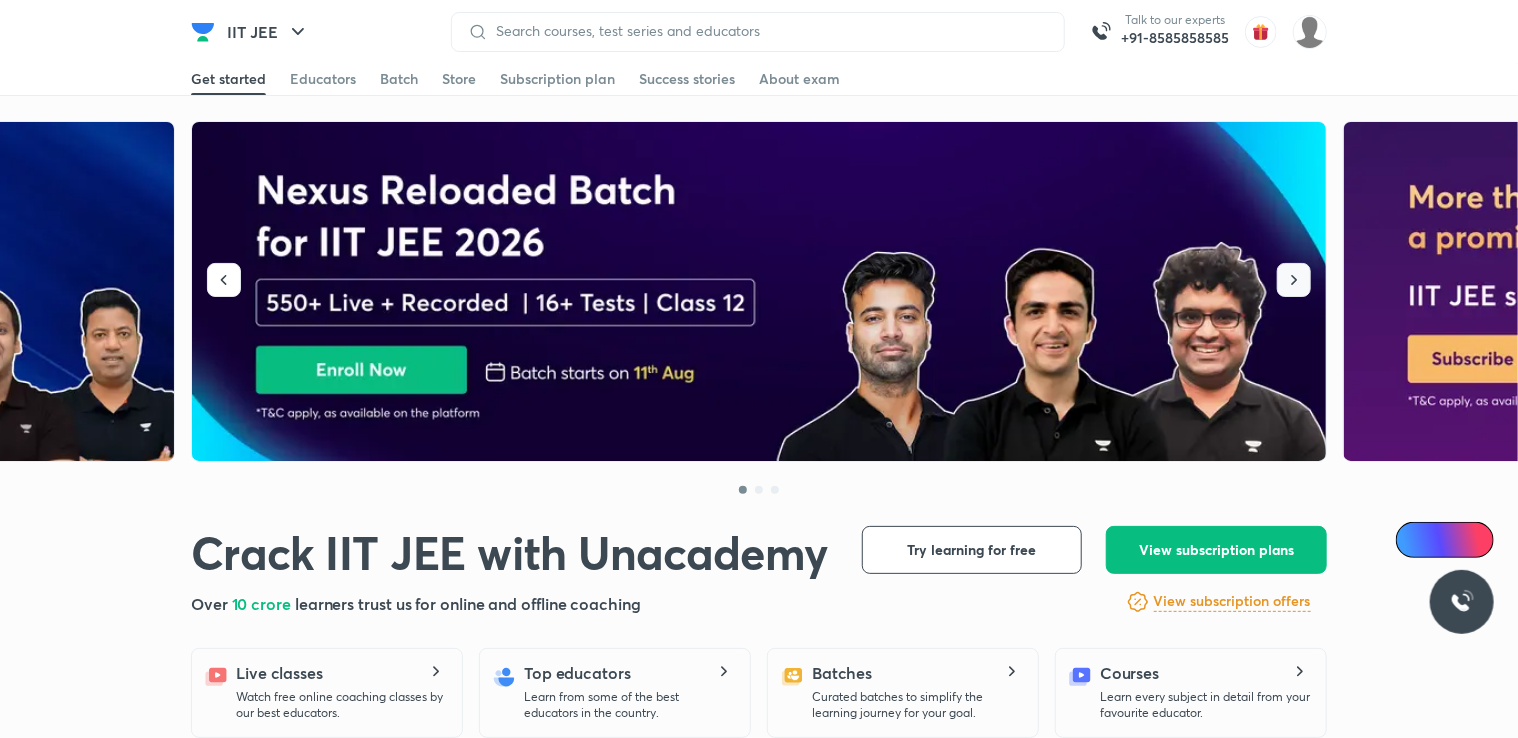 click 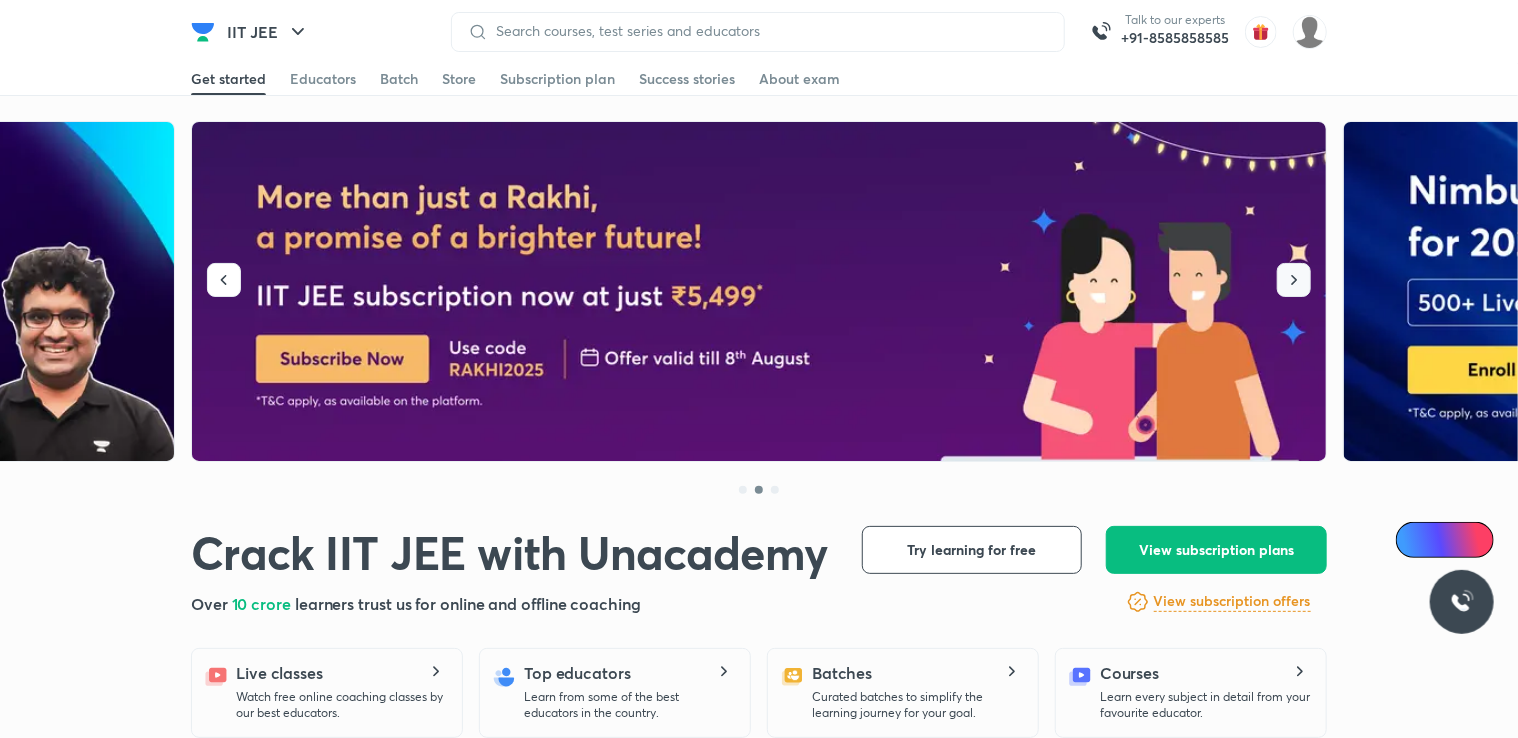 click 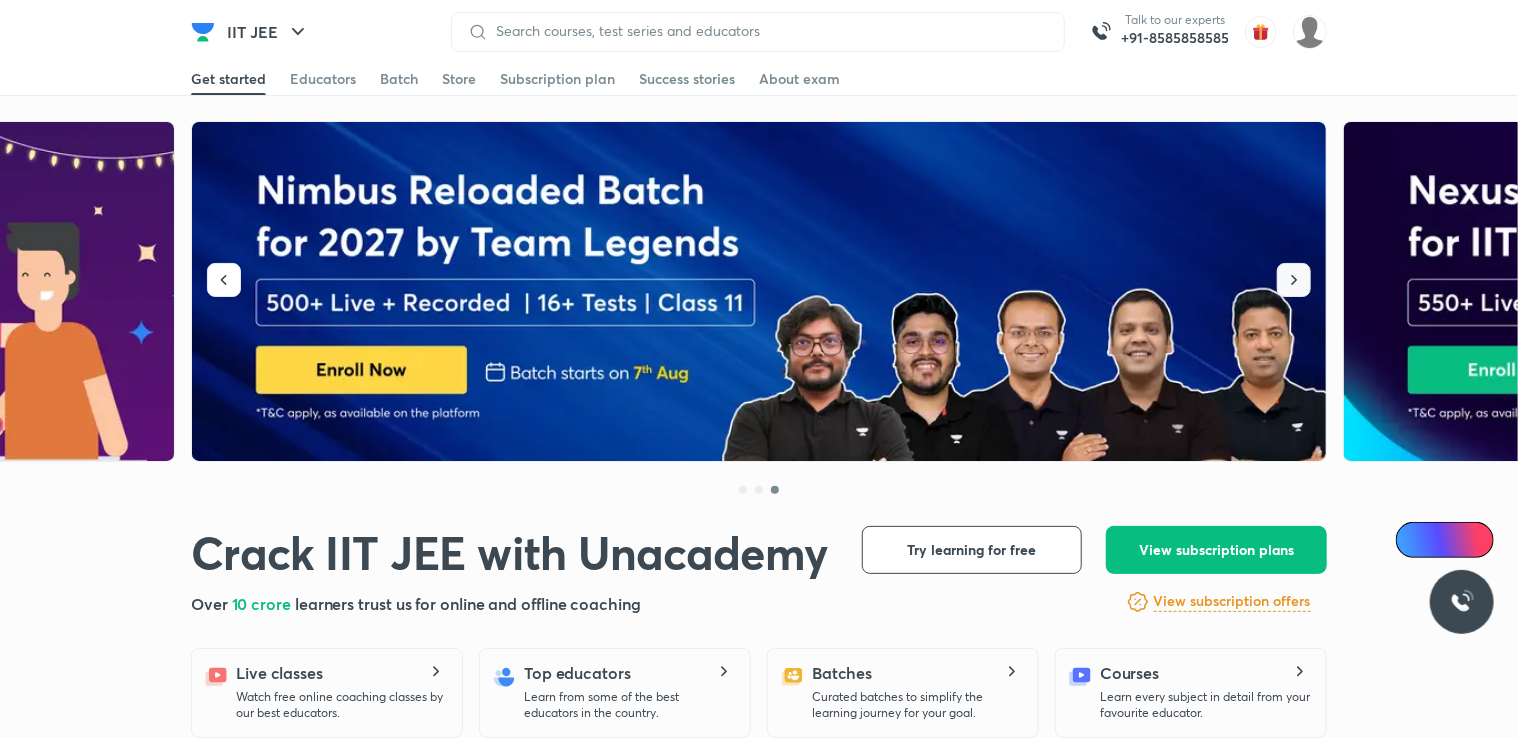 click 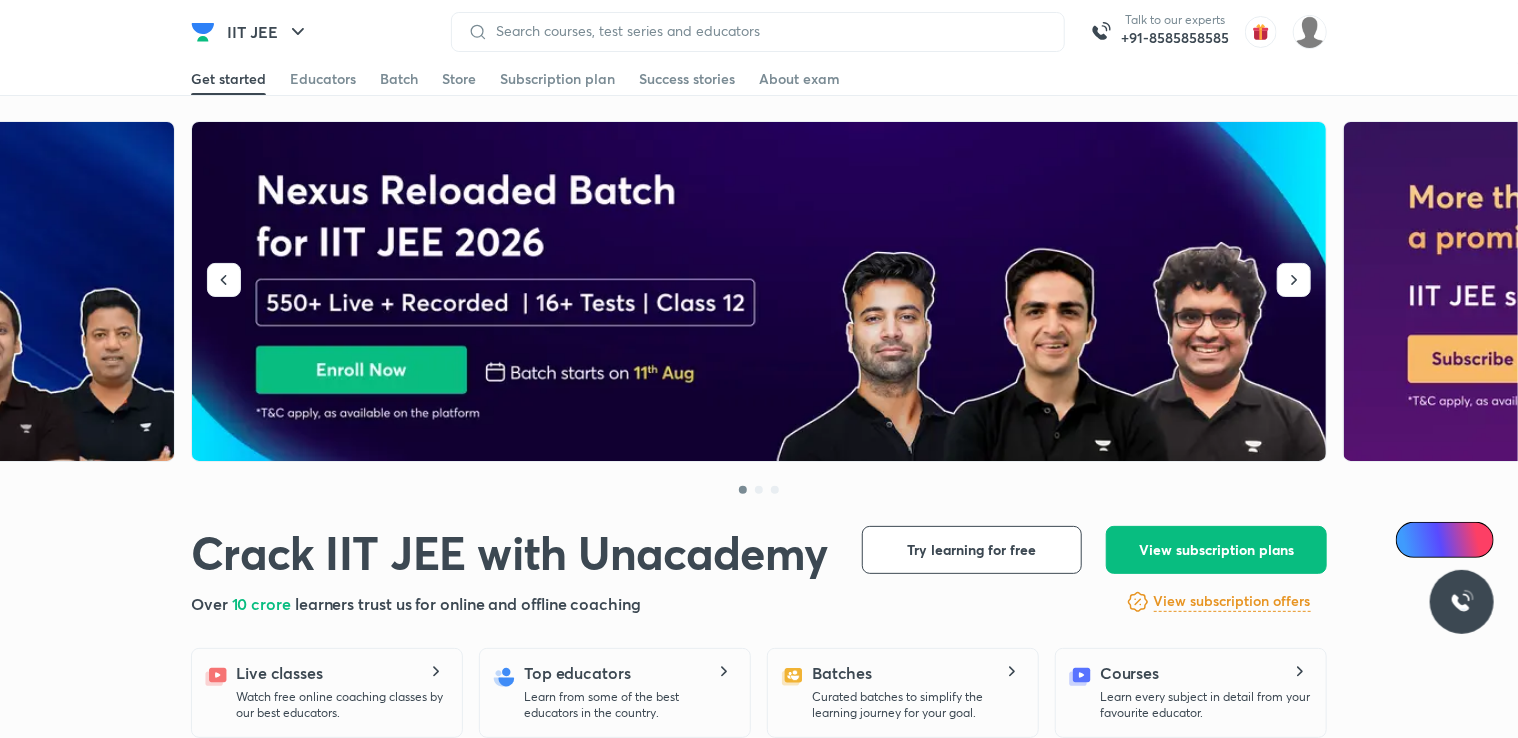 click at bounding box center [759, 482] 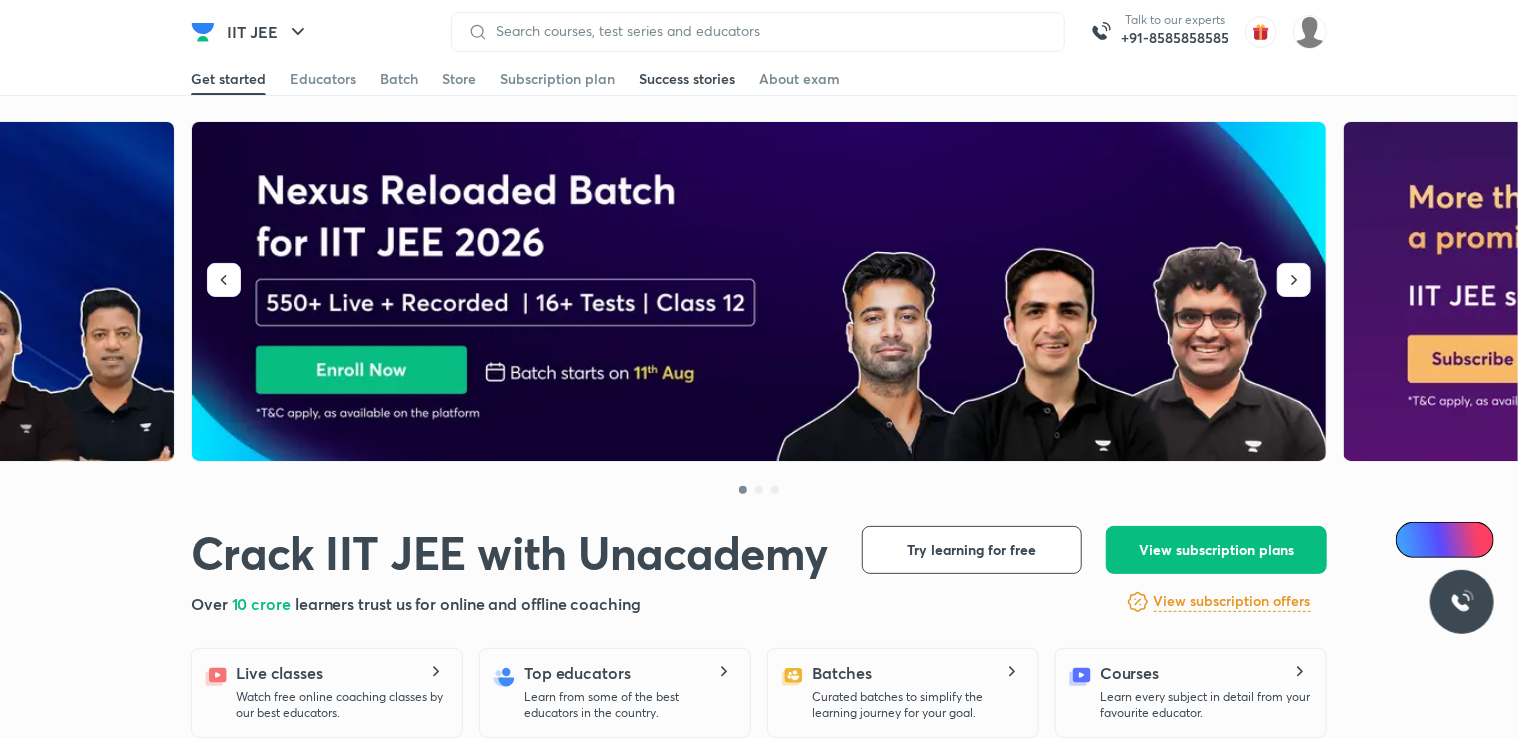 click on "Success stories" at bounding box center [687, 79] 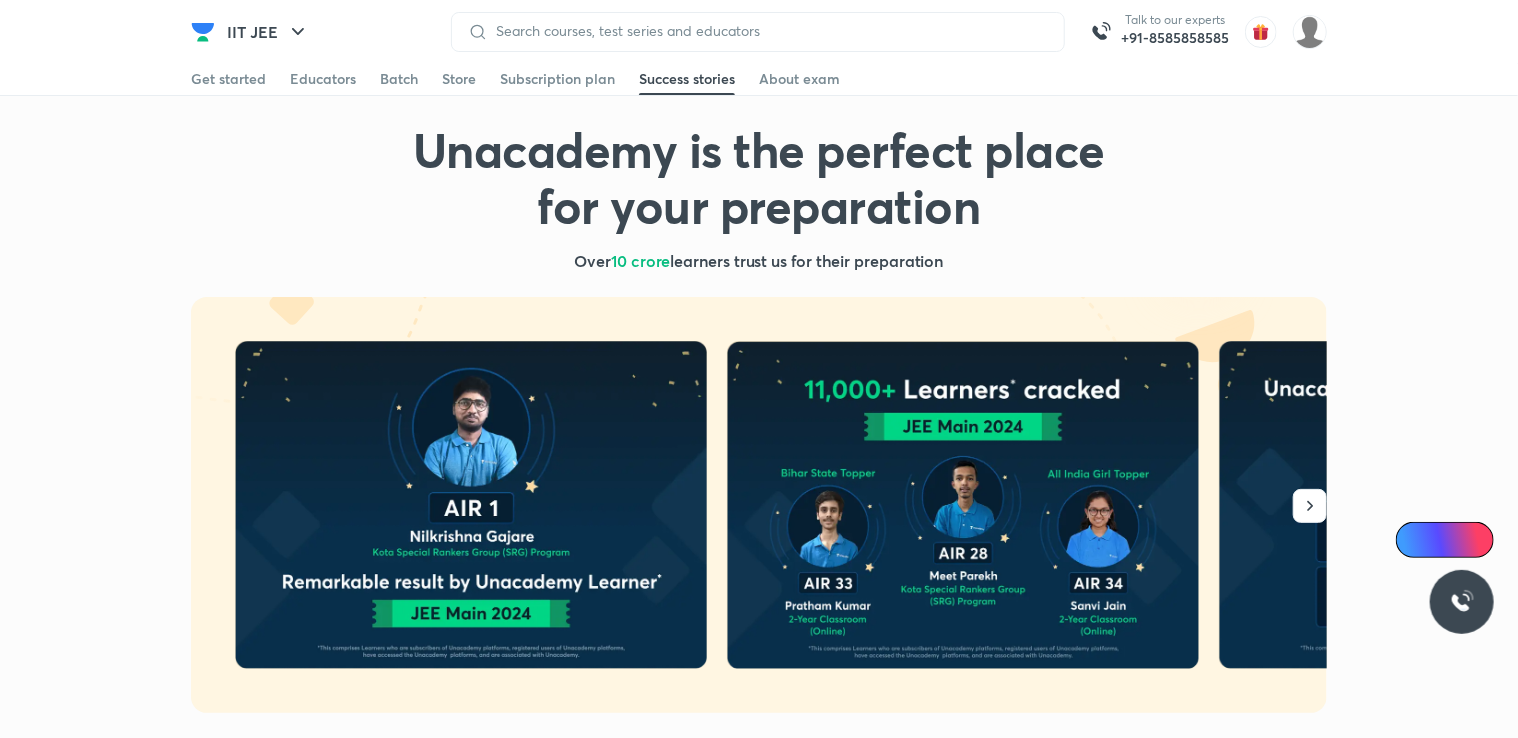 click on "Over  10 crore  learners trust us for their preparation" at bounding box center [759, 261] 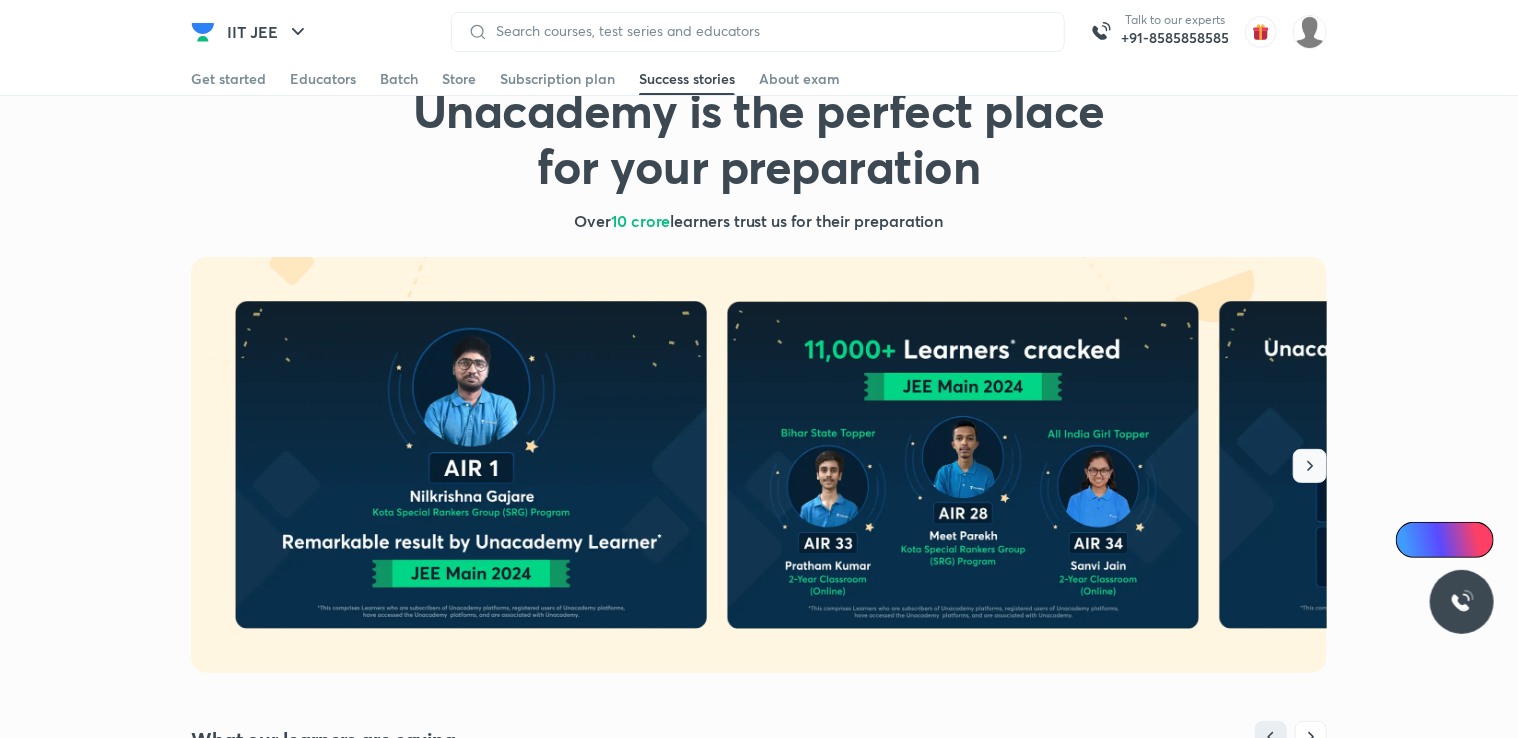 click at bounding box center (1310, 466) 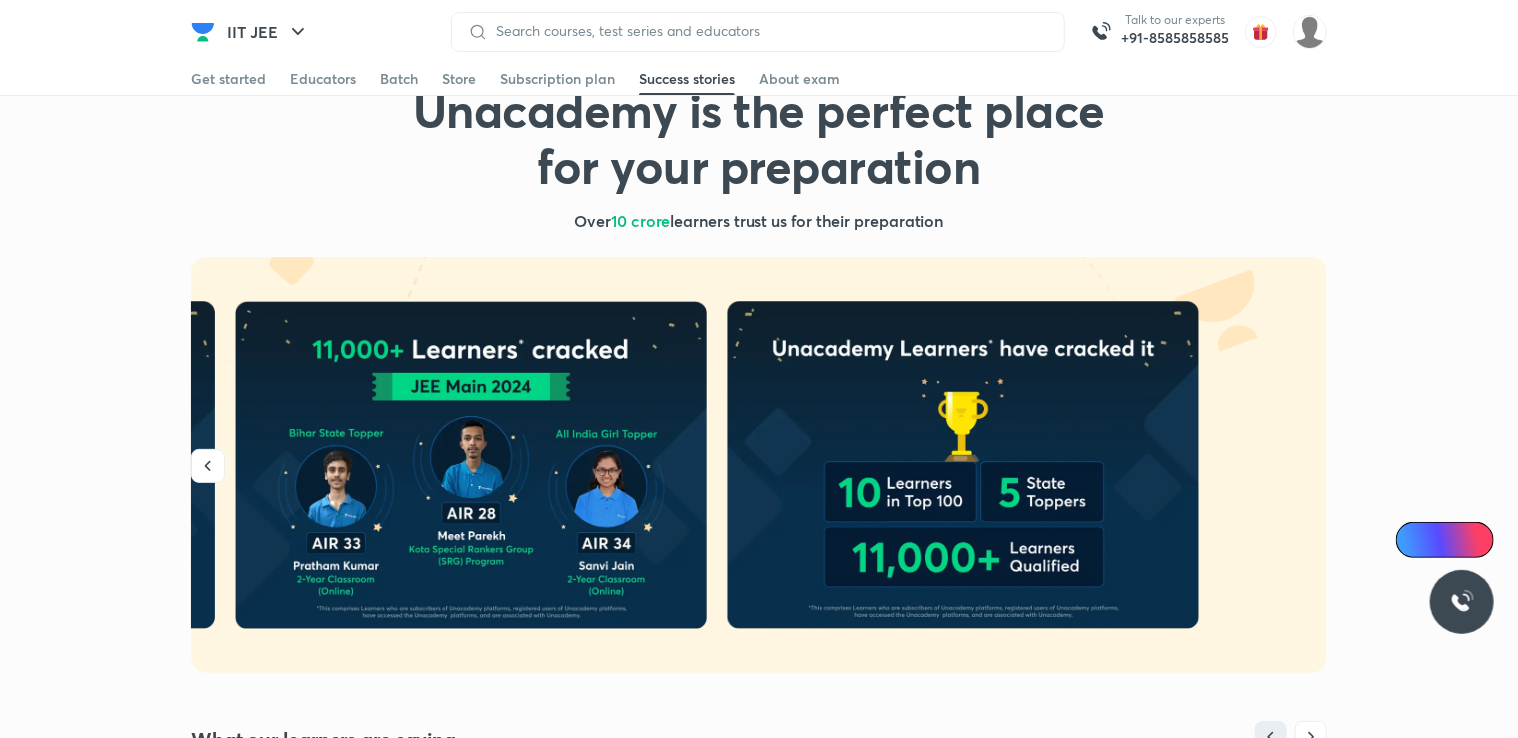click on "Unacademy is the perfect place for your preparation Over  10 crore  learners trust us for their preparation What our learners are saying It is very helpful for me, just love it ! [FIRST] [LAST] IIT JEE • 1K learning mins best experience ever i promise next year i will do my level best  [FIRST] [LAST] IIT JEE • 16K learning mins very good experience its content and teachers are very good [FIRST] [LAST] IIT JEE • 211K learning mins It is a great experience learning with unacadmy with such a excellent quality of education.  [FIRST] [LAST] IIT JEE • 42K learning mins it's a wonderful platform, I love it, thanks to the whole team.  [FIRST] [LAST] IIT JEE • 76K learning mins excellent experience ever......... just as offline classes occur at home 🏠🏠🏠🏠........ thank you for your support💪💪💪... and also thanks all excellent teacher👩‍🏫‍👩‍🏫‍👩‍🏫‍👩‍🏫‍. ... also unacademy team........  [FIRST]  IIT JEE • 33K learning mins [FIRST] [LAST]" at bounding box center (759, 564) 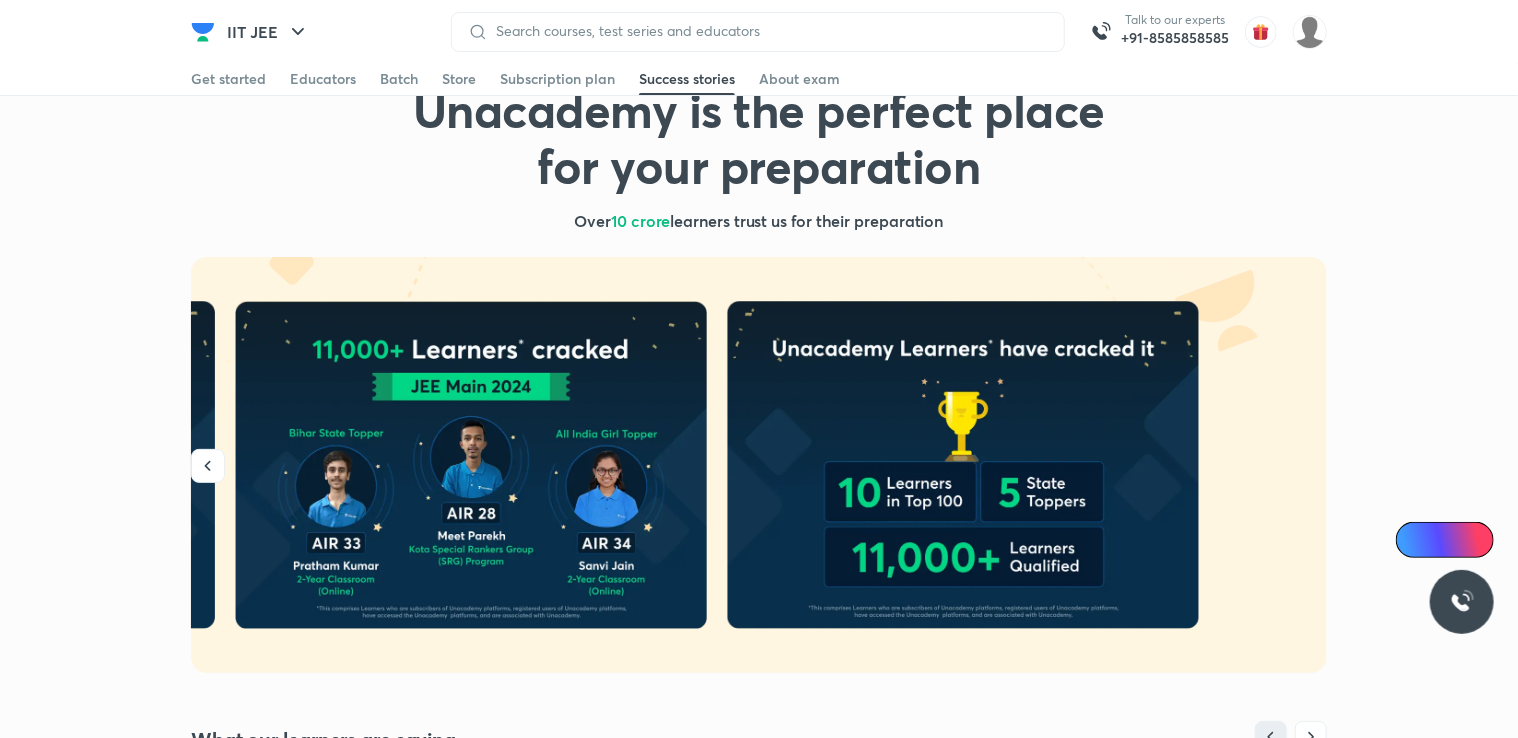 click at bounding box center (758, 32) 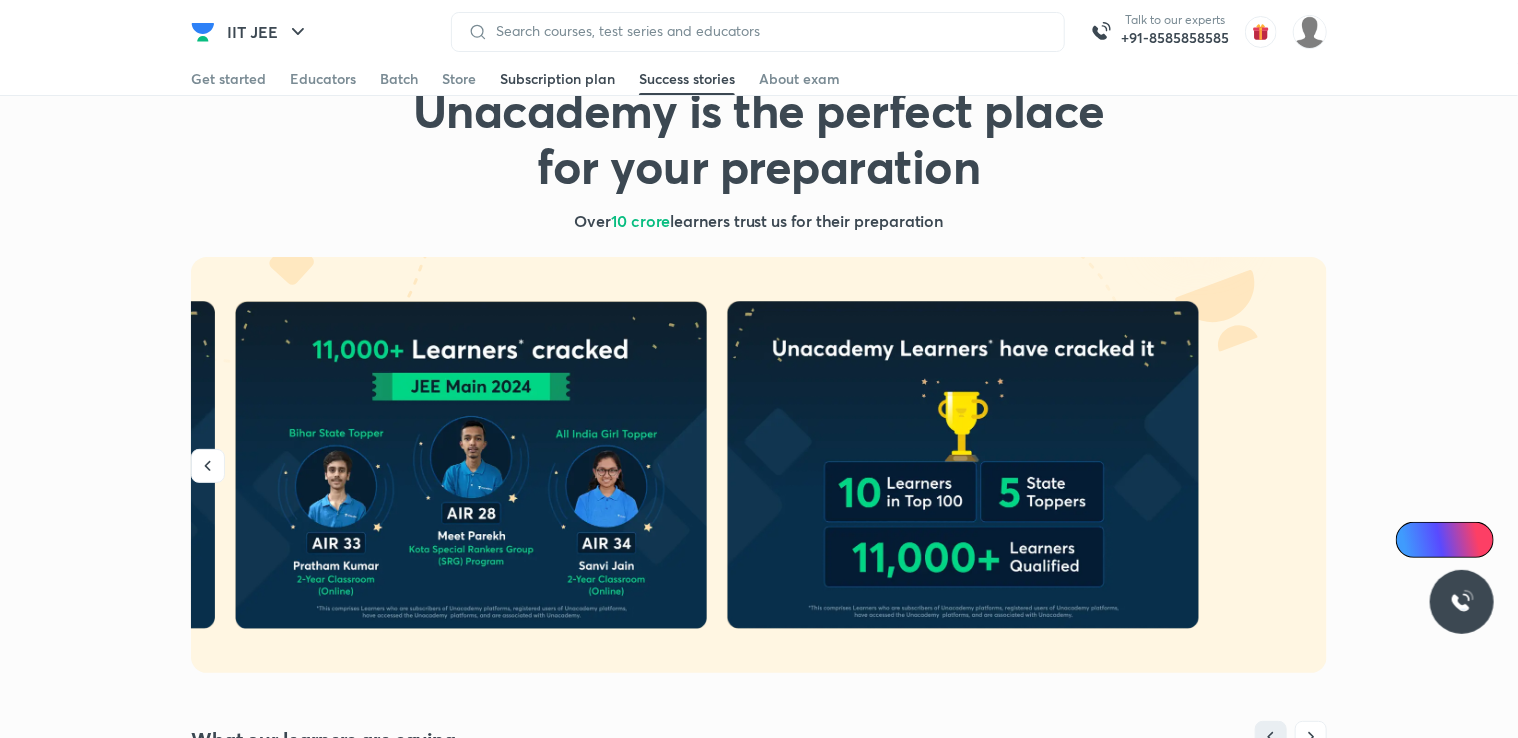 click on "Subscription plan" at bounding box center (557, 79) 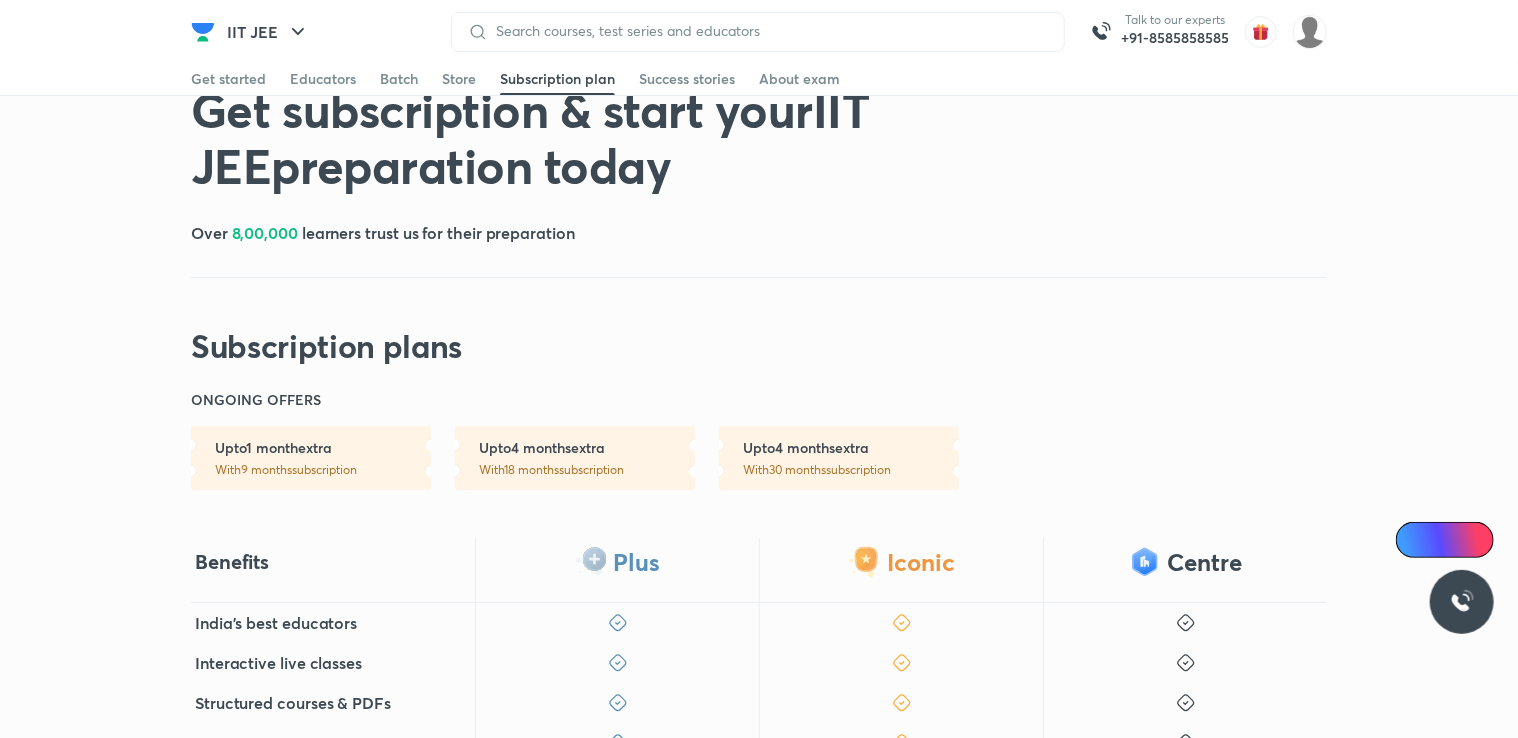 scroll, scrollTop: 0, scrollLeft: 0, axis: both 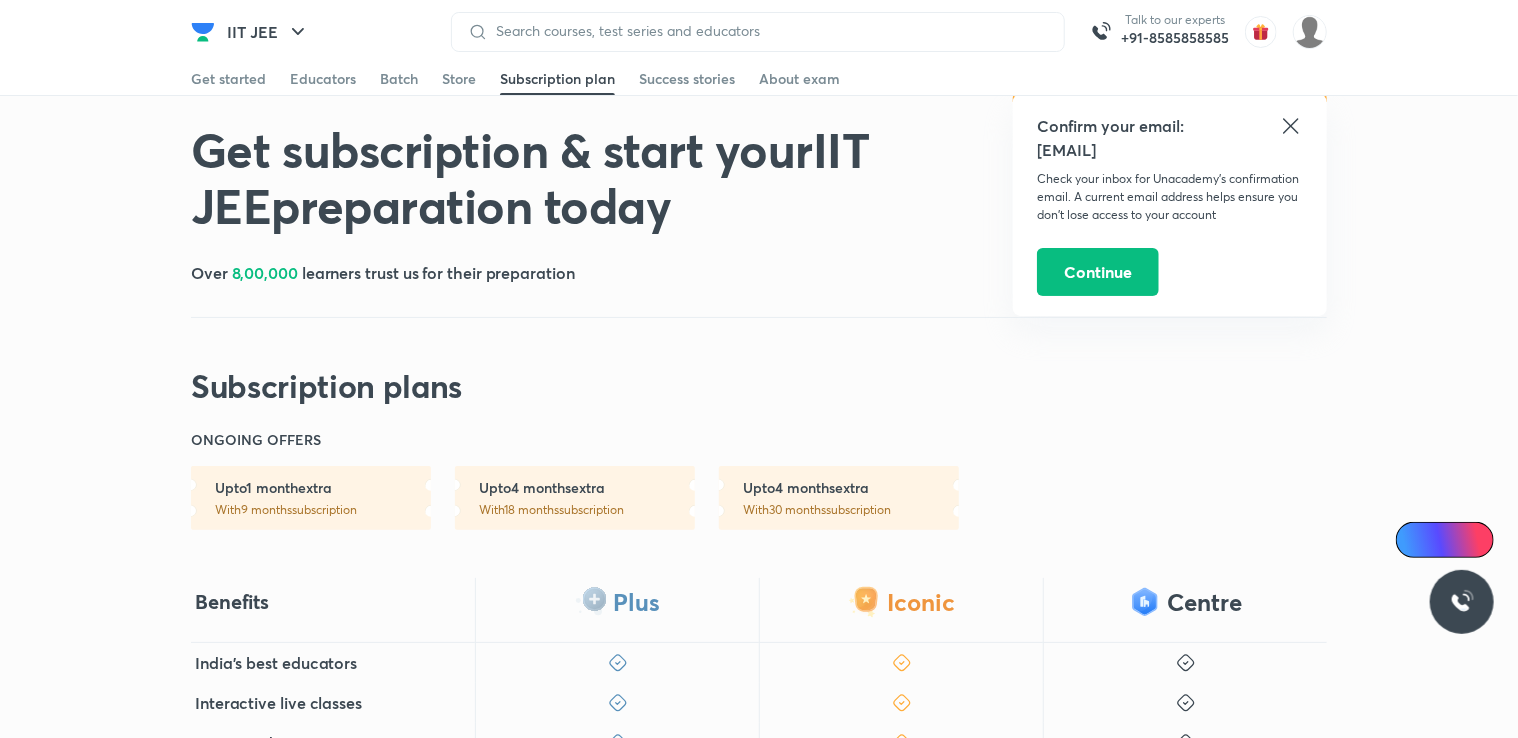 click on "Get subscription & start your  IIT JEE  preparation today Over    8,00,000   learners trust us for their preparation Subscription plans" at bounding box center [759, 263] 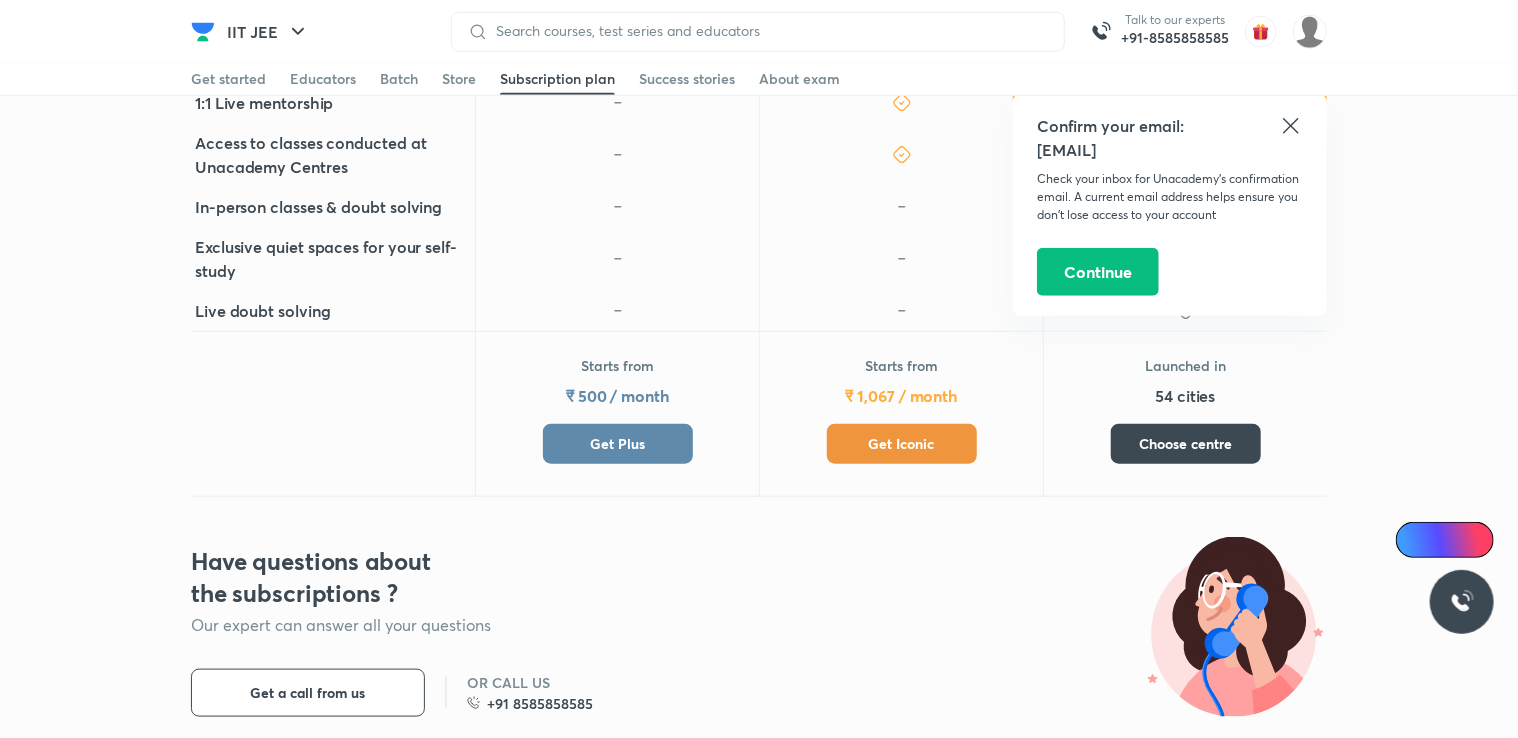 scroll, scrollTop: 880, scrollLeft: 0, axis: vertical 